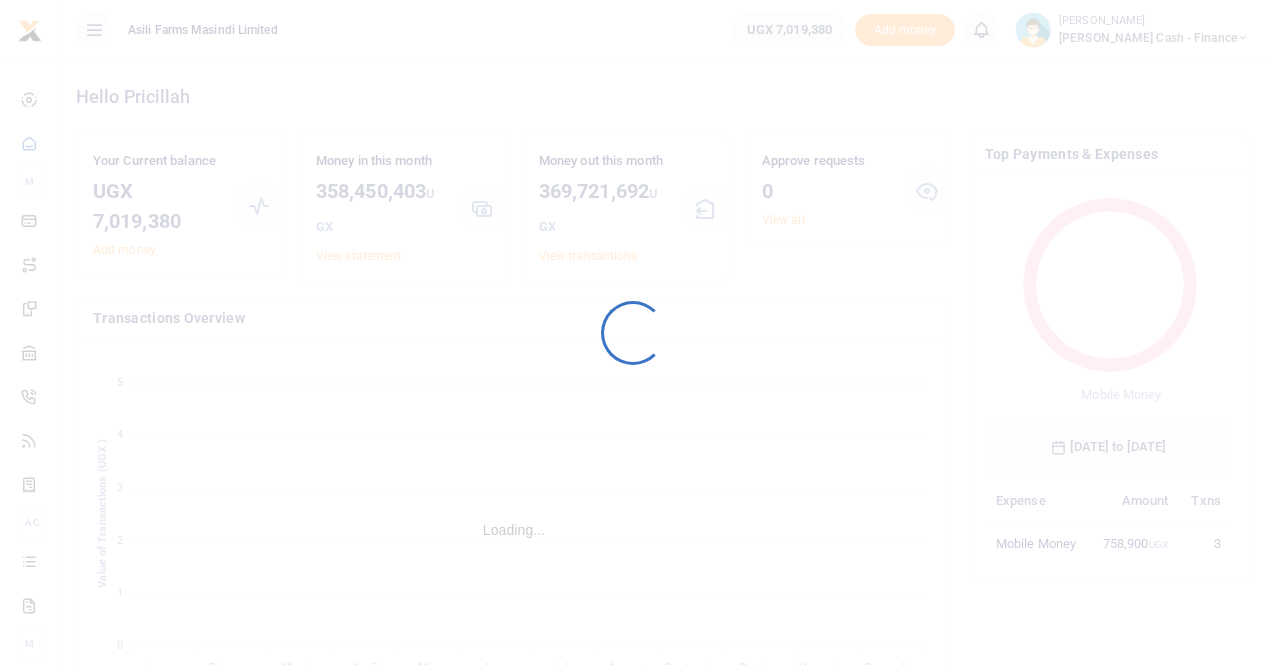 scroll, scrollTop: 0, scrollLeft: 0, axis: both 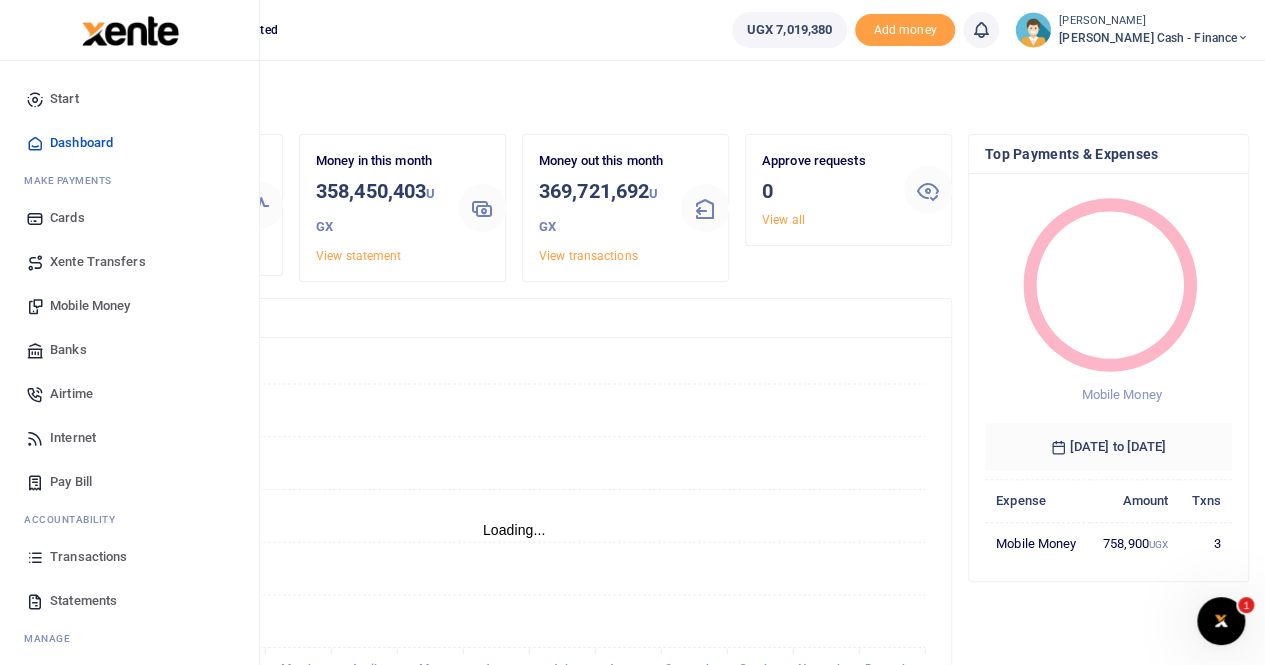 click on "Xente Transfers" at bounding box center [98, 262] 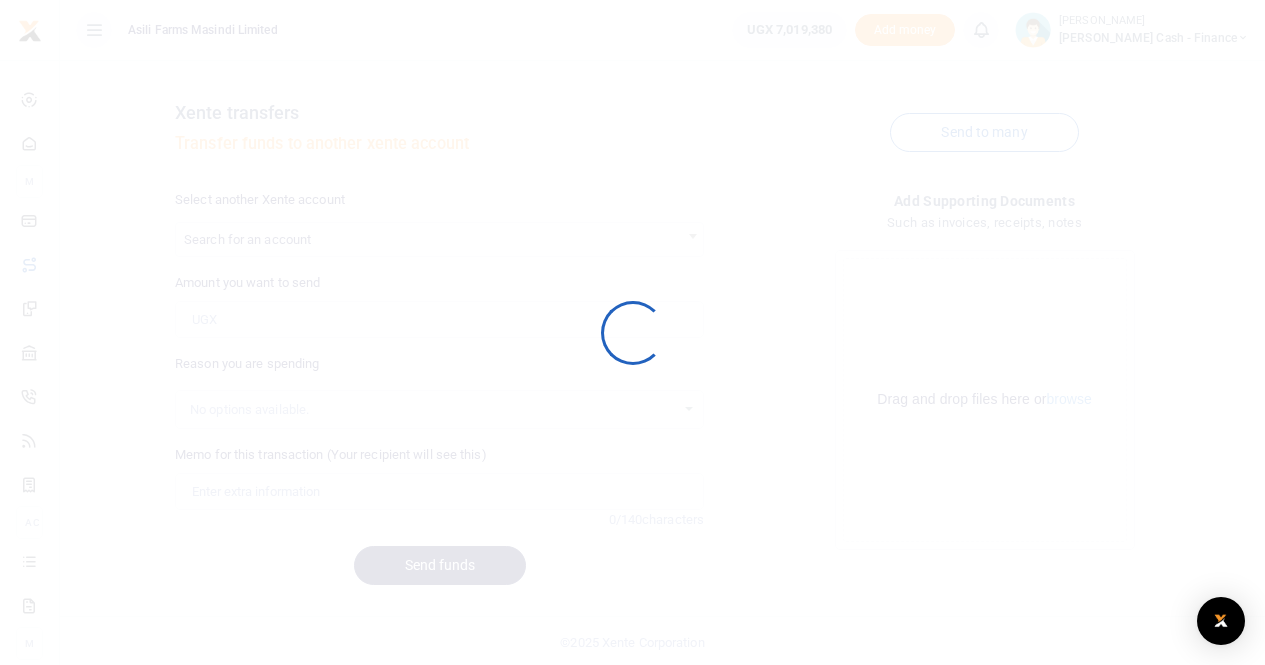 scroll, scrollTop: 0, scrollLeft: 0, axis: both 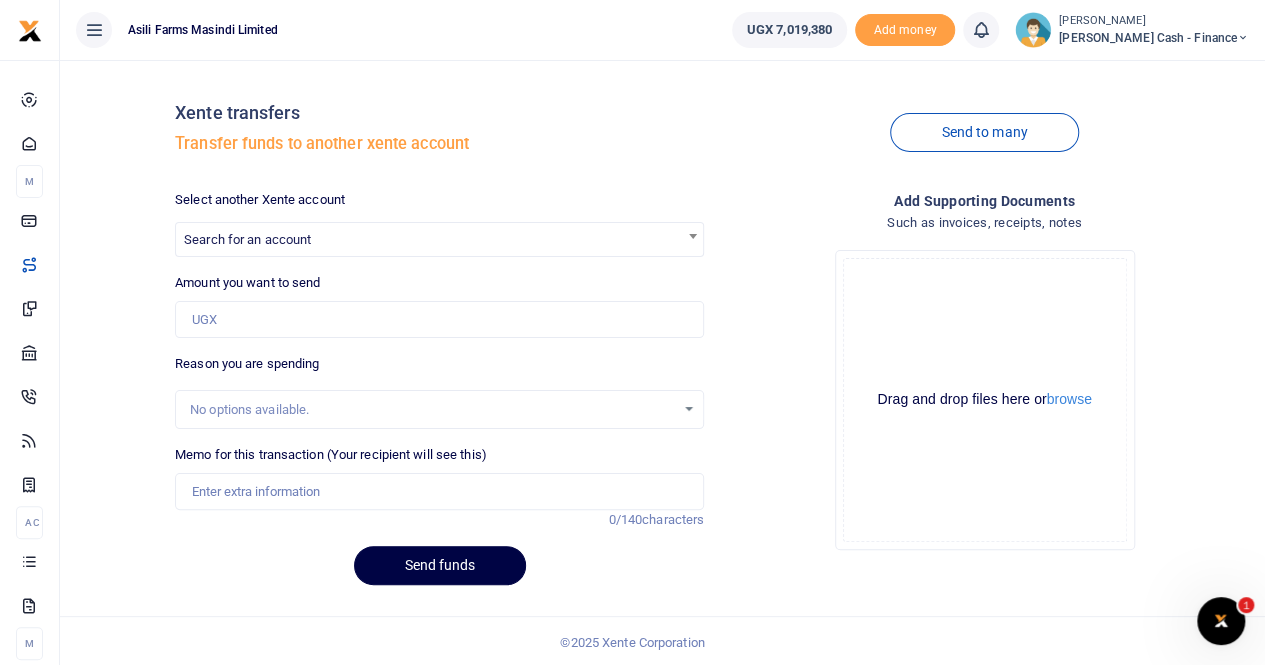 click on "Search for an account" at bounding box center (247, 239) 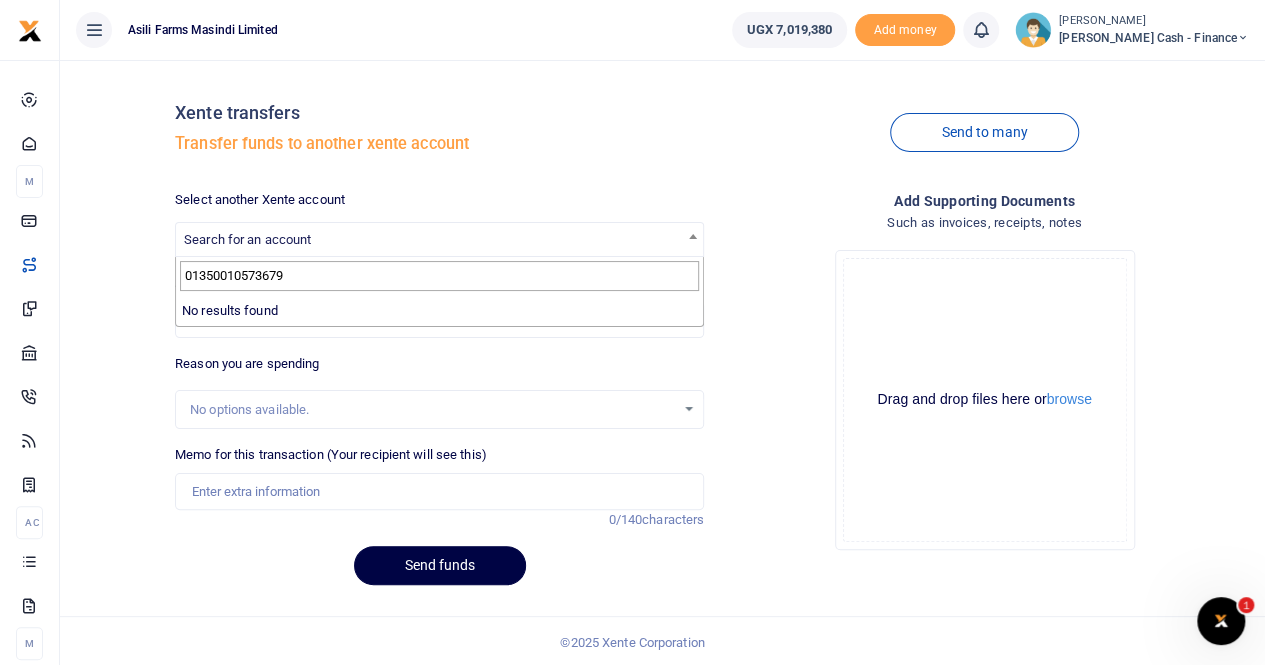 type on "01350010573679" 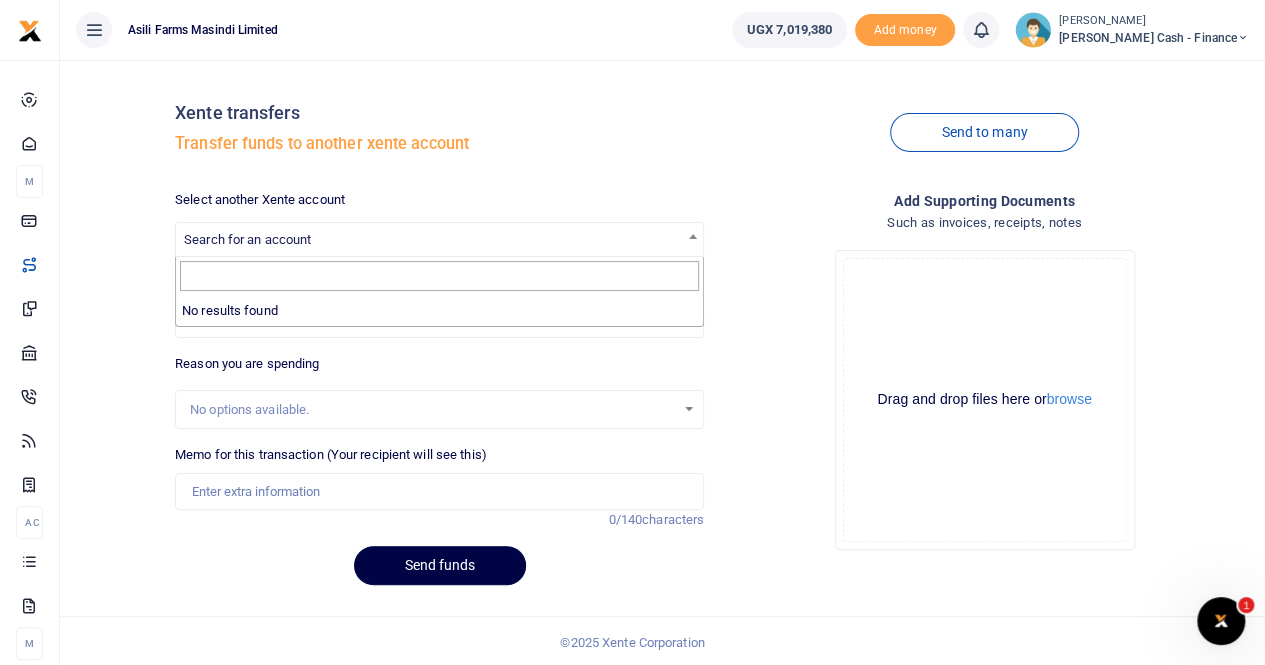 click on "Search for an account" at bounding box center (439, 238) 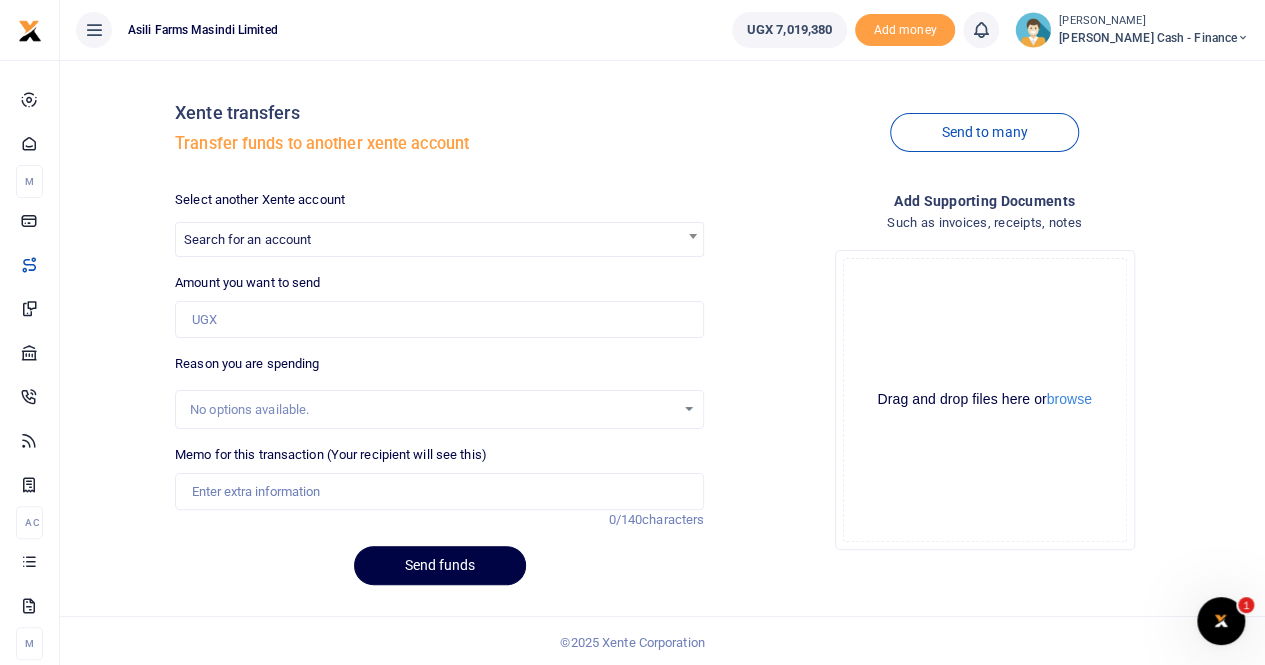 click on "Search for an account" at bounding box center [439, 238] 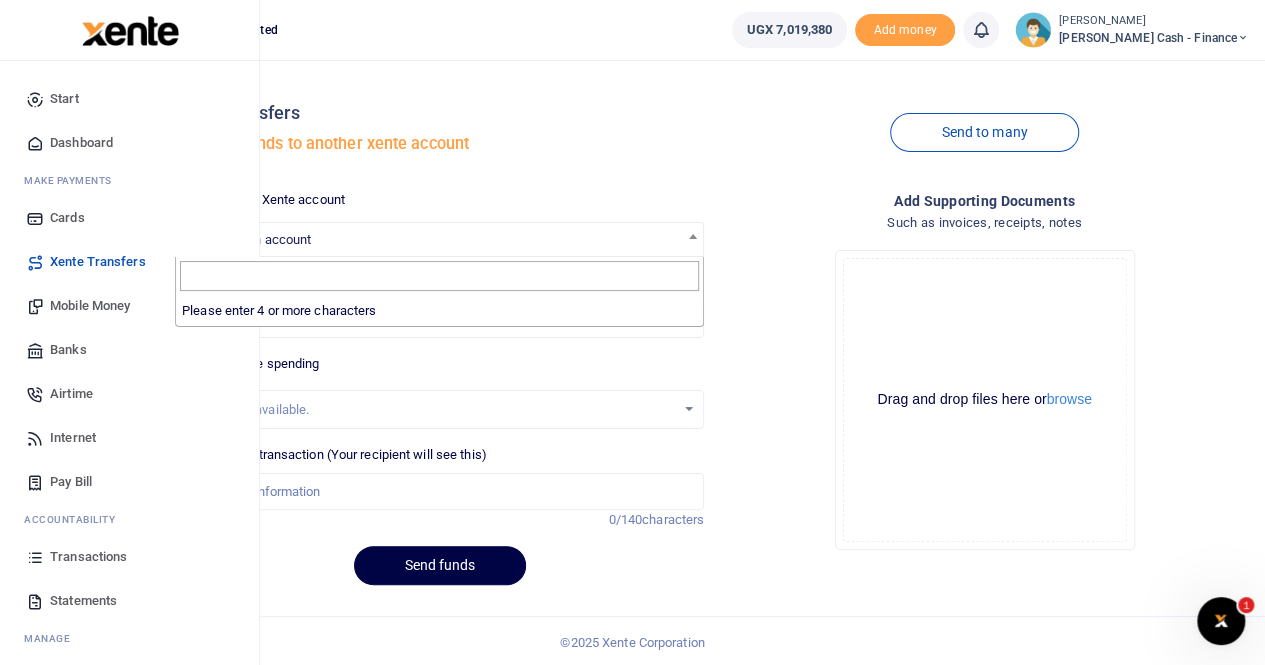 click on "Mobile Money" at bounding box center [90, 306] 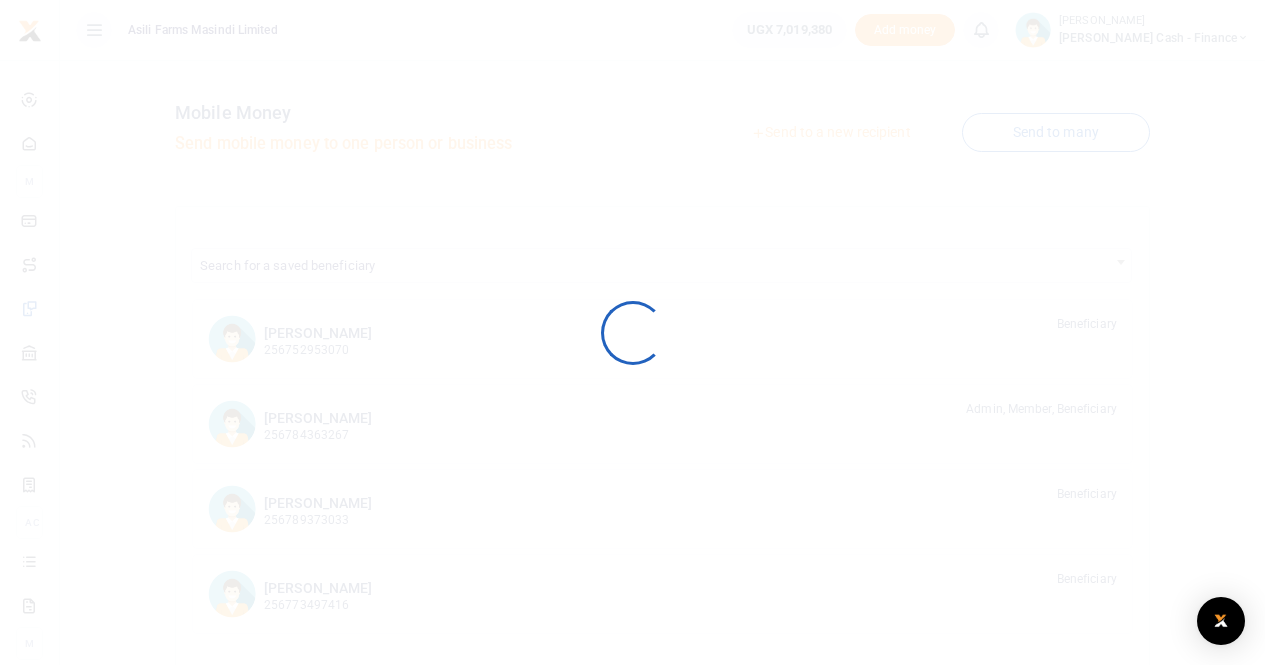 scroll, scrollTop: 0, scrollLeft: 0, axis: both 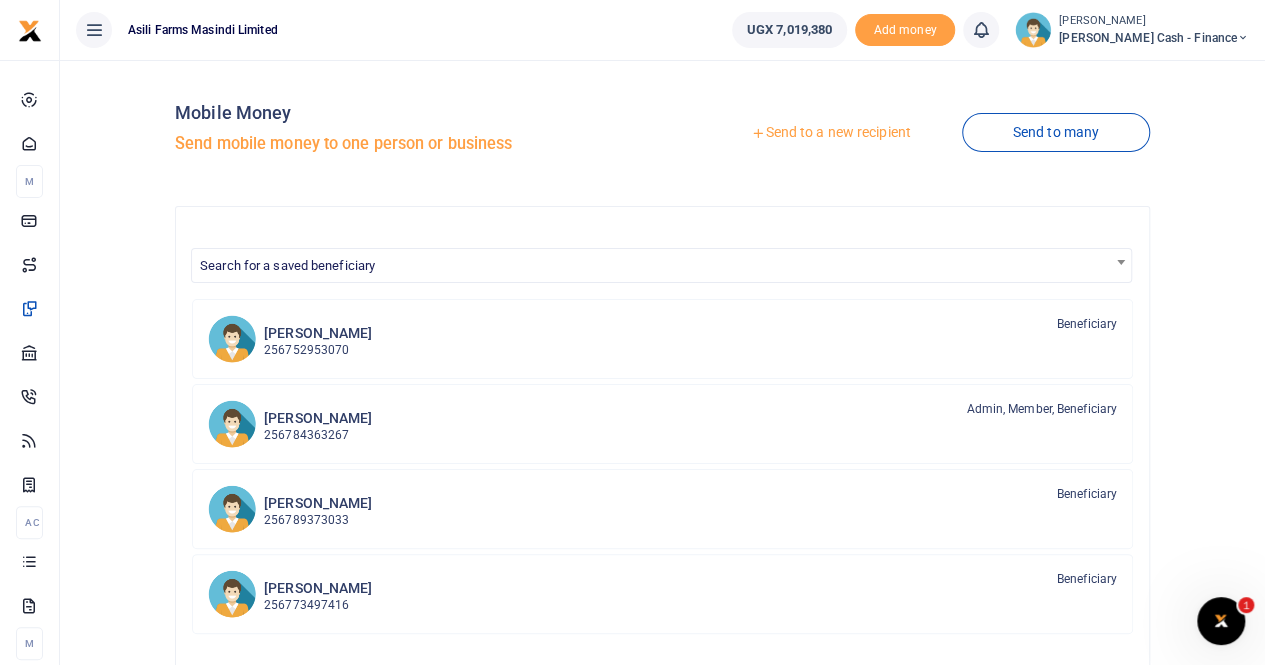 click on "Search for a saved beneficiary
Emmanuel Mvano
256752953070
Beneficiary
Dickson Kakuru 256784363267" at bounding box center [662, 581] 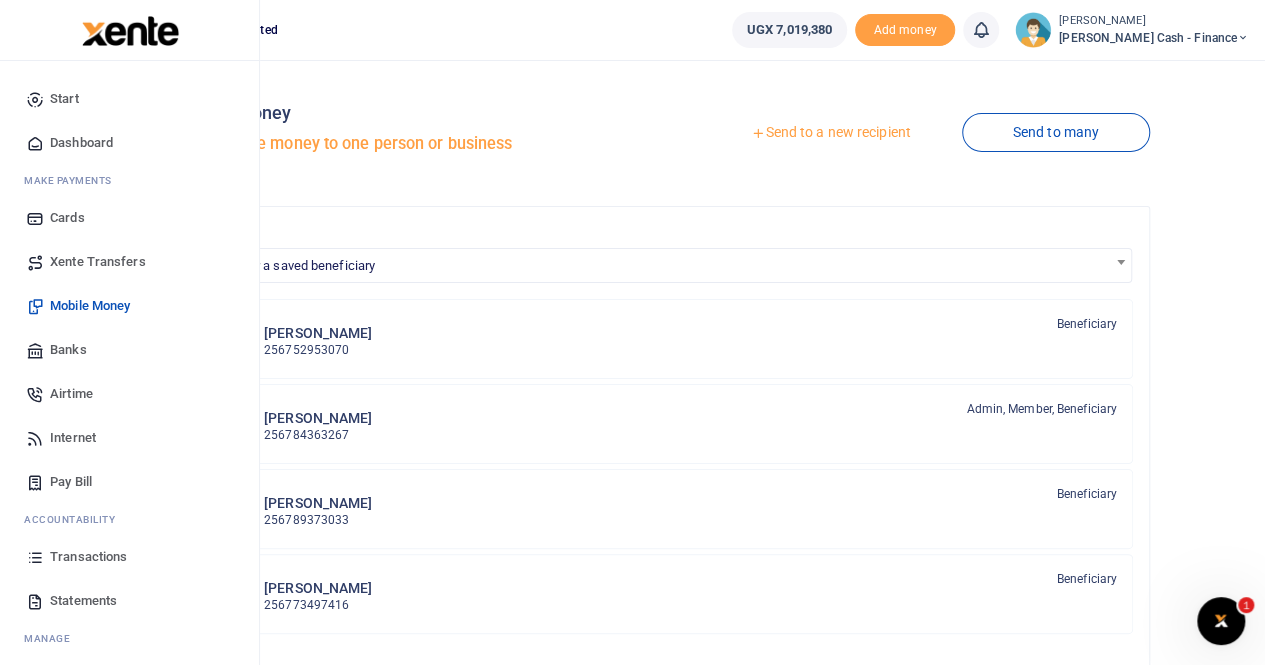 click on "Mobile Money" at bounding box center [90, 306] 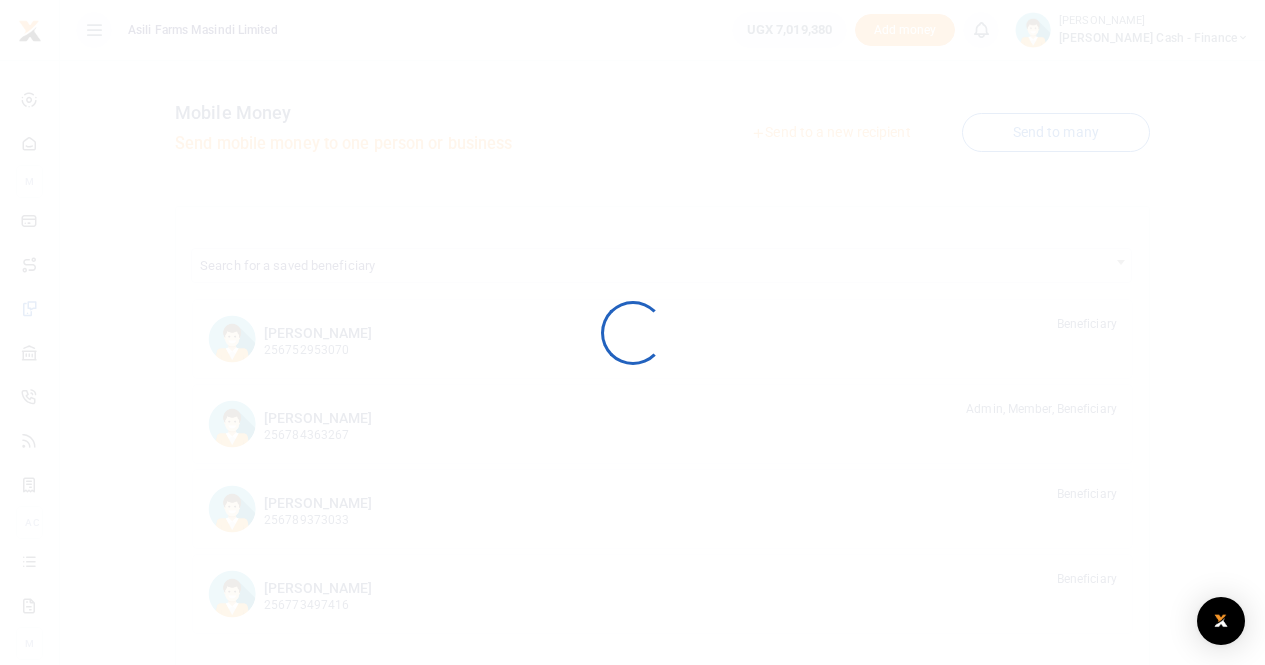 scroll, scrollTop: 0, scrollLeft: 0, axis: both 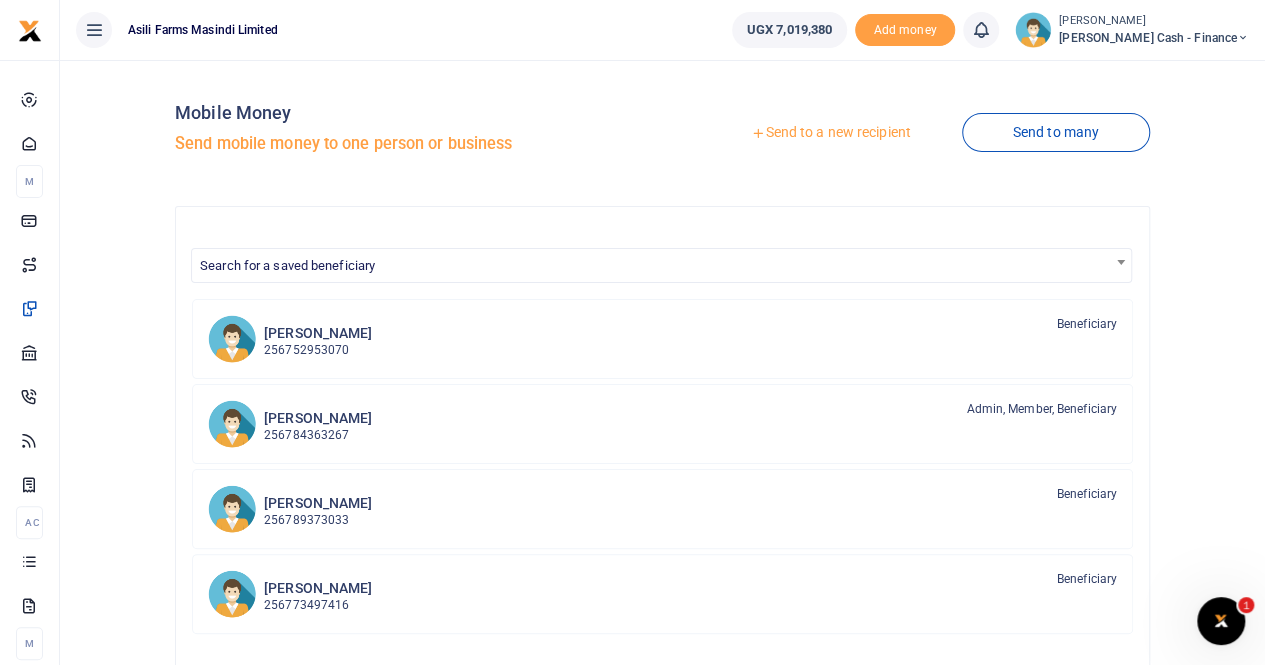 click on "Send to a new recipient" at bounding box center [830, 133] 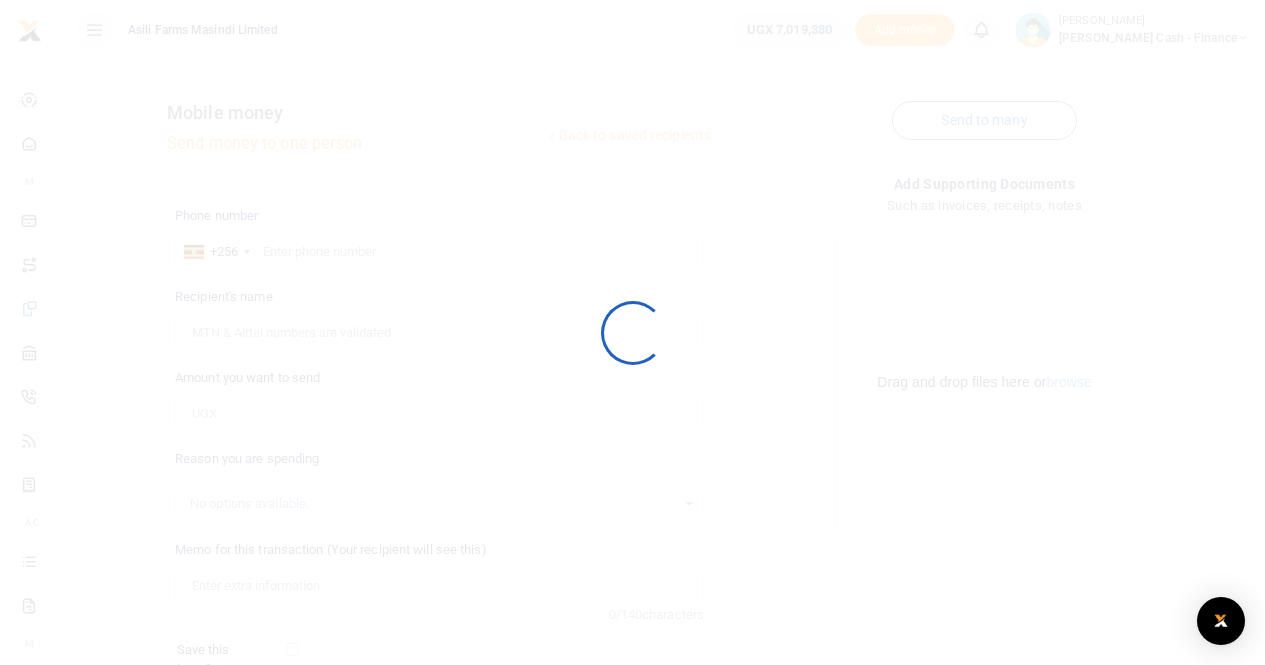 scroll, scrollTop: 0, scrollLeft: 0, axis: both 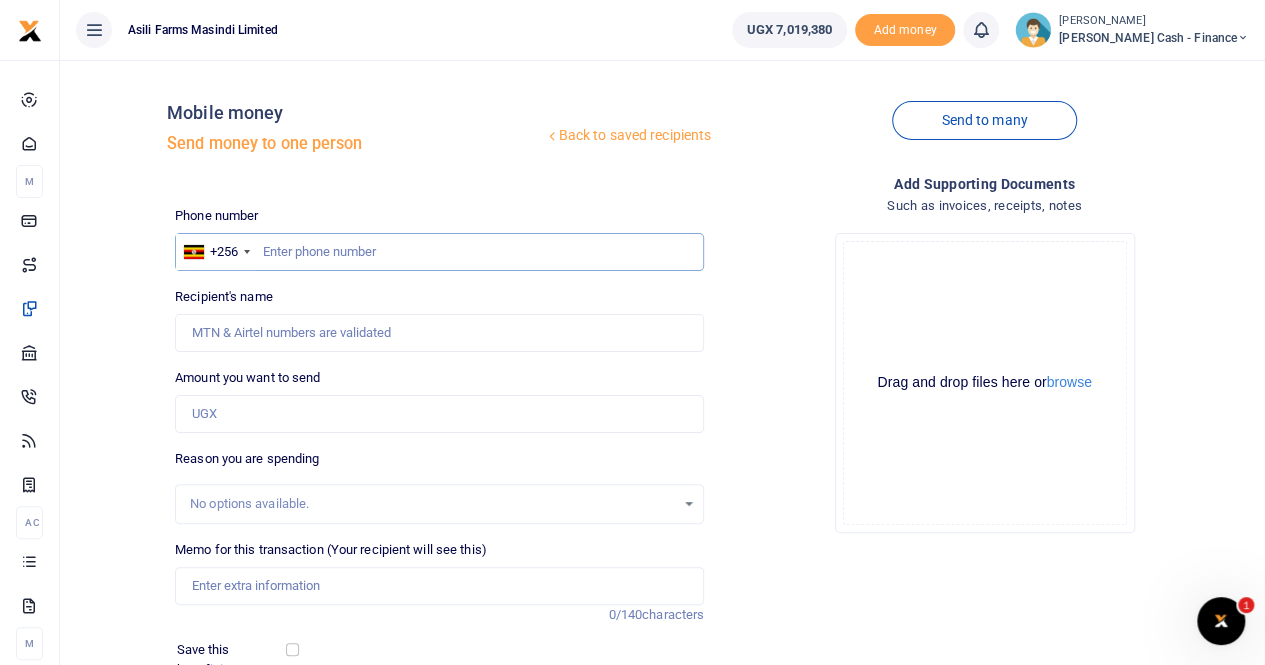 click at bounding box center (439, 252) 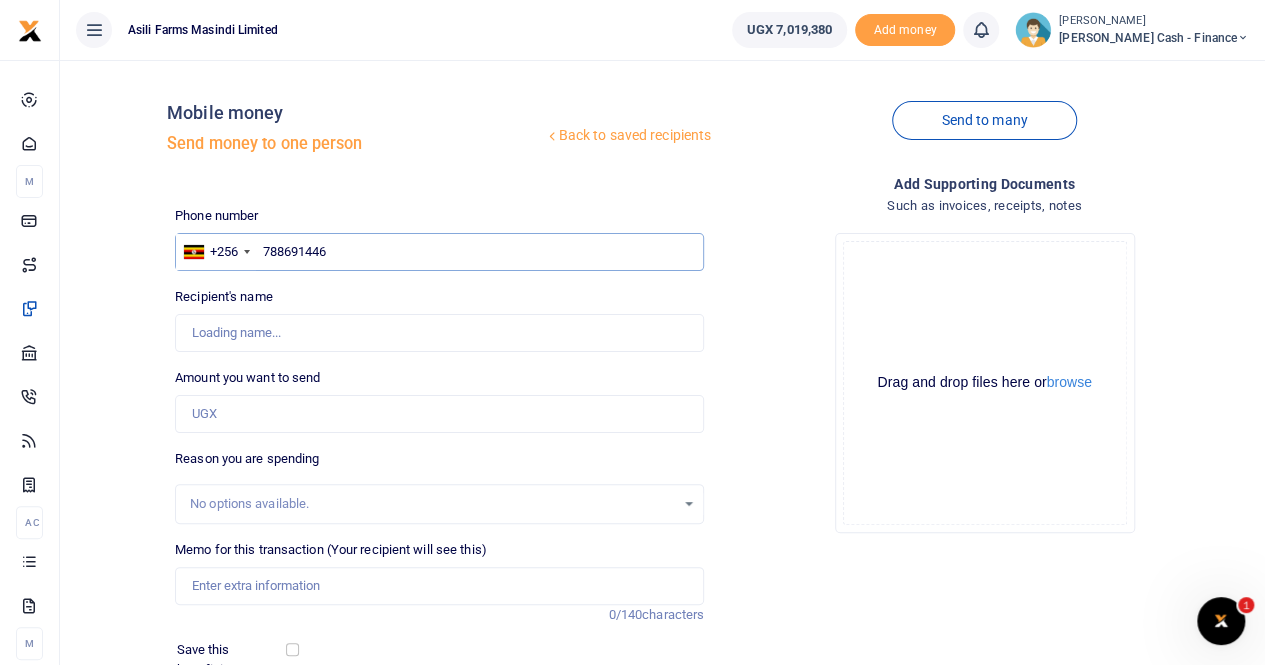 type on "788691446" 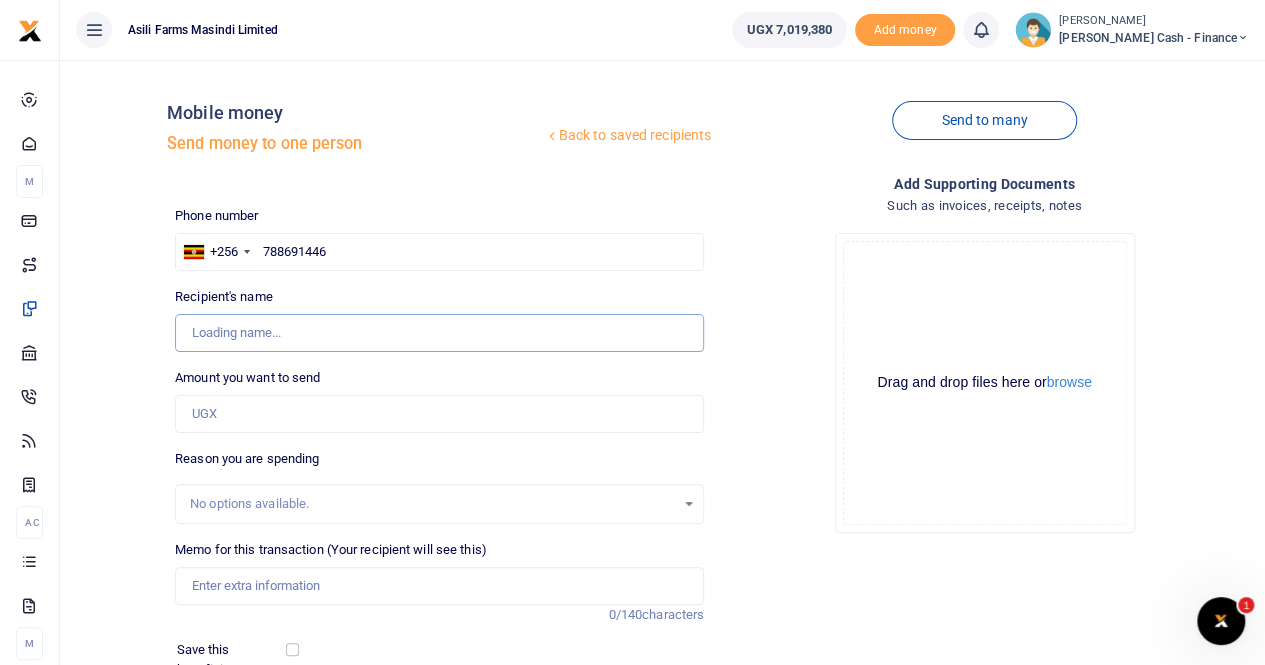 click on "Recipient's name" at bounding box center [439, 333] 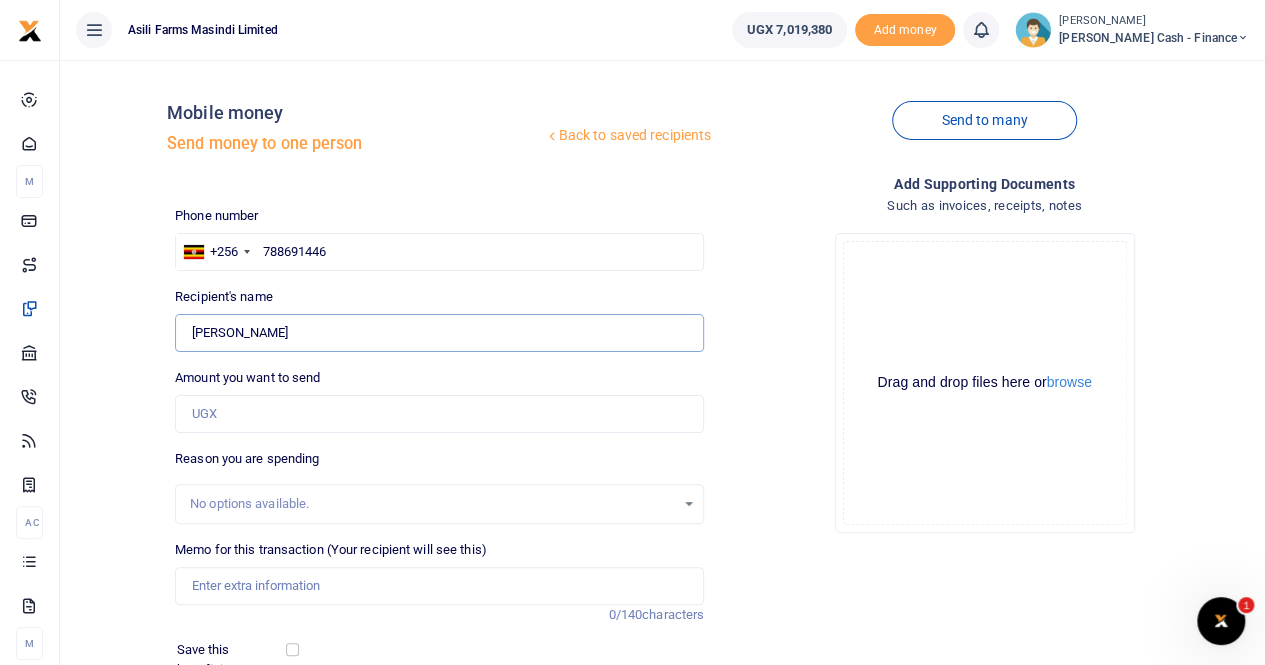 click on "Found" at bounding box center (439, 333) 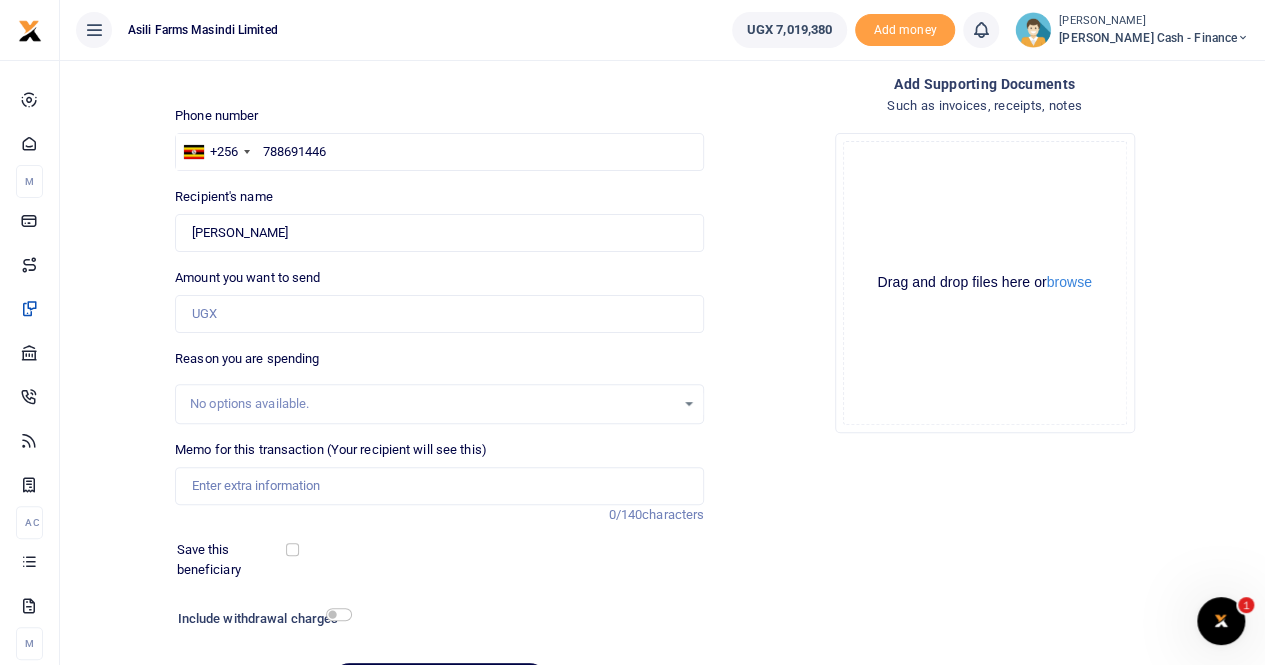 click on "No options available." at bounding box center (432, 404) 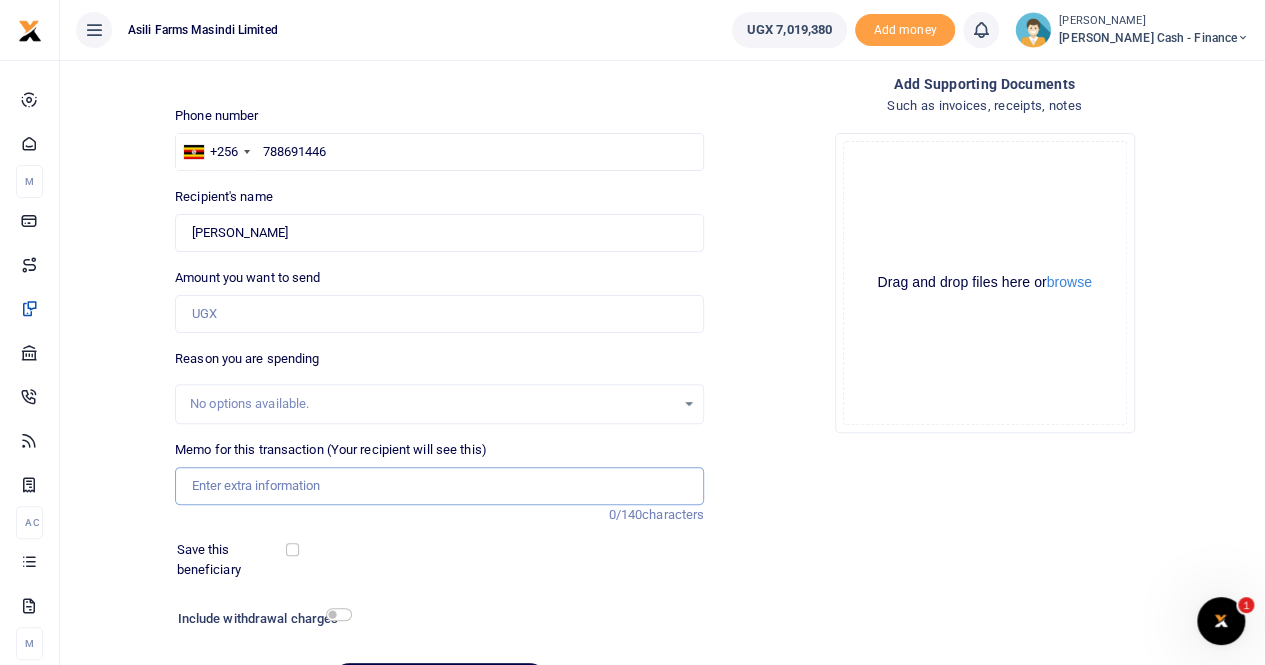 click on "Memo for this transaction (Your recipient will see this)" at bounding box center (439, 486) 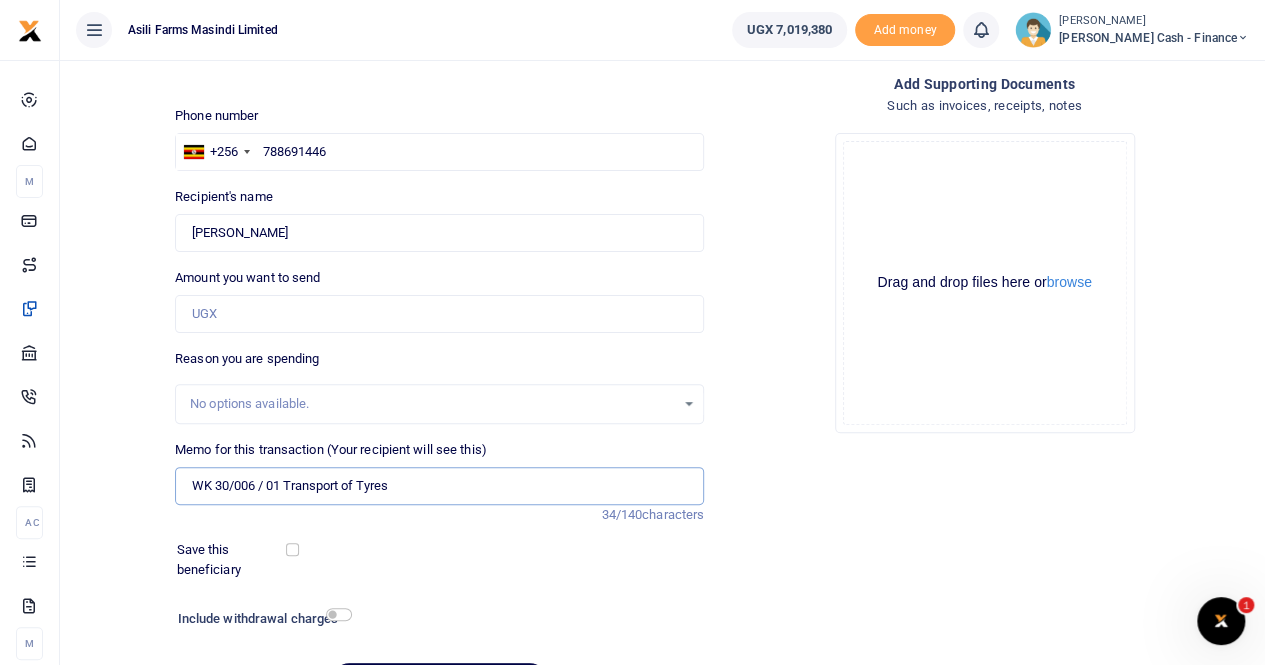 type on "WK 30/006 / 01 Transport of Tyres" 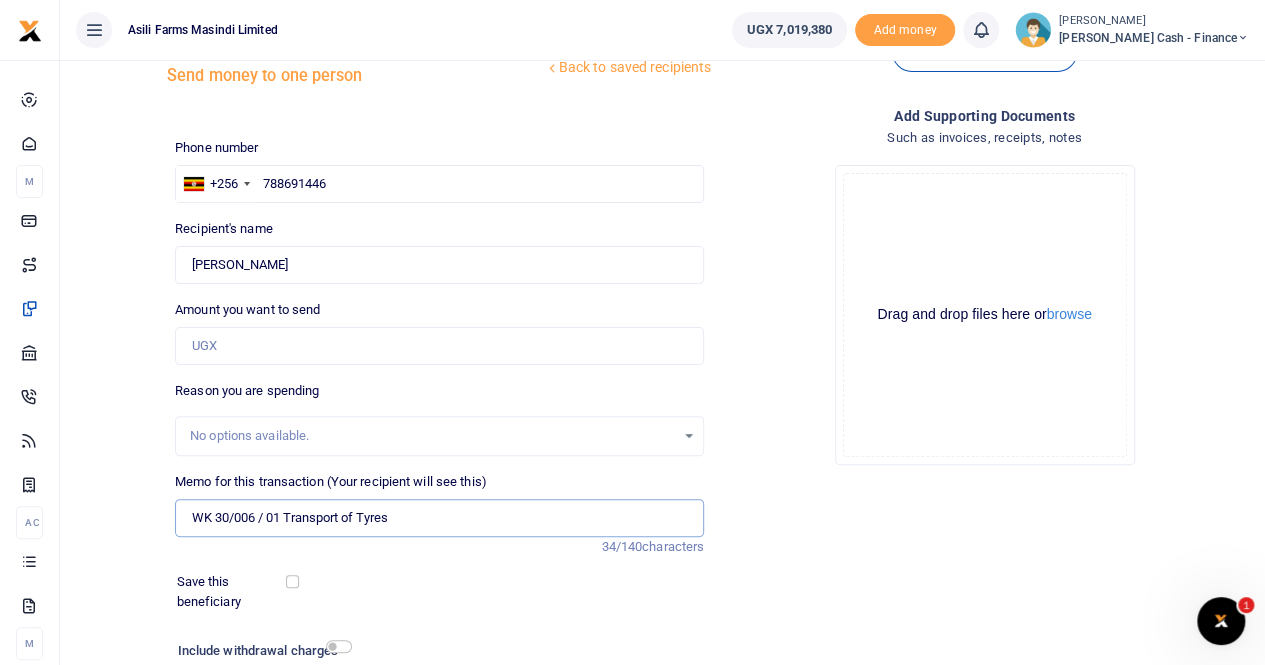 scroll, scrollTop: 100, scrollLeft: 0, axis: vertical 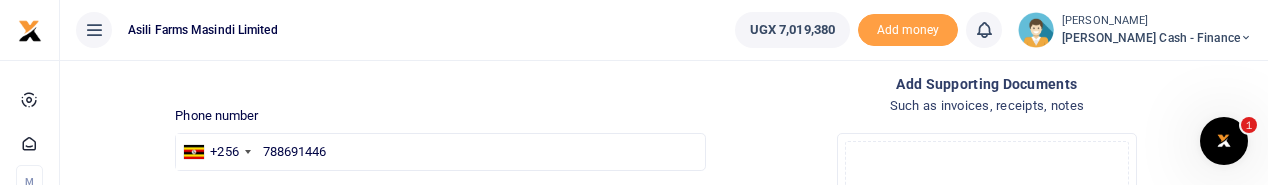click on "Asili Farms Masindi Limited" at bounding box center [389, 30] 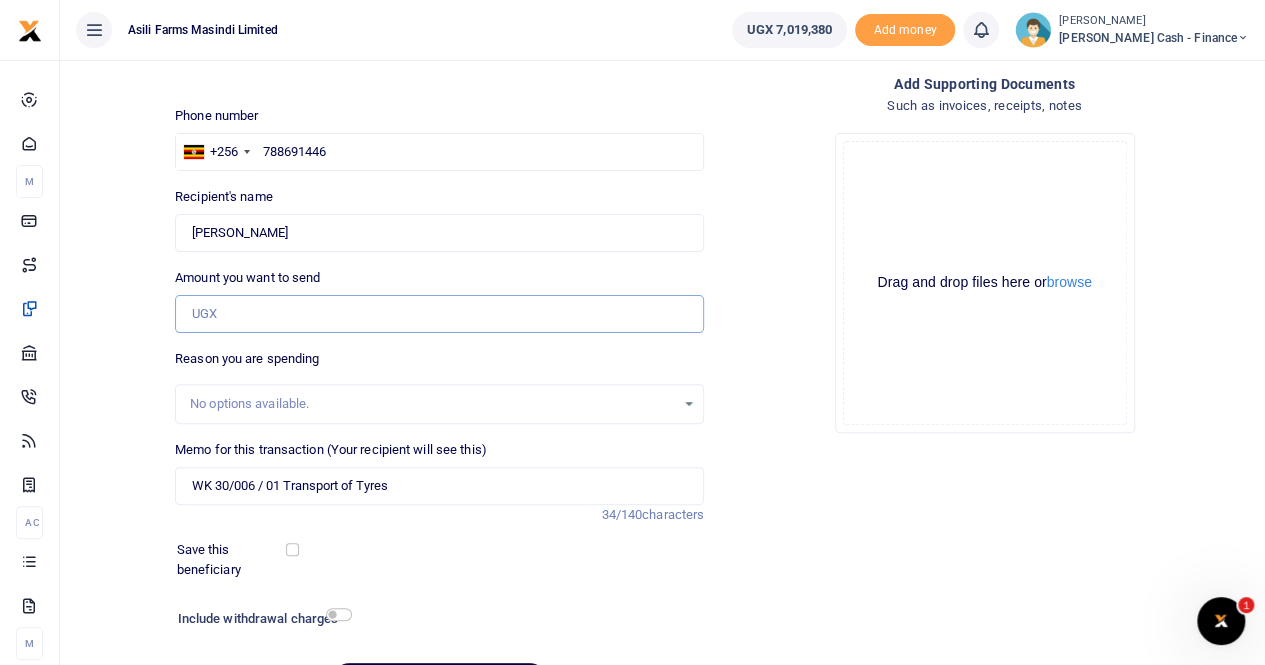click on "Amount you want to send" at bounding box center (439, 314) 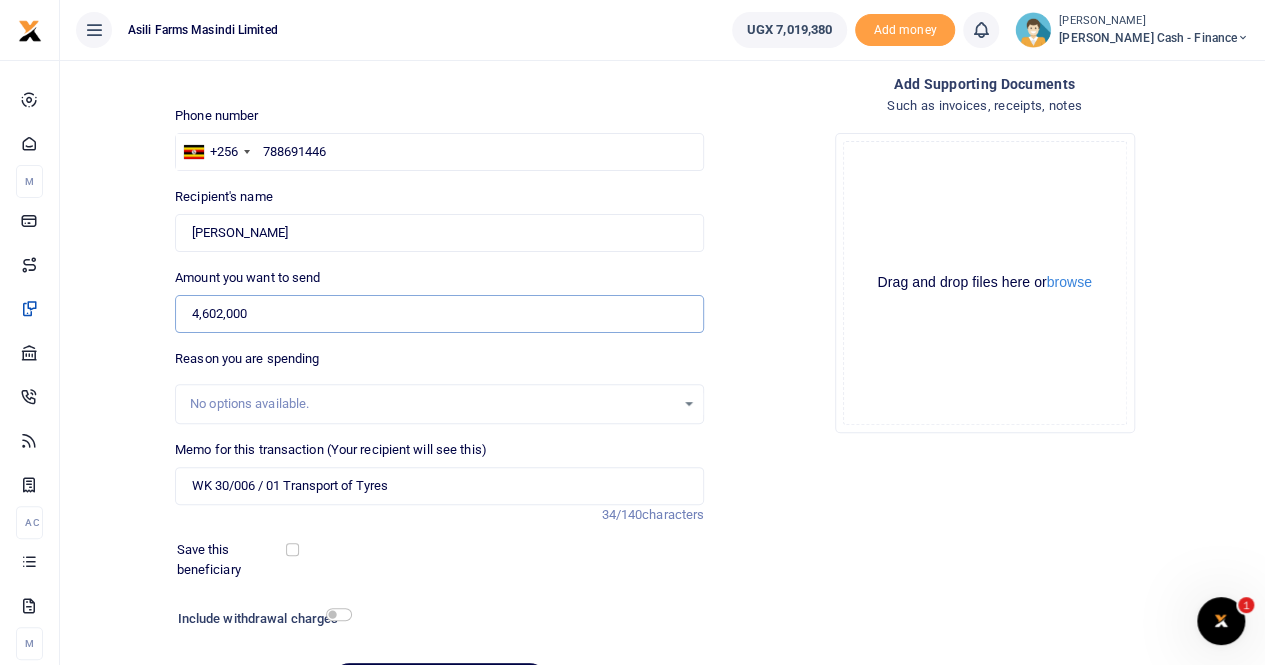 type on "4,602,000" 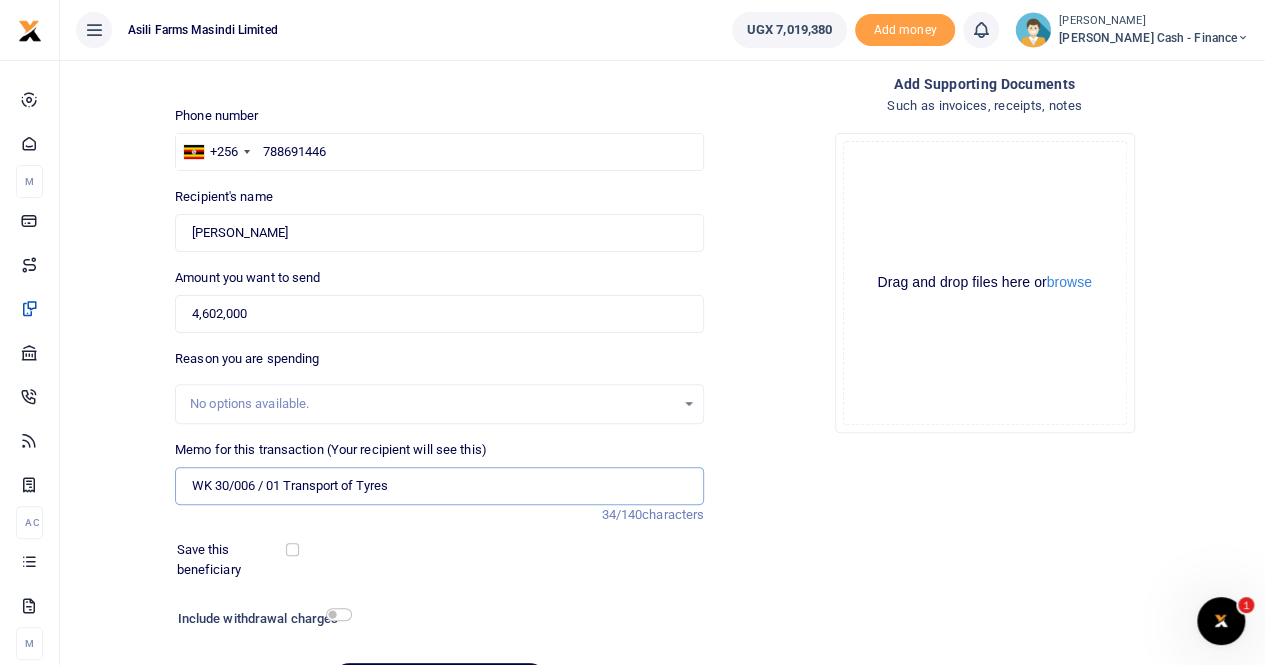 click on "WK 30/006 / 01 Transport of Tyres" at bounding box center [439, 486] 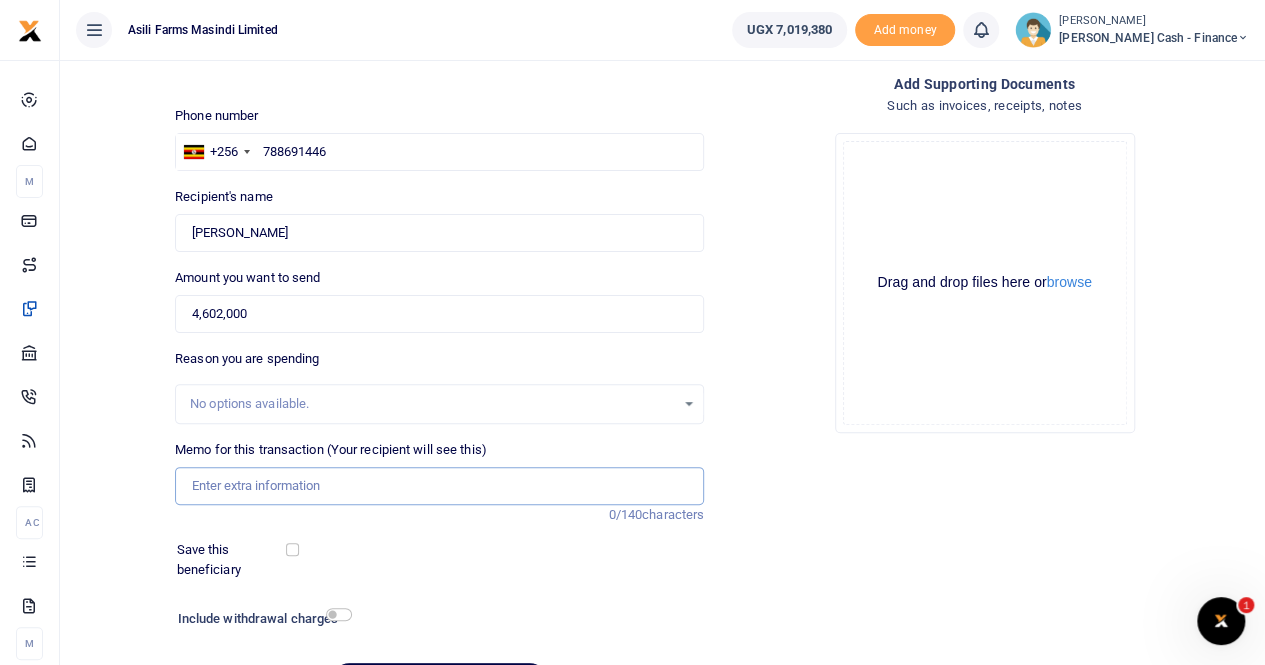 click on "Memo for this transaction (Your recipient will see this)" at bounding box center [439, 486] 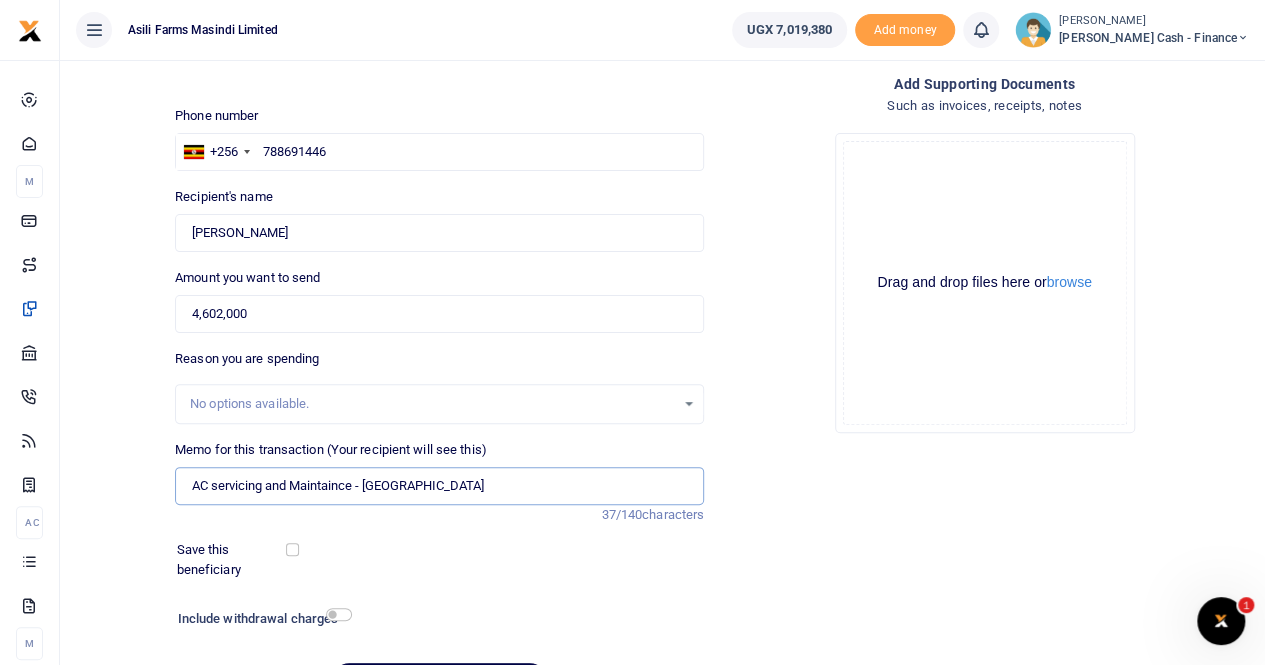 click on "AC servicing and Maintaince - Kigumba" at bounding box center [439, 486] 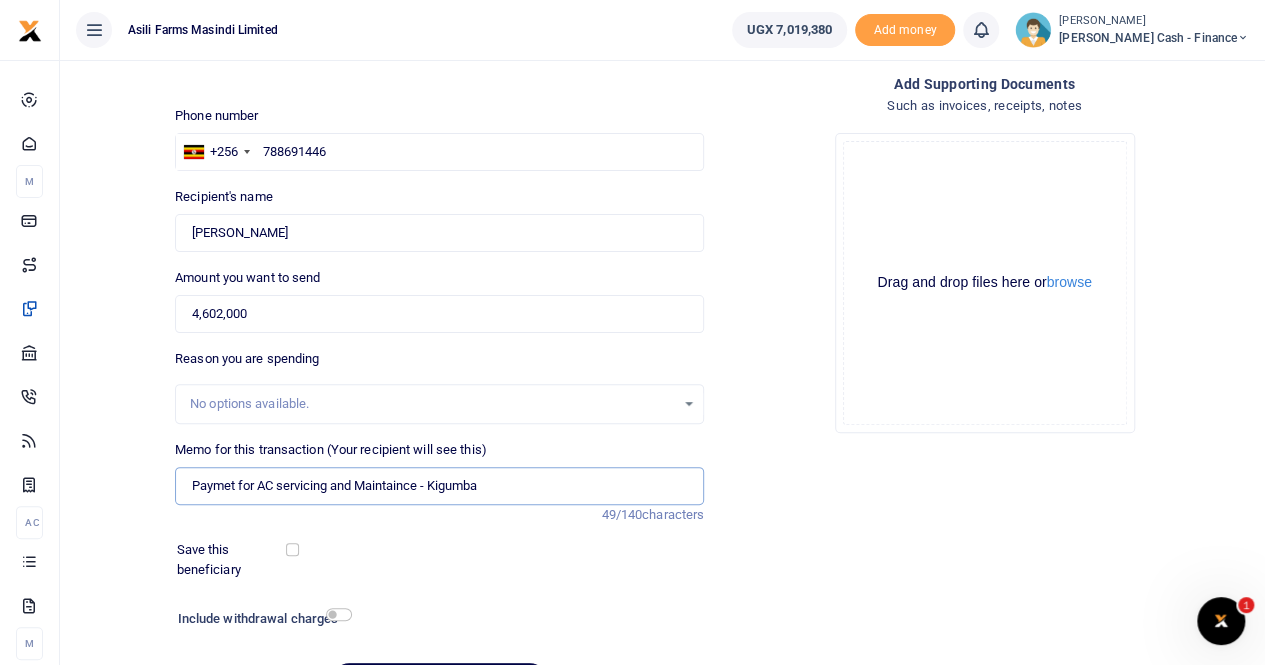 click on "Paymet for AC servicing and Maintaince - Kigumba" at bounding box center [439, 486] 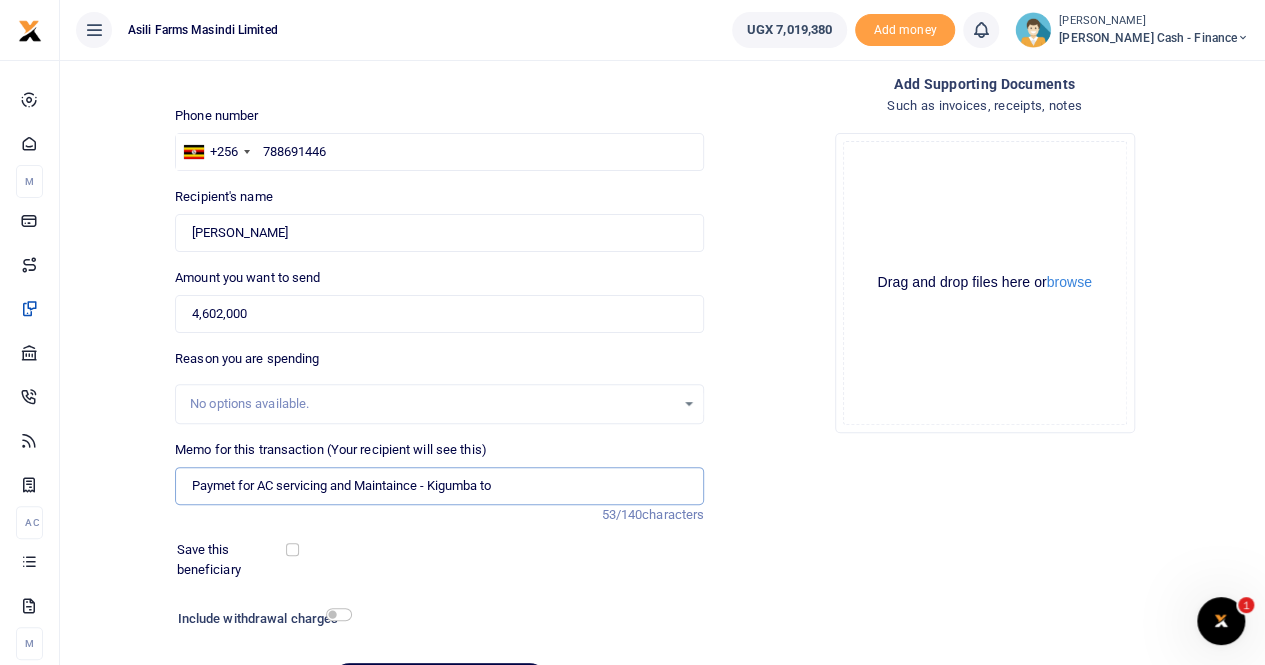paste on "Cenic Services Ltd" 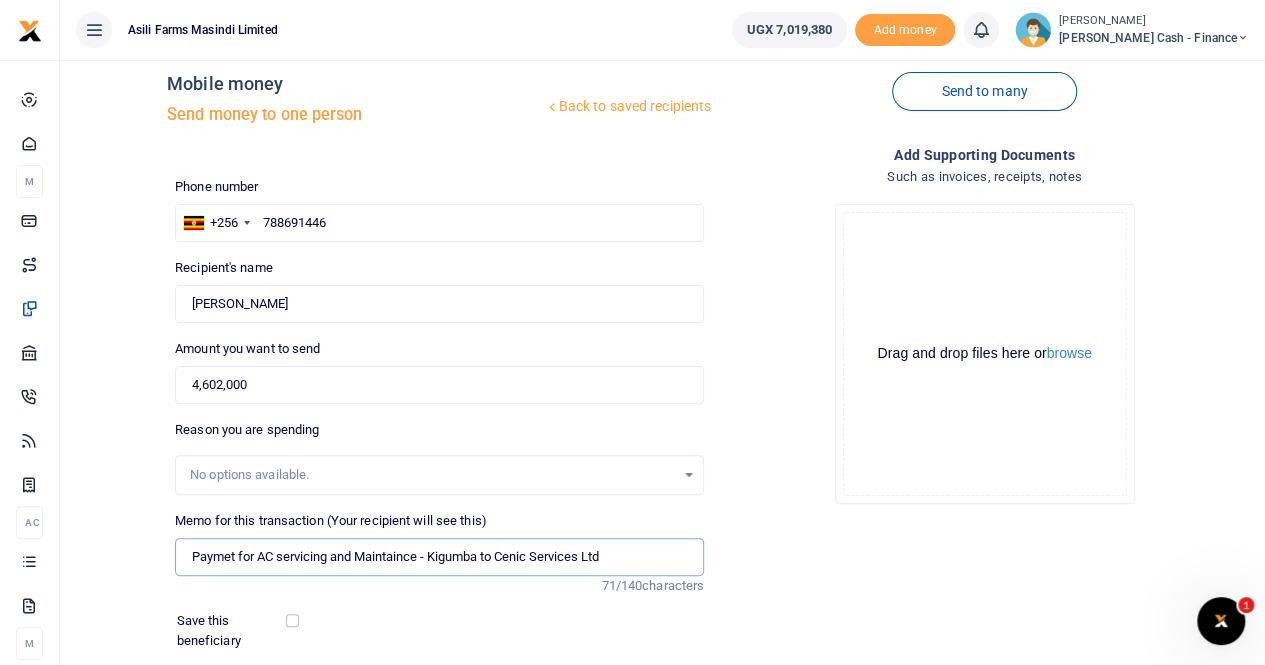 scroll, scrollTop: 0, scrollLeft: 0, axis: both 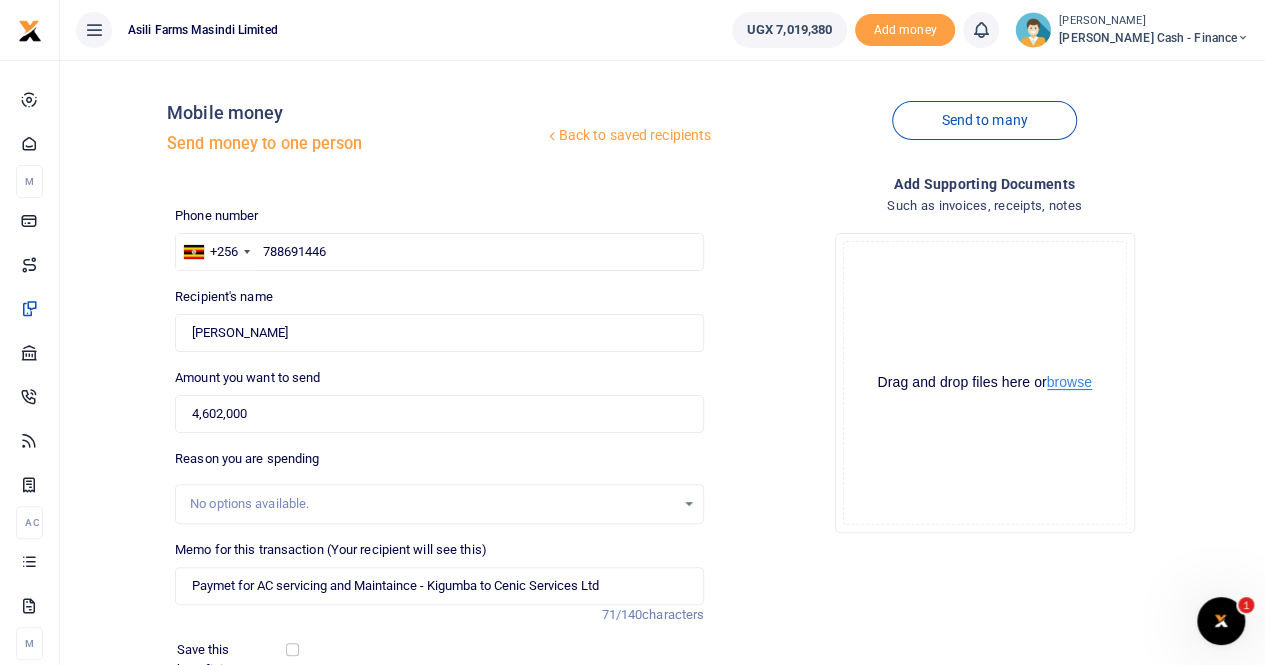 click on "browse" at bounding box center (1069, 382) 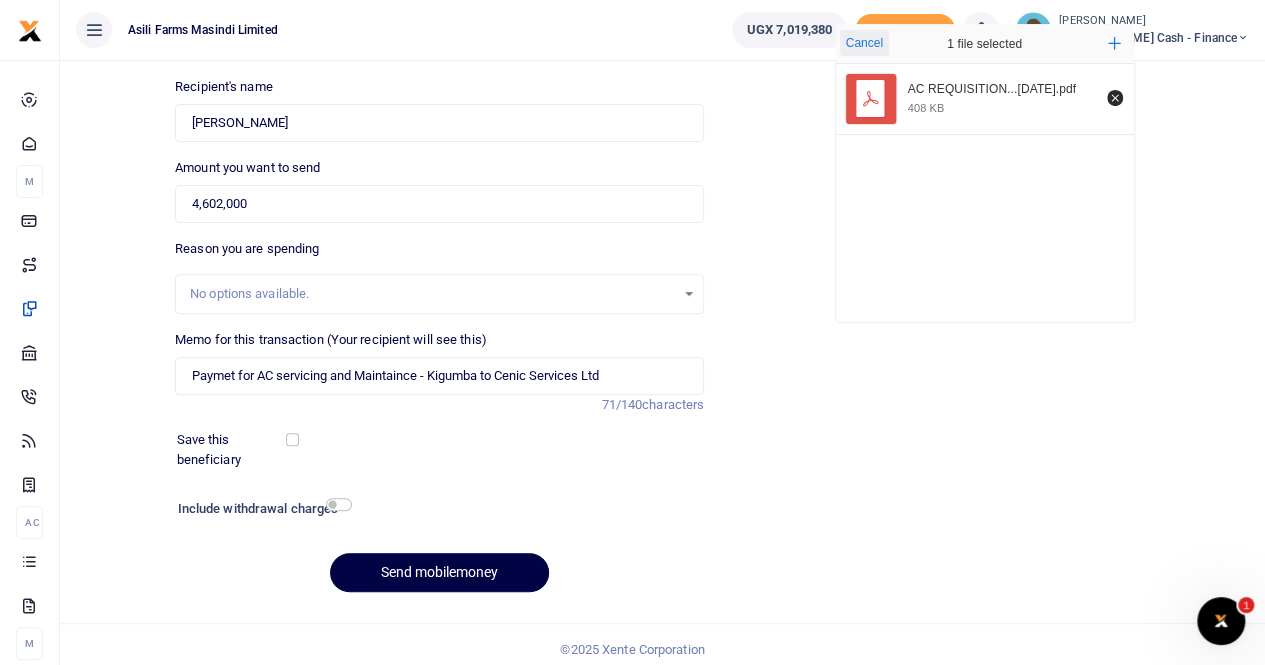 scroll, scrollTop: 218, scrollLeft: 0, axis: vertical 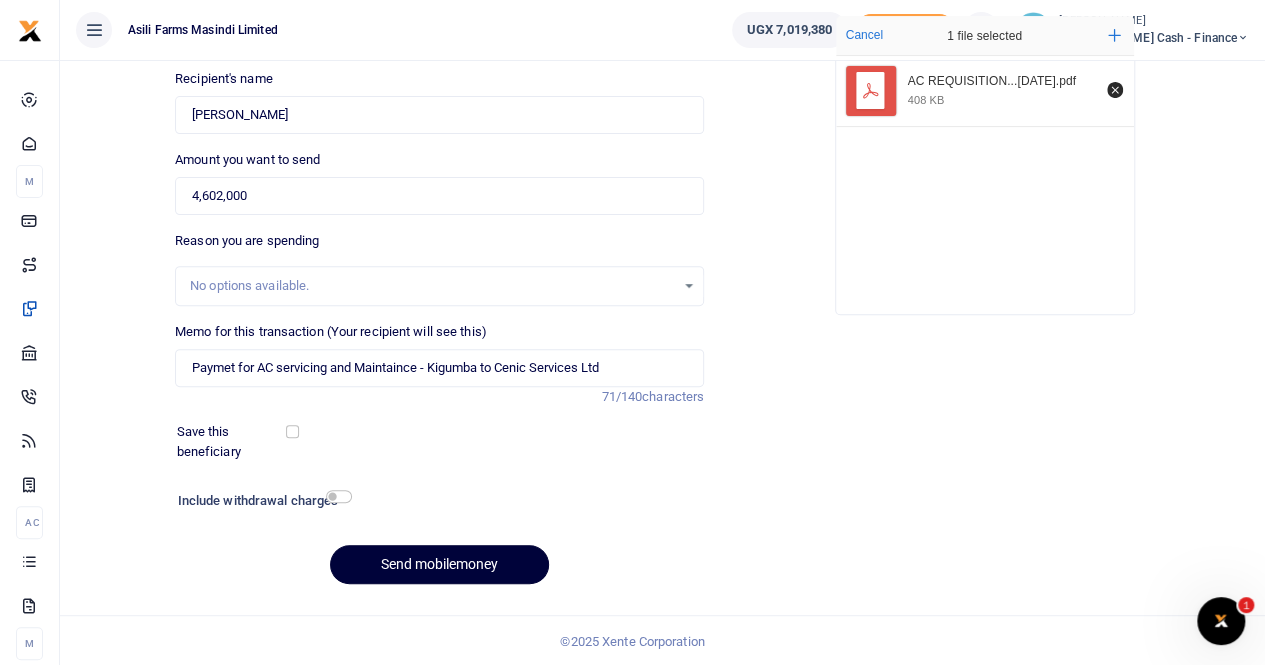 click on "Send mobilemoney" at bounding box center (439, 564) 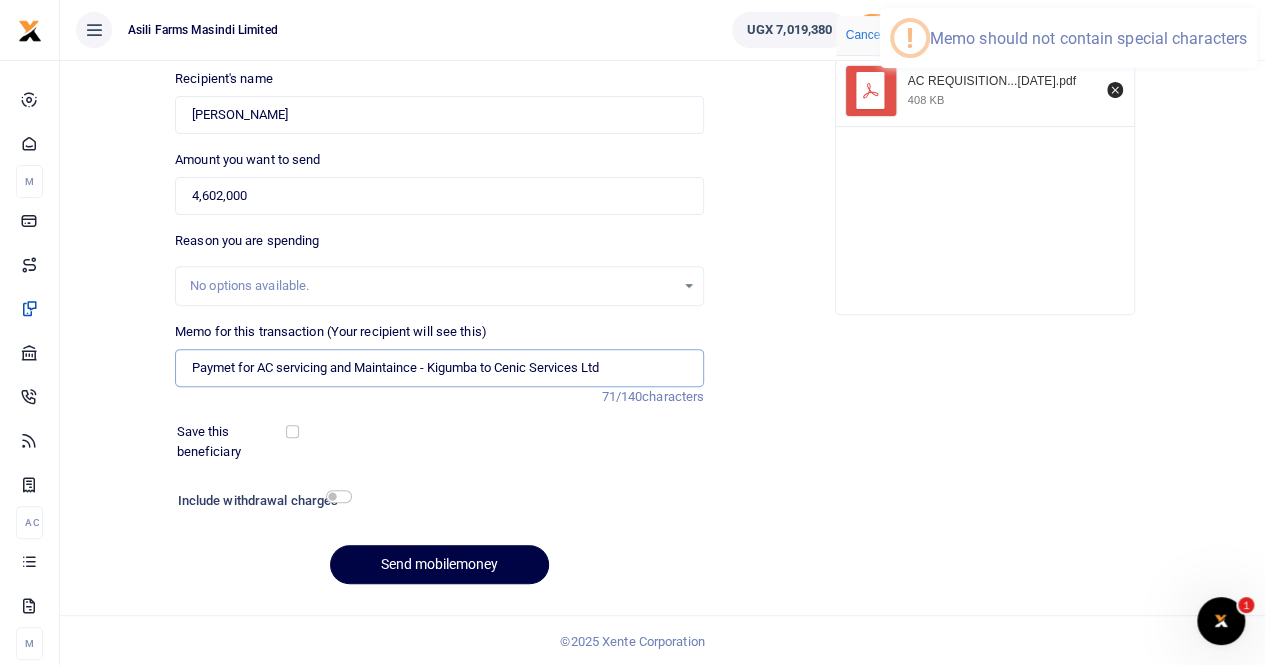 click on "Paymet for AC servicing and Maintaince - Kigumba to Cenic Services Ltd" at bounding box center (439, 368) 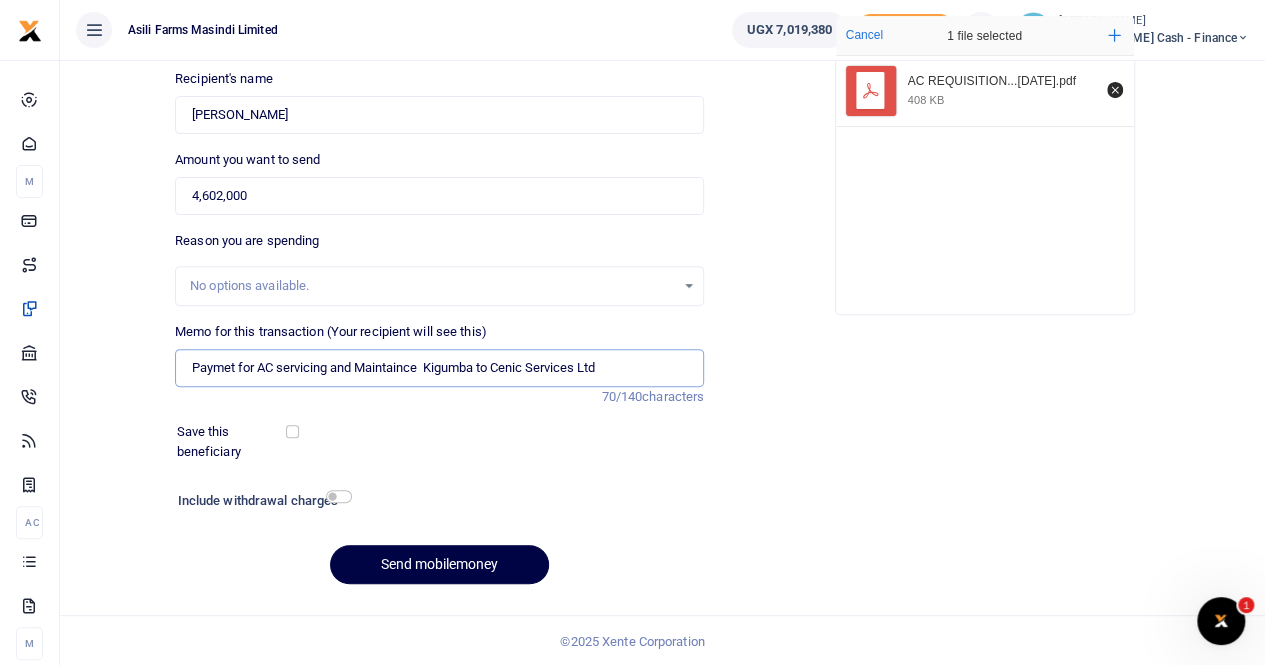 type on "Paymet for AC servicing and Maintaince  Kigumba to Cenic Services Ltd" 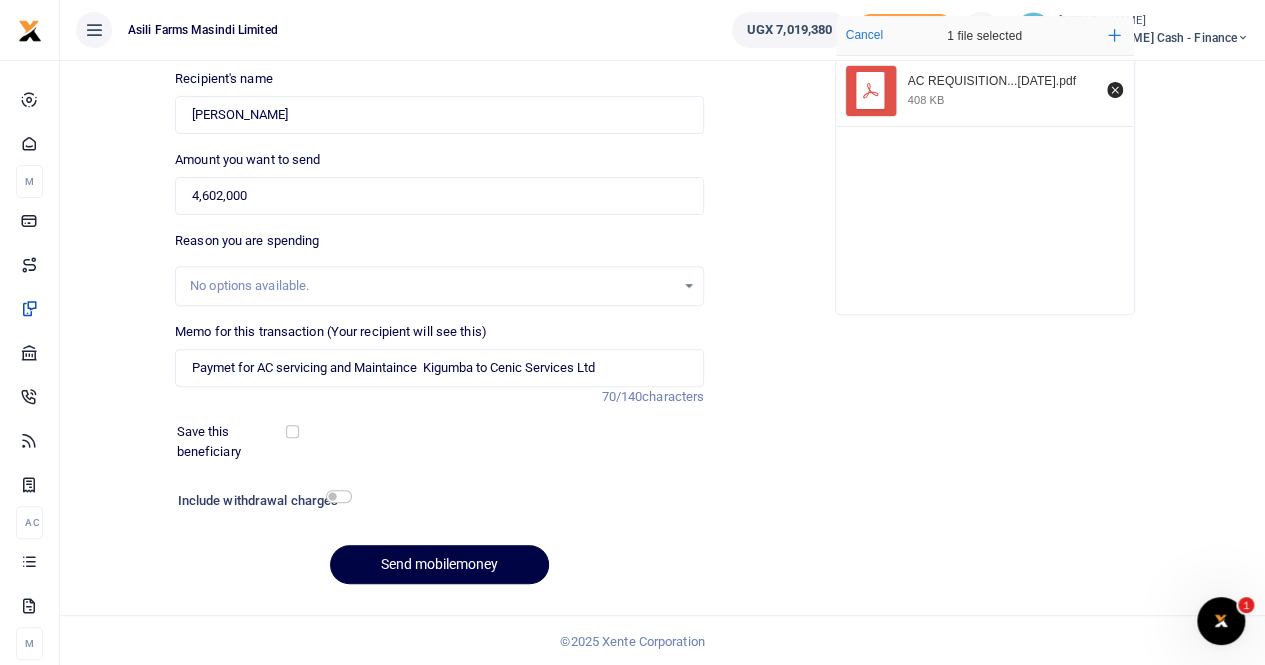 click on "AC REQUISITION...July 2025.pdf 408 KB" at bounding box center [985, 180] 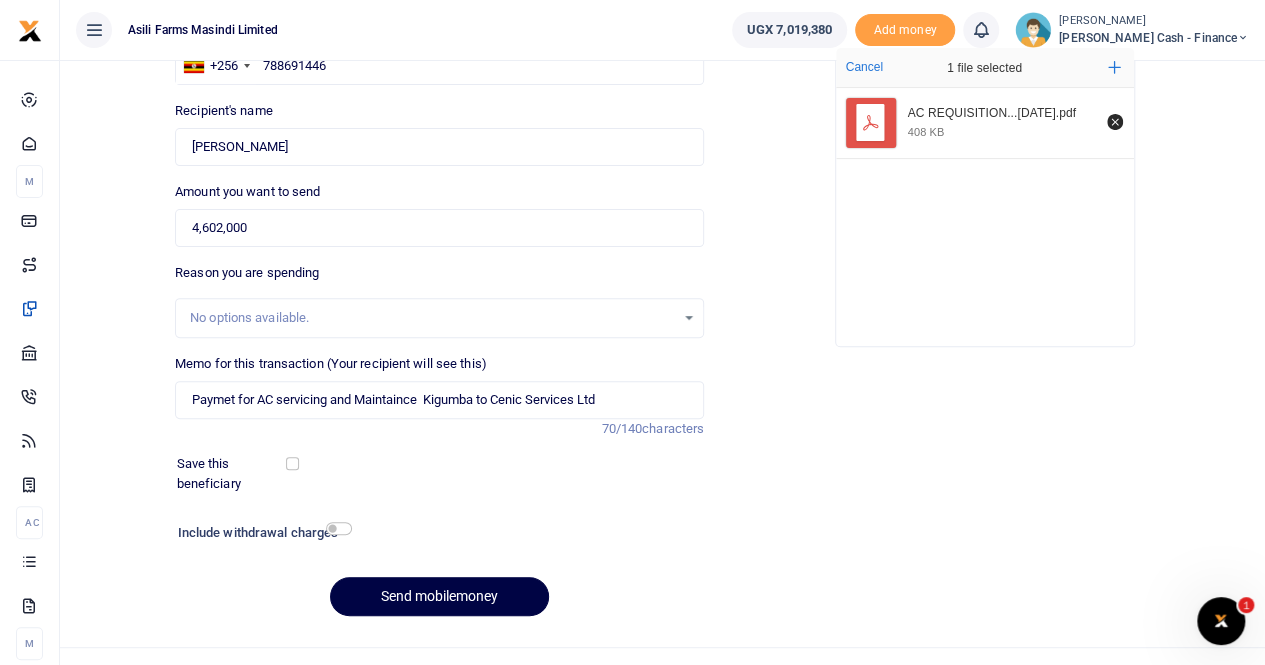 scroll, scrollTop: 218, scrollLeft: 0, axis: vertical 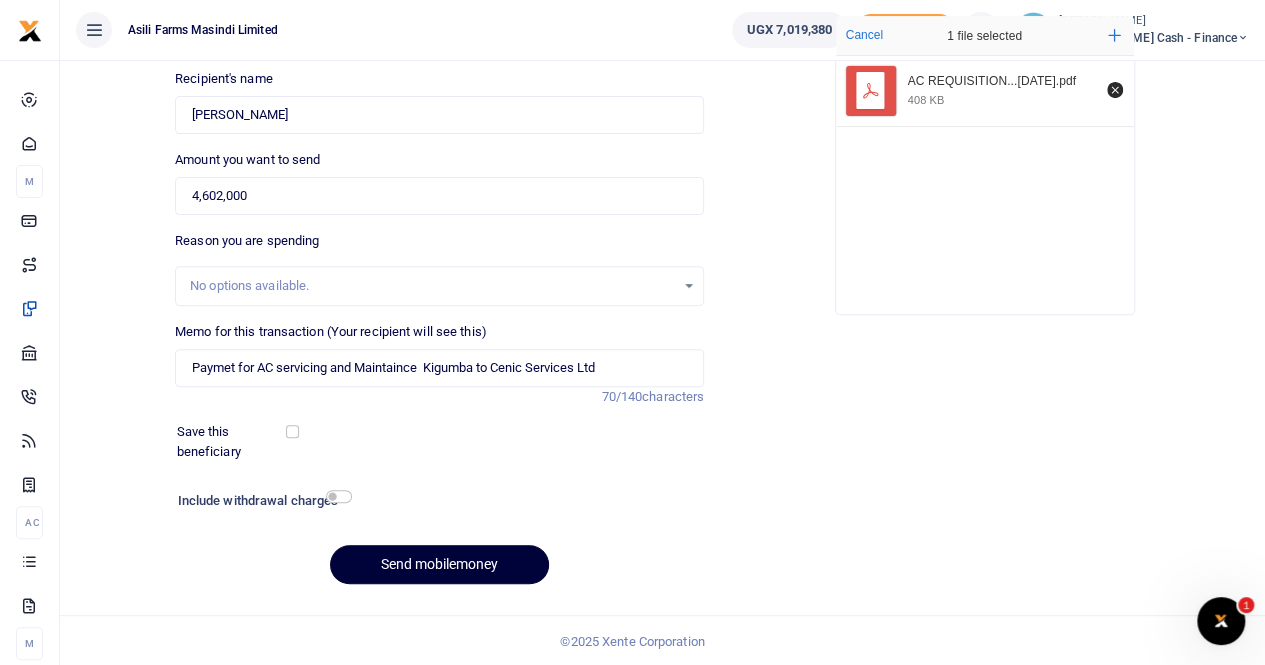 click on "Send mobilemoney" at bounding box center (439, 564) 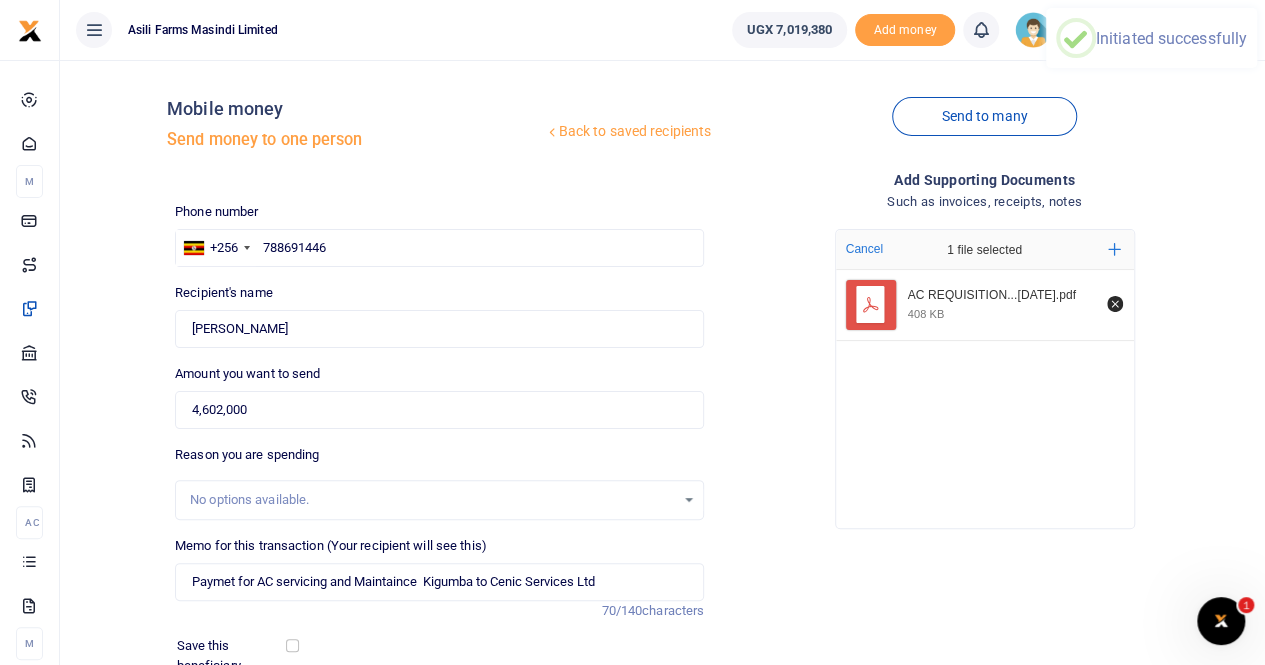scroll, scrollTop: 0, scrollLeft: 0, axis: both 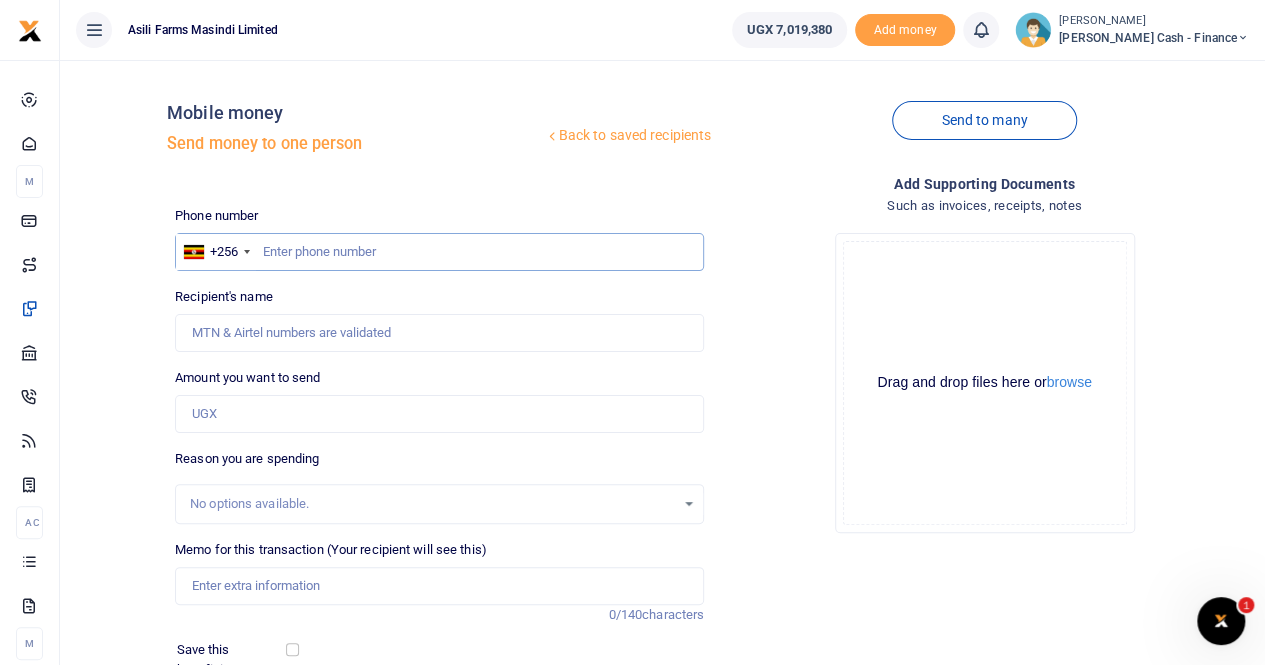 click at bounding box center [439, 252] 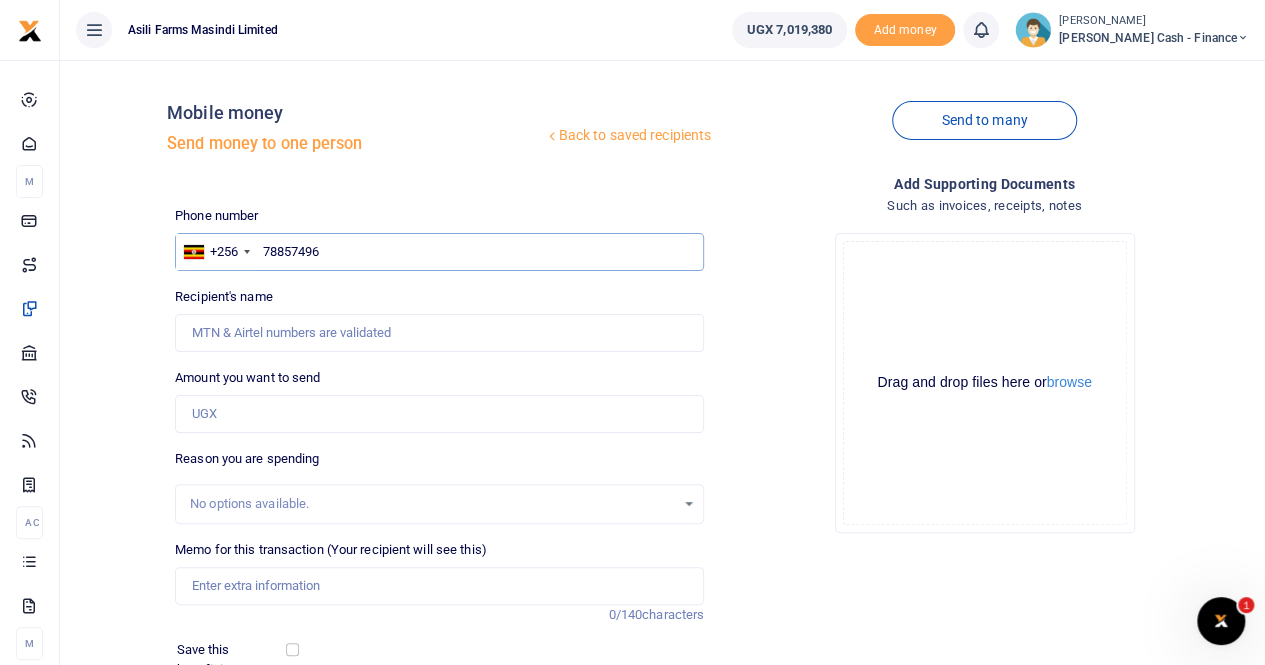 type on "788574961" 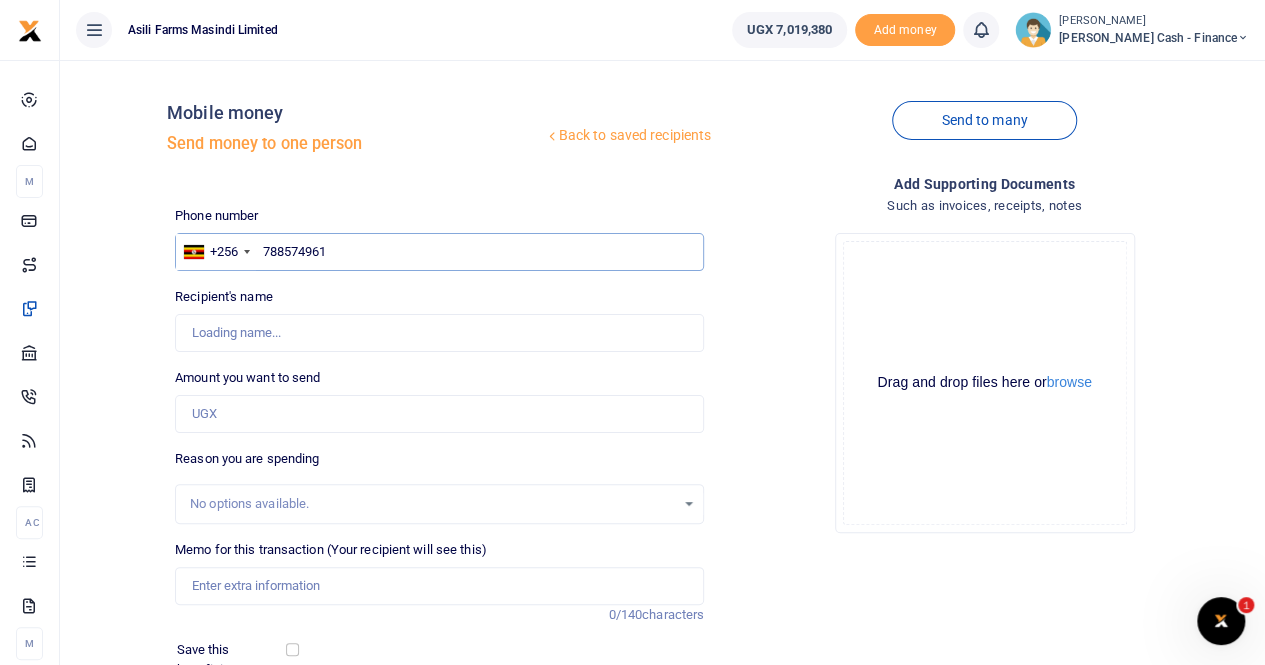 type on "Walter Okello" 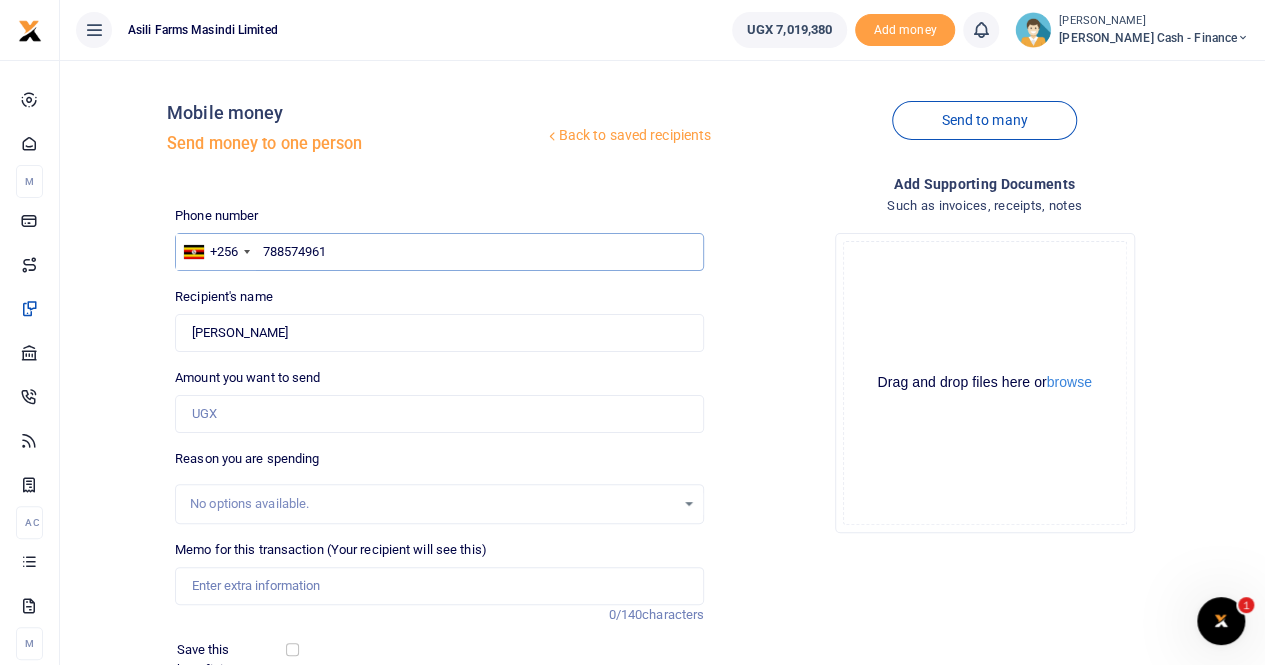 type on "788574961" 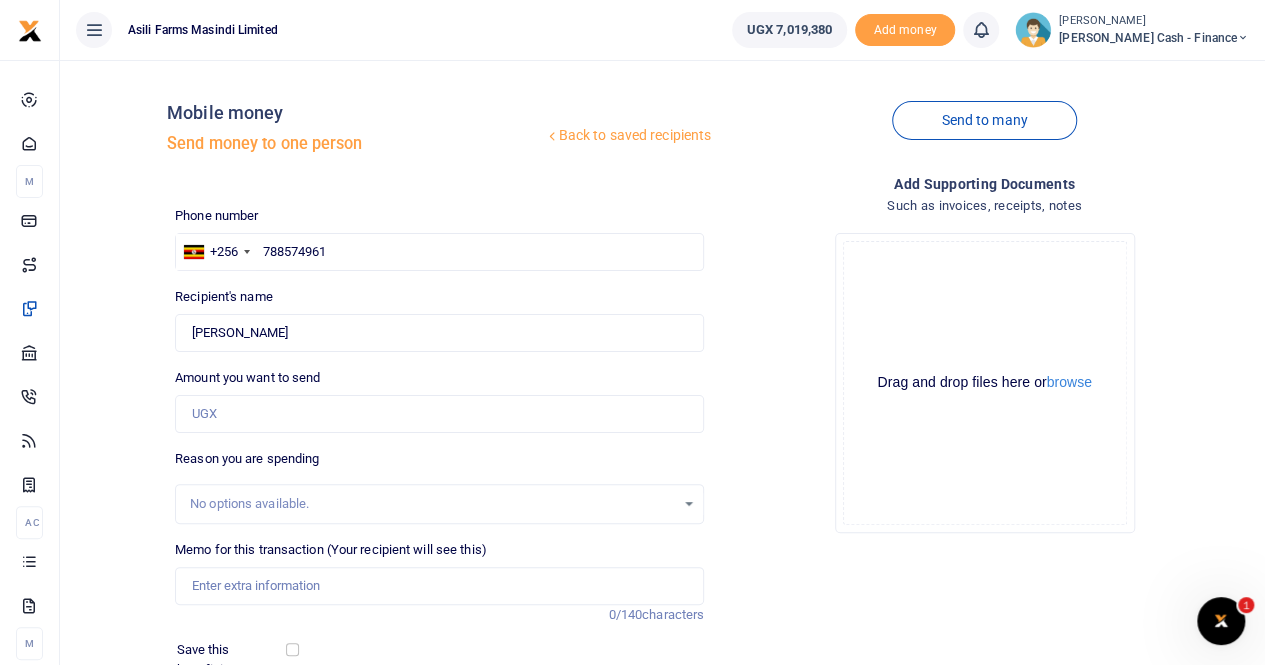 click on "No options available." at bounding box center (432, 504) 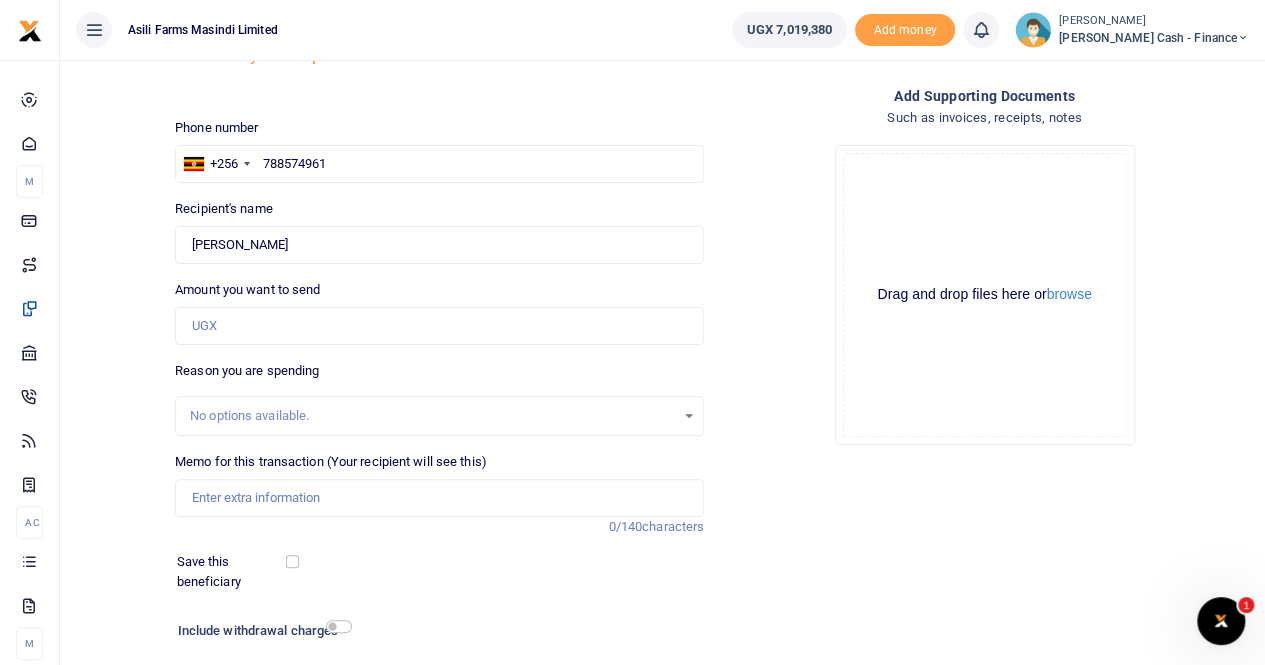 scroll, scrollTop: 200, scrollLeft: 0, axis: vertical 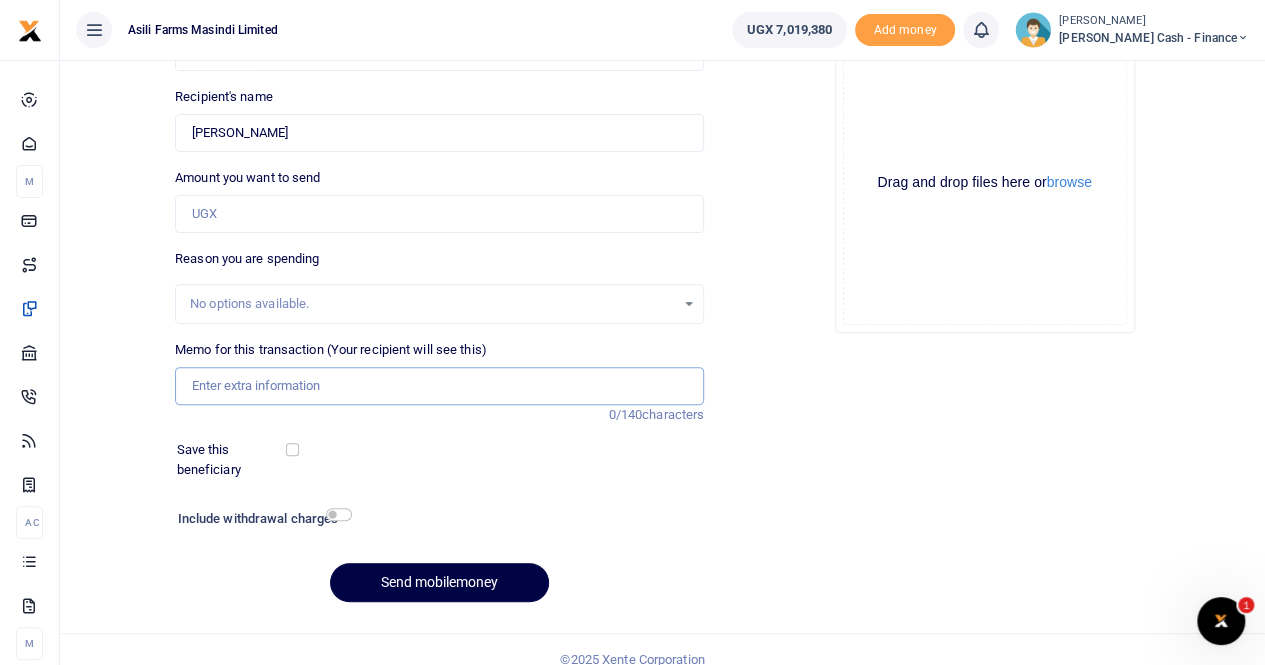 click on "Memo for this transaction (Your recipient will see this)" at bounding box center [439, 386] 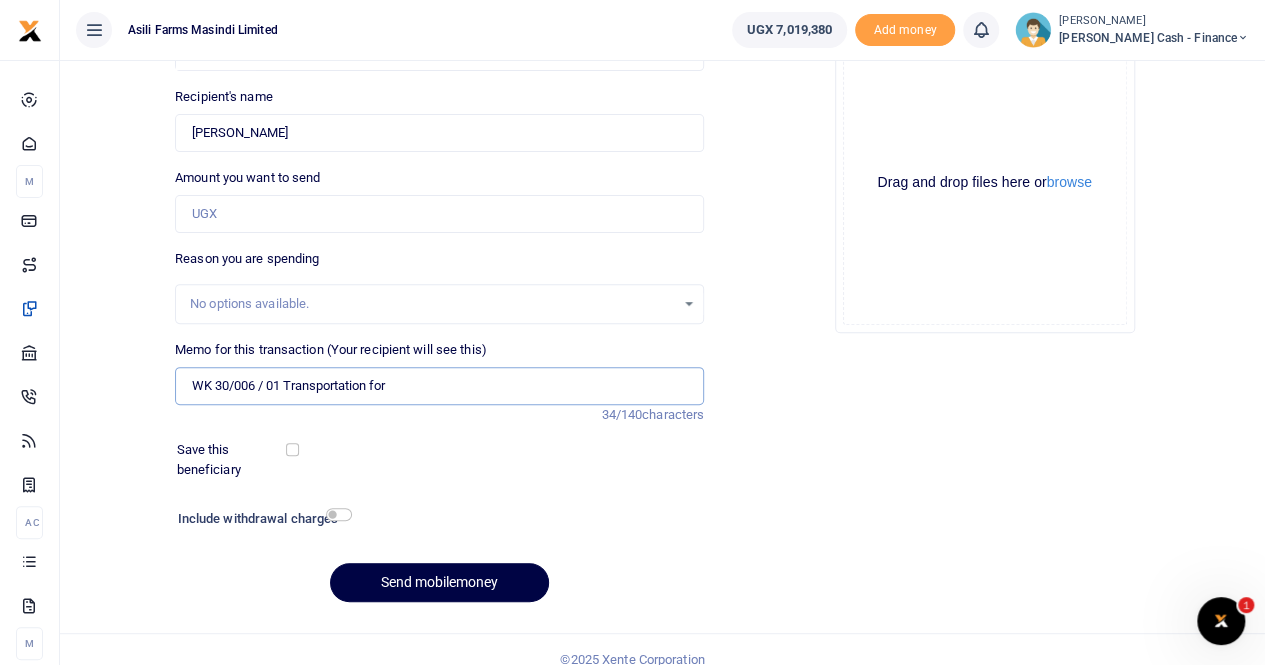 paste on "taking tyres from the farm to kampala" 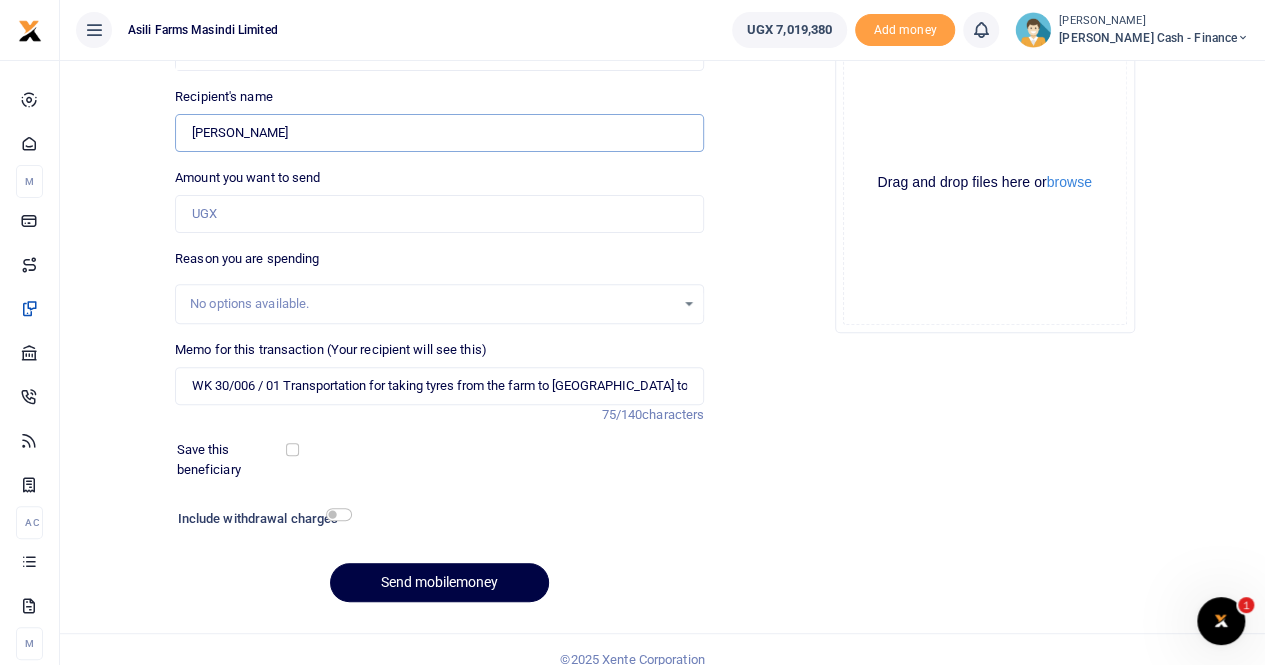 drag, startPoint x: 292, startPoint y: 135, endPoint x: 197, endPoint y: 137, distance: 95.02105 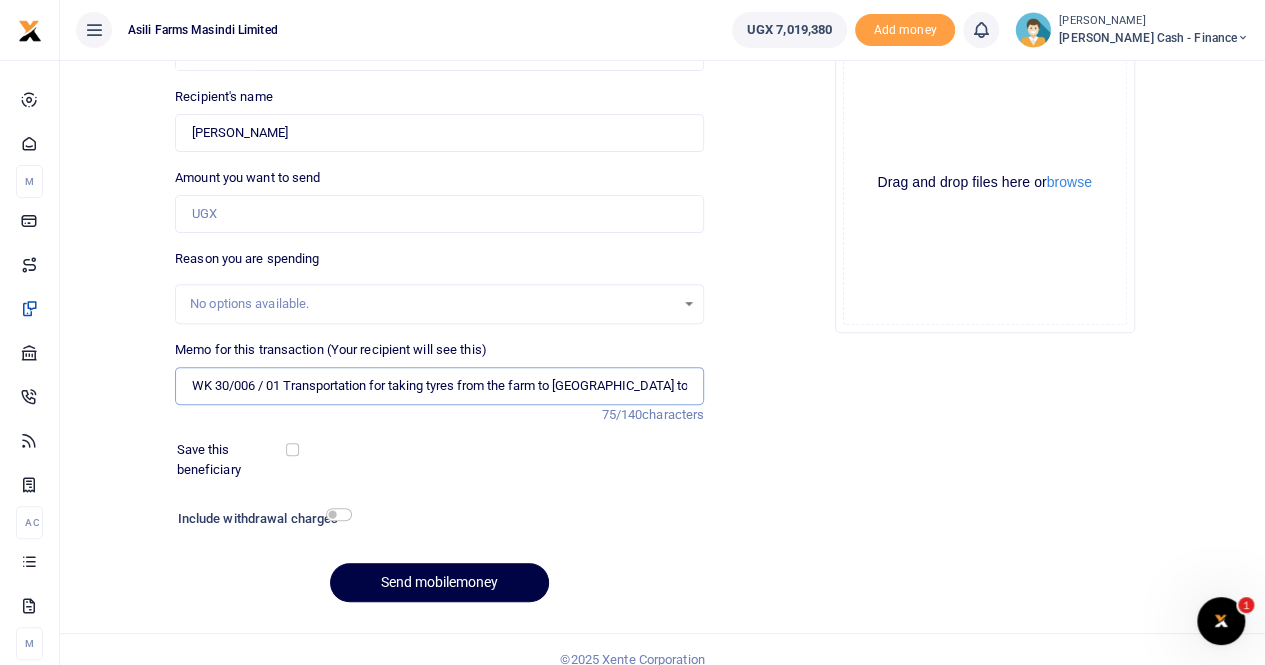 click on "WK 30/006 / 01 Transportation for taking tyres from the farm to kampala to" at bounding box center [439, 386] 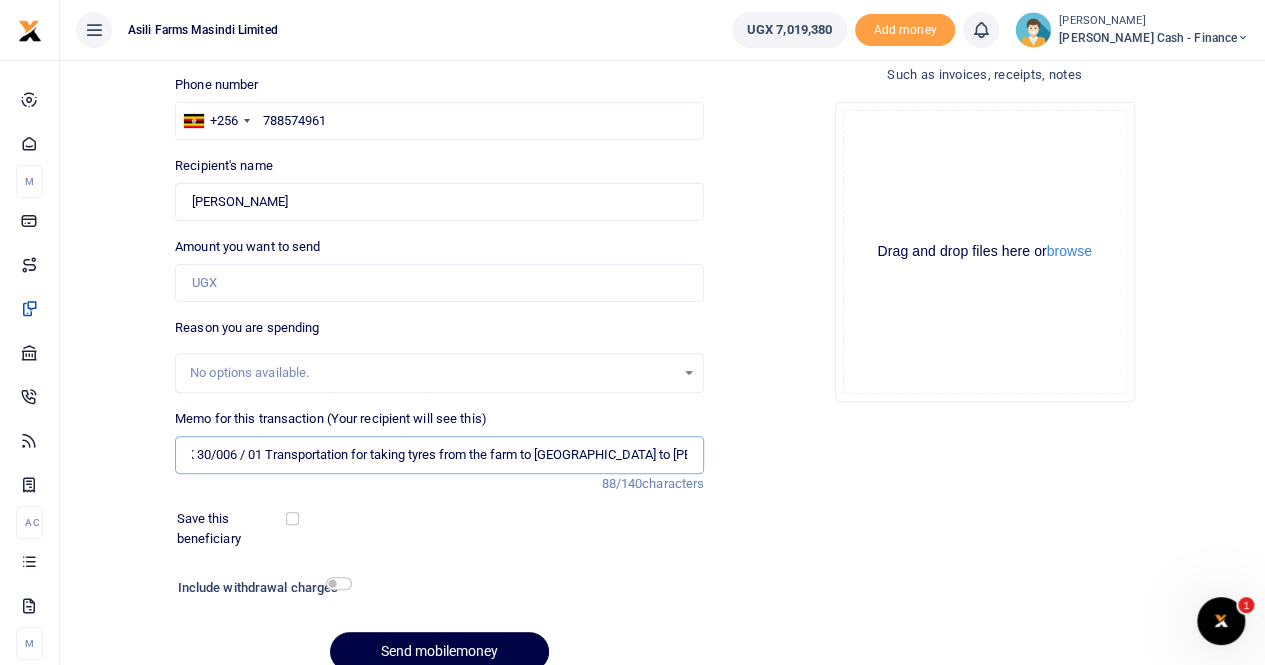 scroll, scrollTop: 100, scrollLeft: 0, axis: vertical 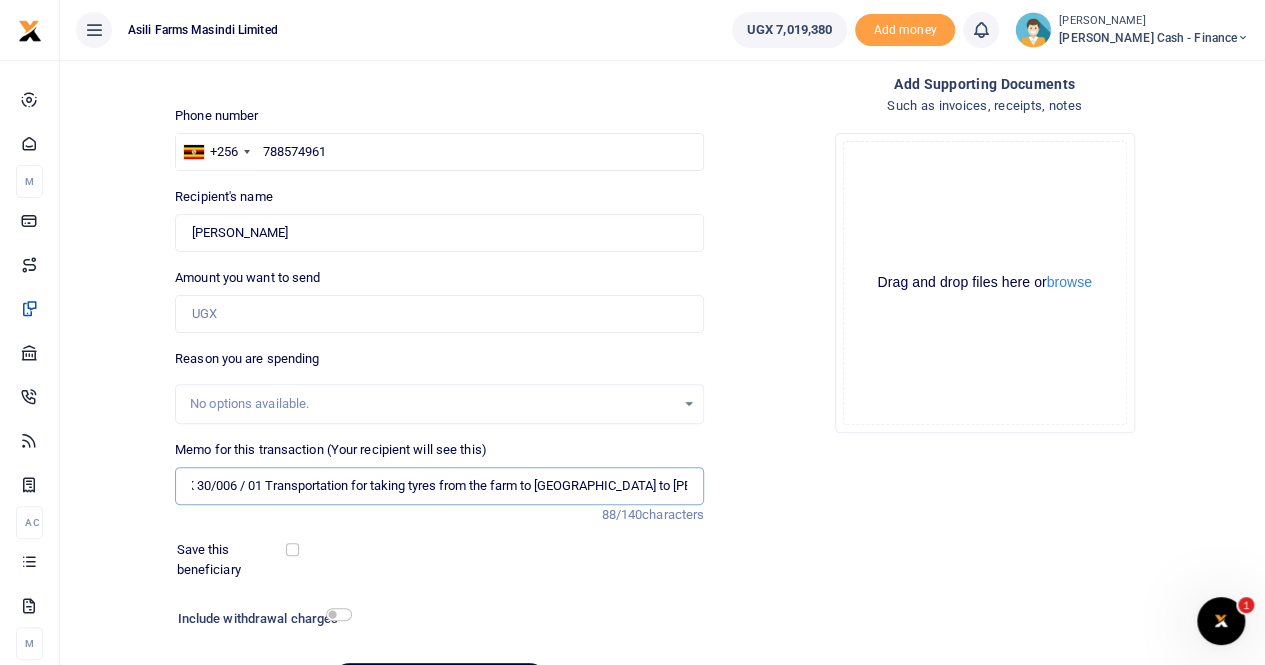 type on "WK 30/006 / 01 Transportation for taking tyres from the farm to kampala to Walter Okello" 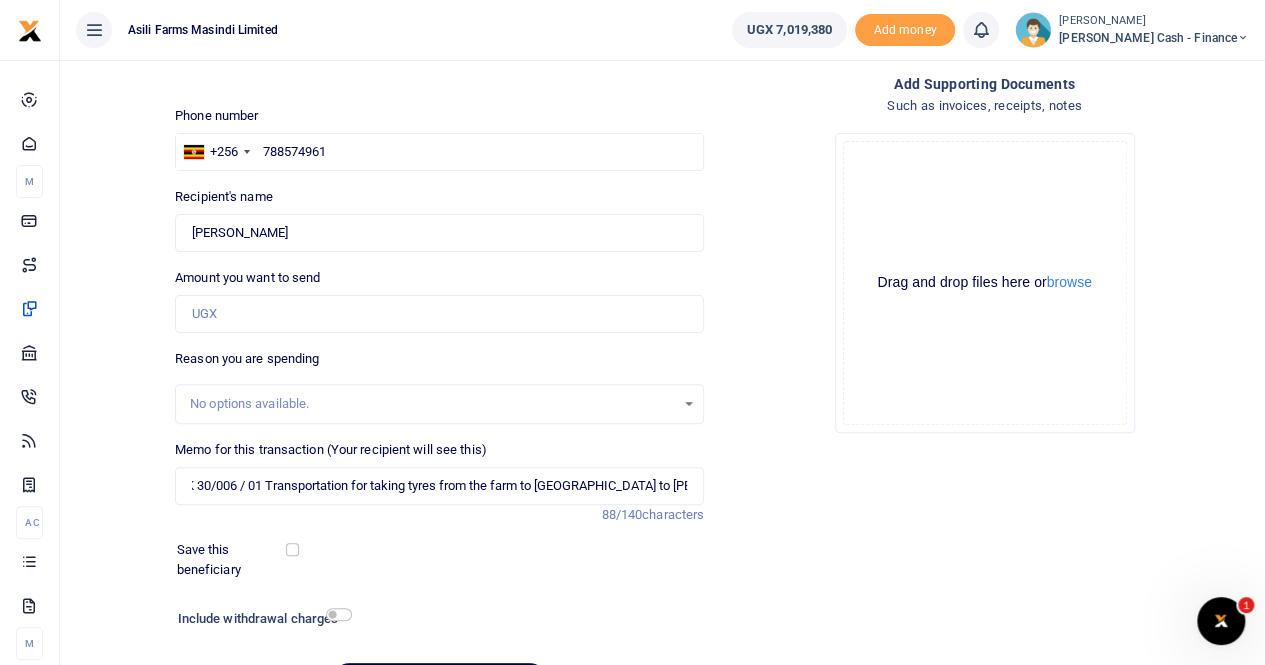 scroll, scrollTop: 0, scrollLeft: 0, axis: both 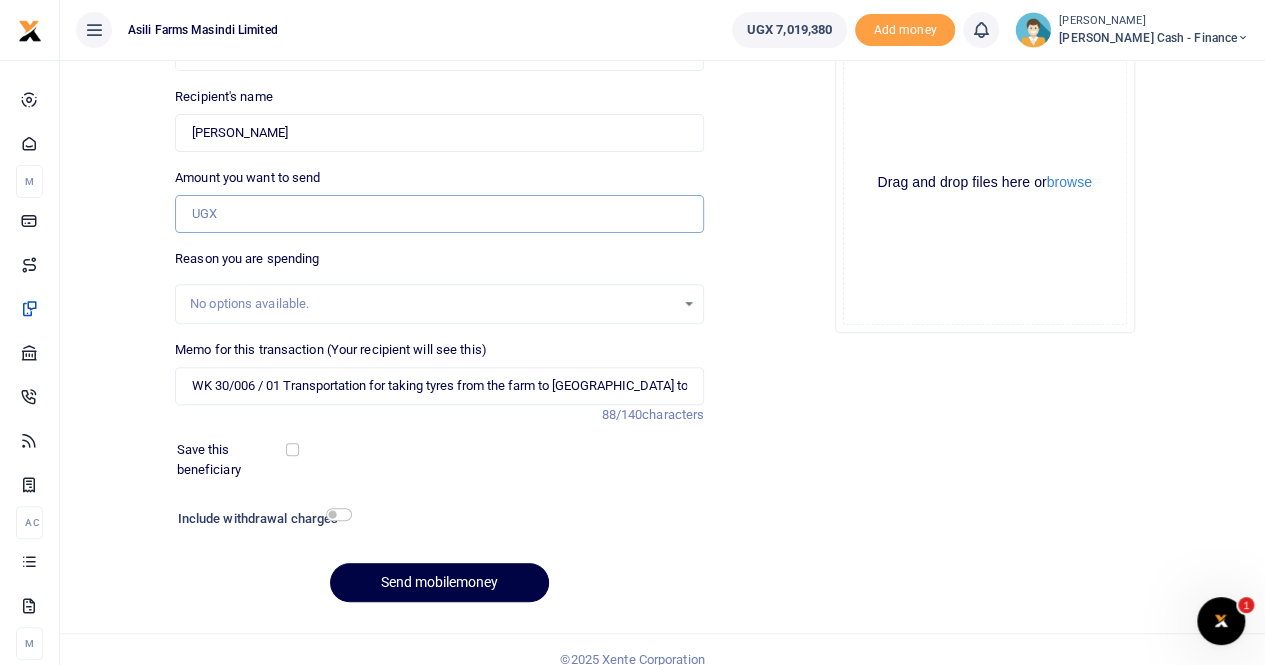 click on "Amount you want to send" at bounding box center [439, 214] 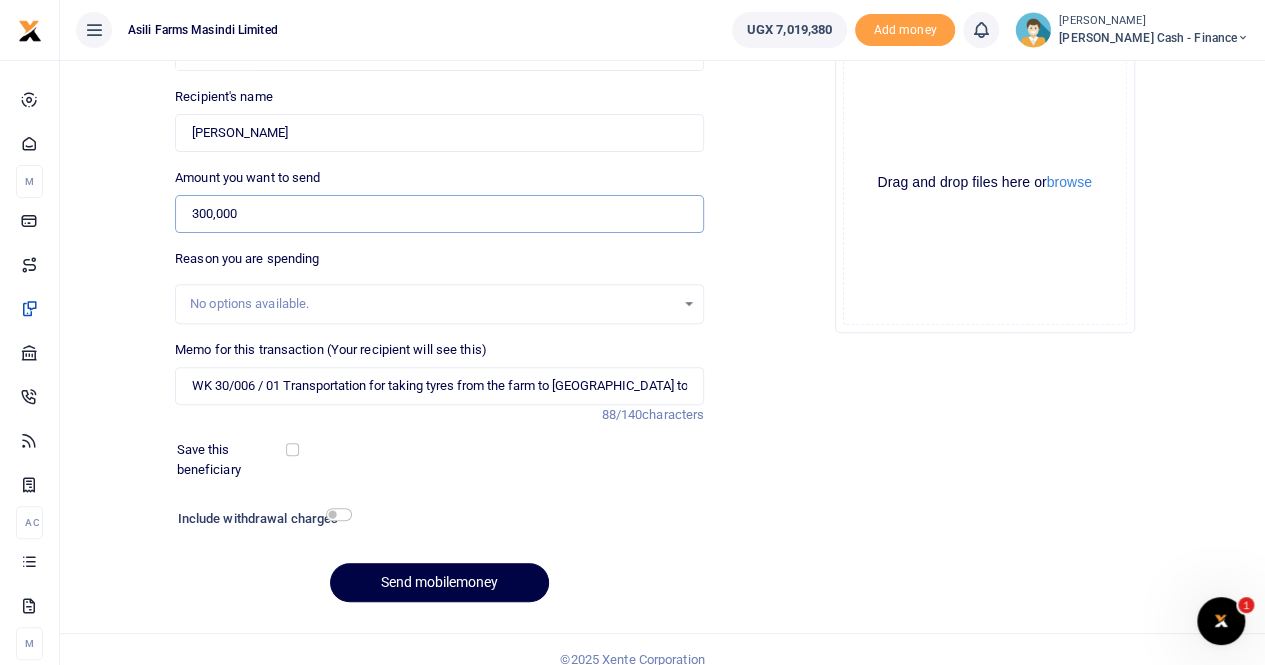 type on "300,000" 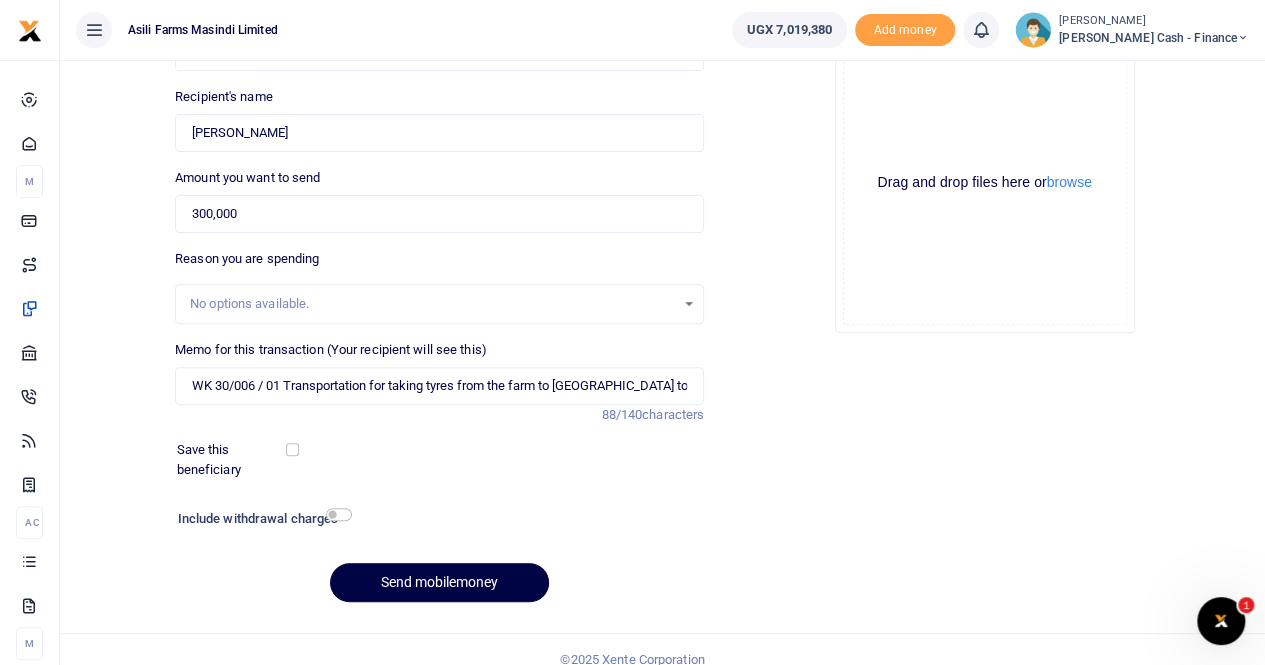 click on "No options available." at bounding box center [432, 304] 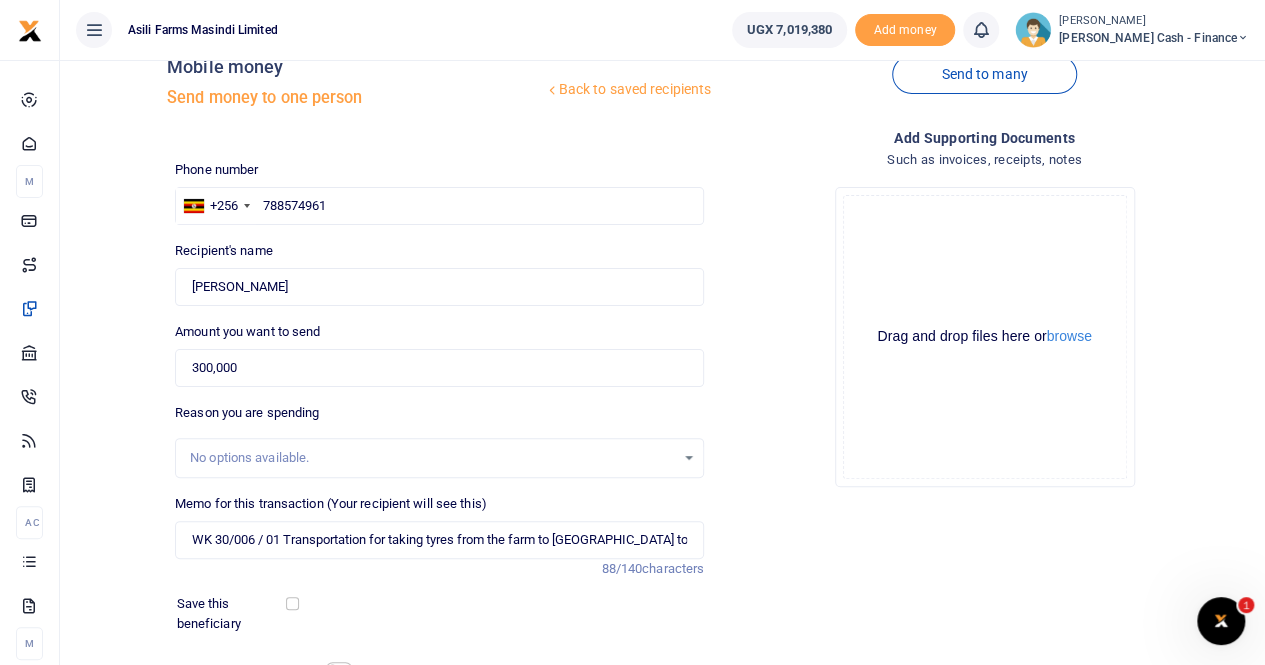 scroll, scrollTop: 18, scrollLeft: 0, axis: vertical 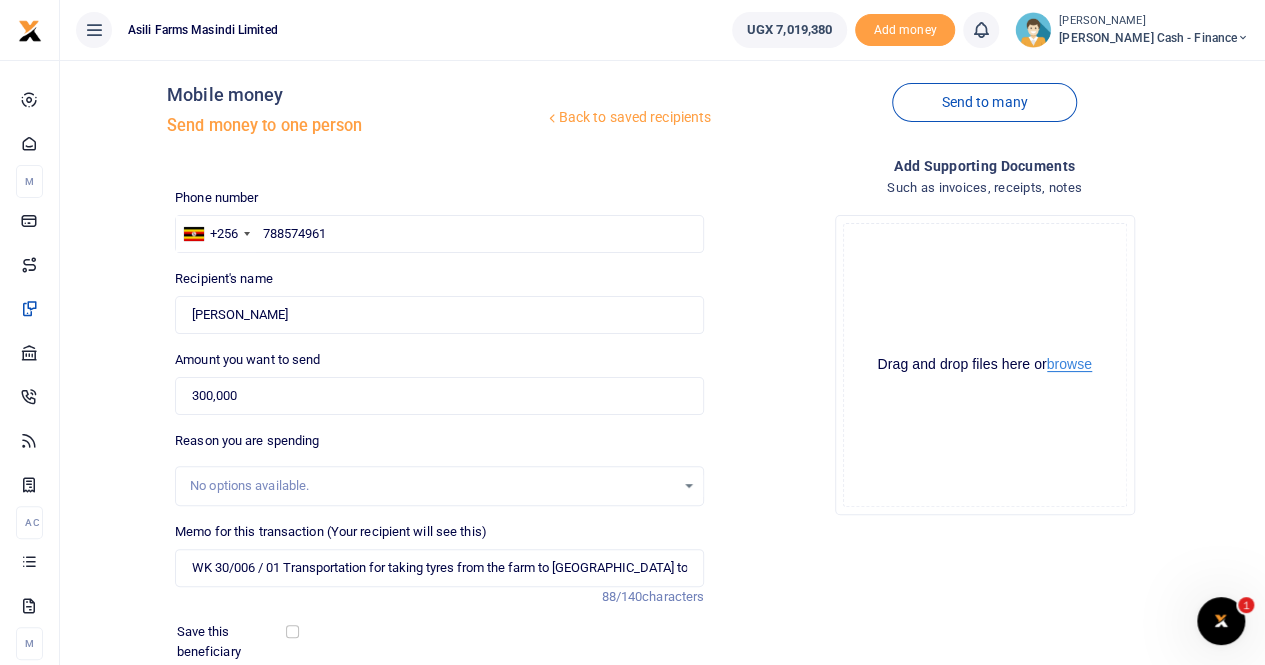 click on "browse" at bounding box center [1069, 364] 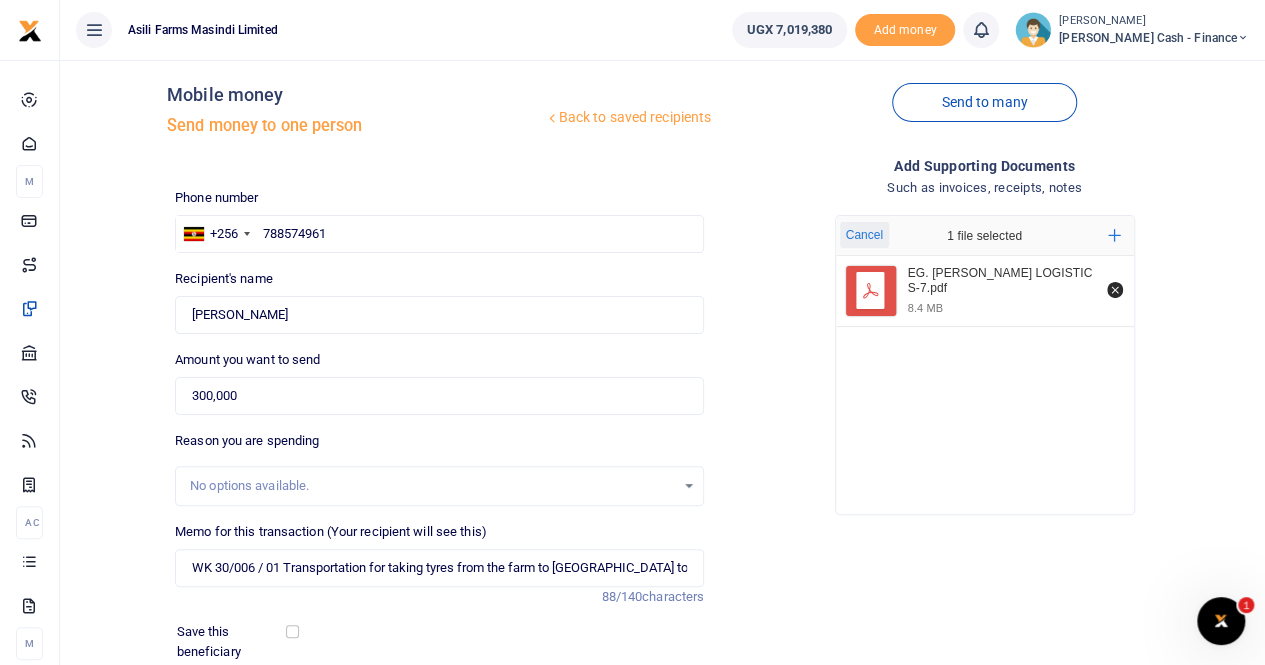 scroll, scrollTop: 218, scrollLeft: 0, axis: vertical 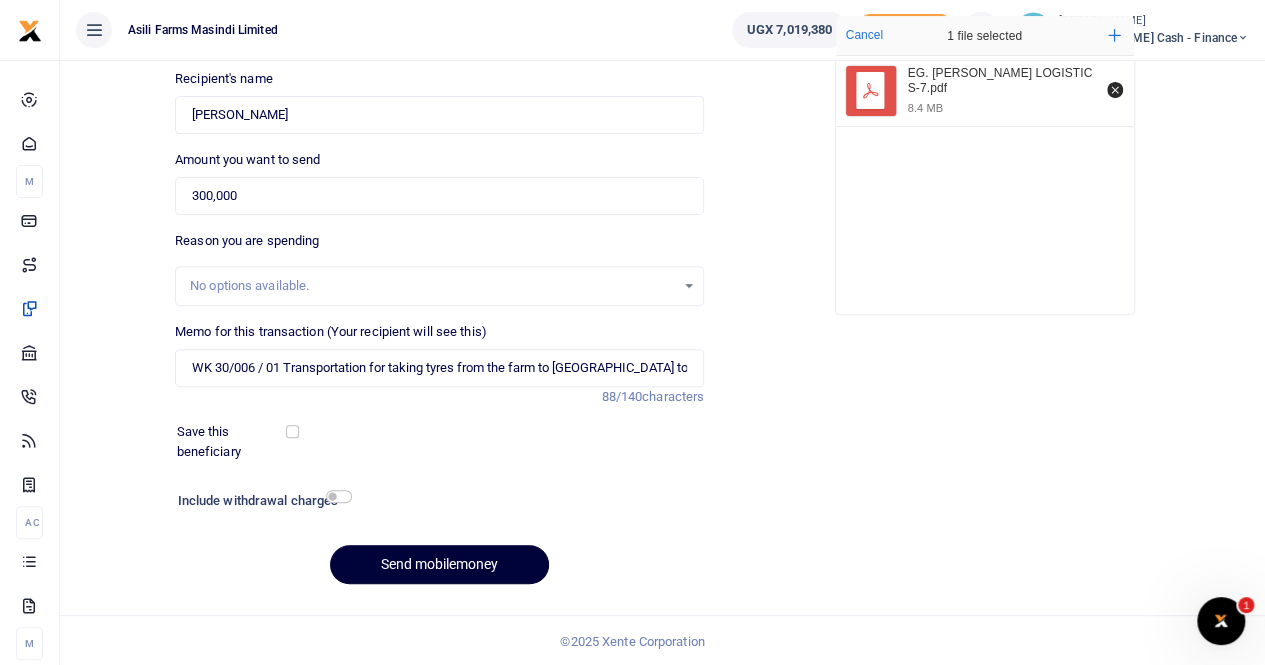 click on "Send mobilemoney" at bounding box center [439, 564] 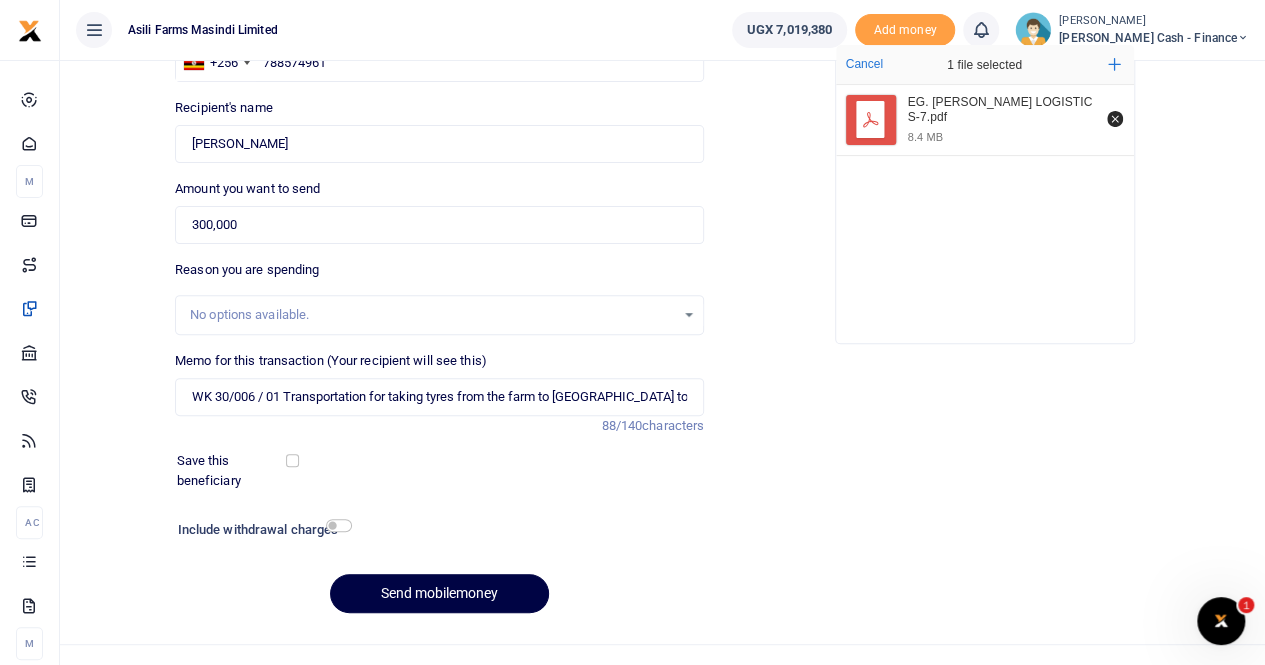scroll, scrollTop: 218, scrollLeft: 0, axis: vertical 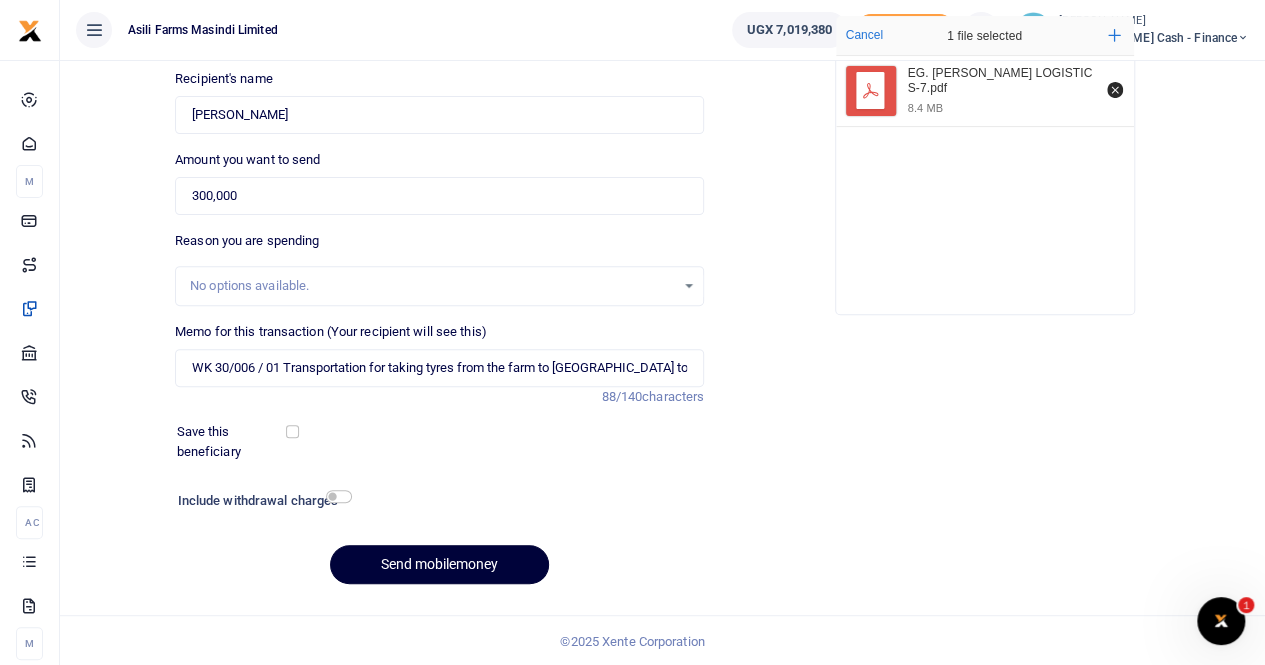 click on "Send mobilemoney" at bounding box center (439, 564) 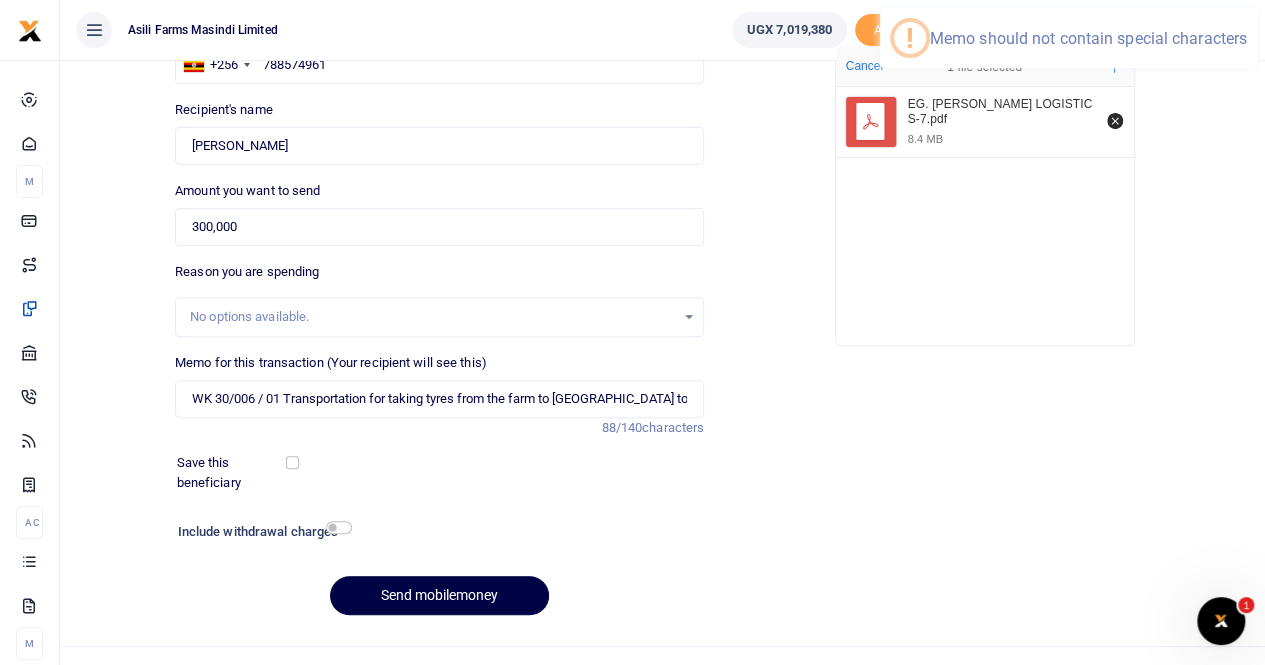 scroll, scrollTop: 218, scrollLeft: 0, axis: vertical 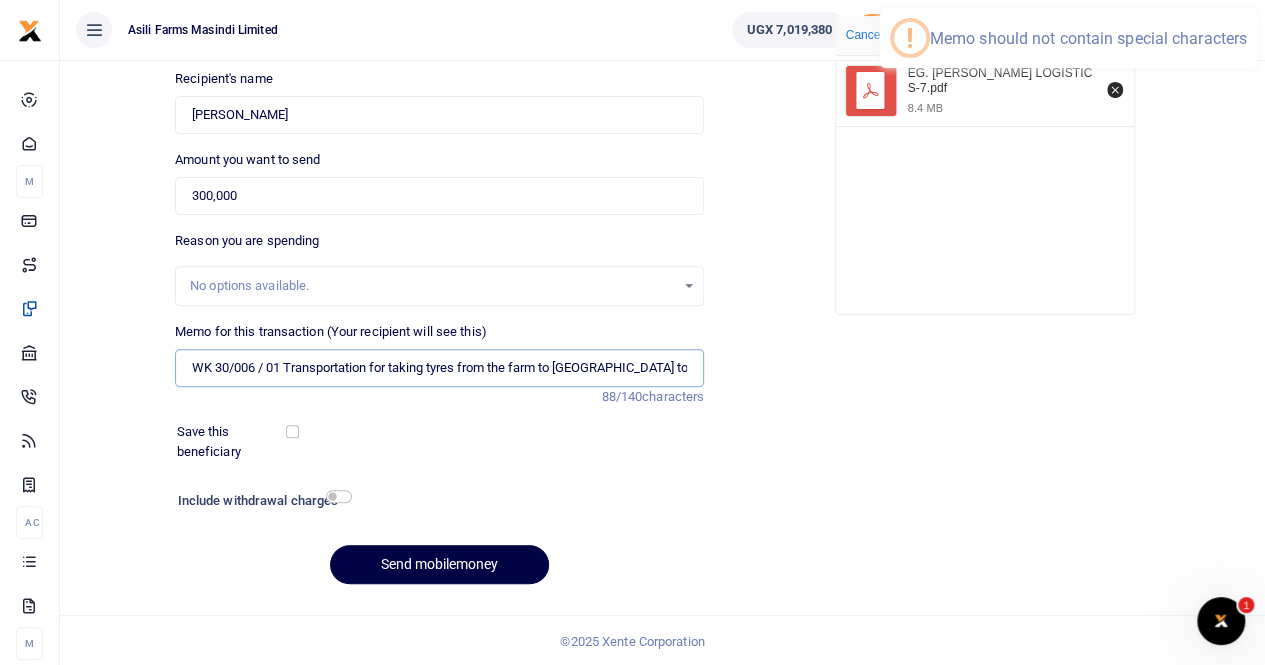 click on "WK 30/006 / 01 Transportation for taking tyres from the farm to kampala to Walter Okello" at bounding box center [439, 368] 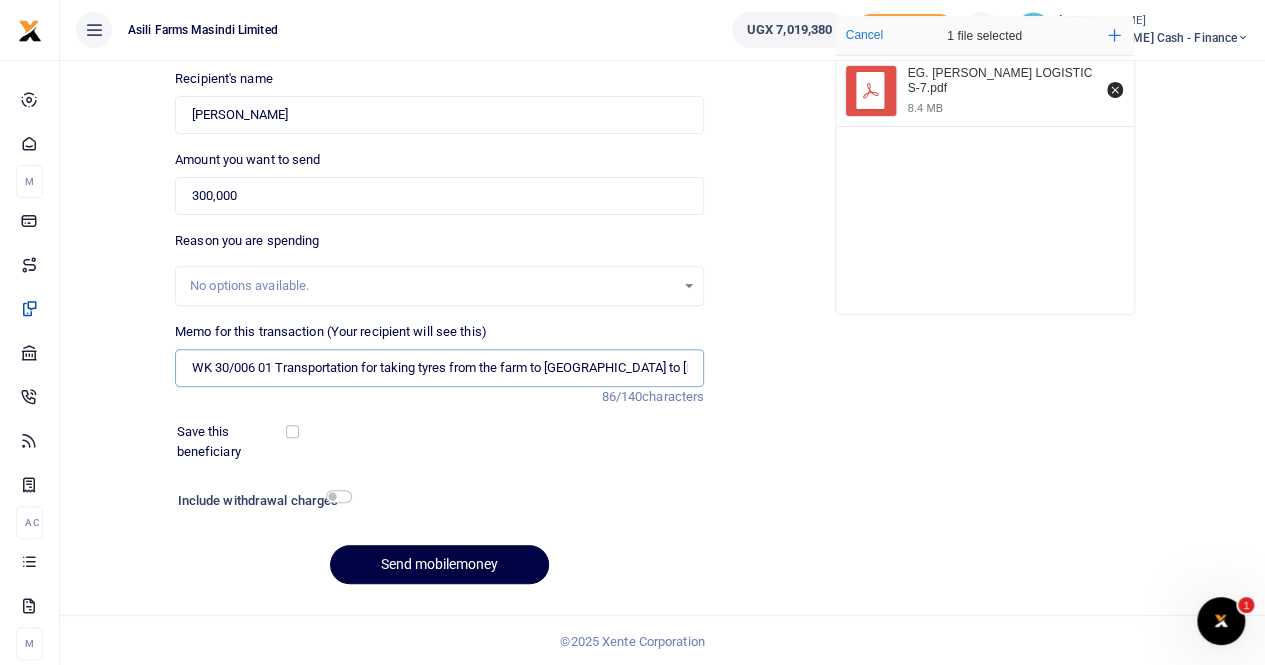 click on "WK 30/006 01 Transportation for taking tyres from the farm to kampala to Walter Okello" at bounding box center [439, 368] 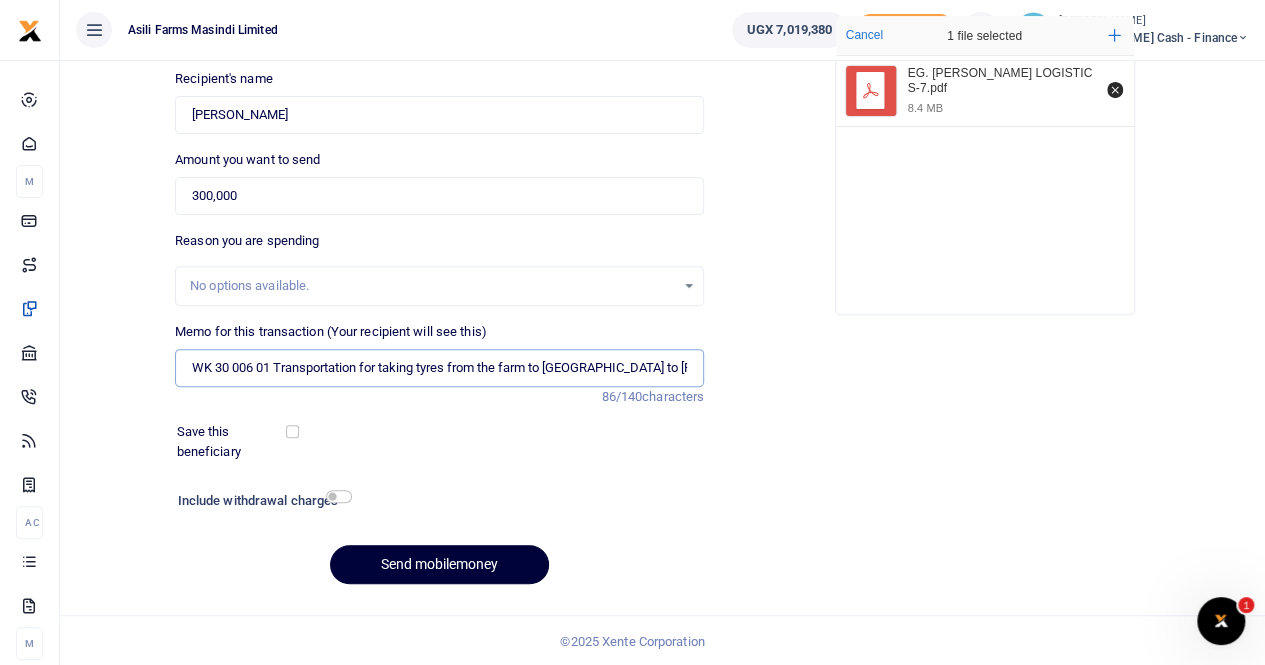 type on "WK 30 006 01 Transportation for taking tyres from the farm to [GEOGRAPHIC_DATA] to [PERSON_NAME]" 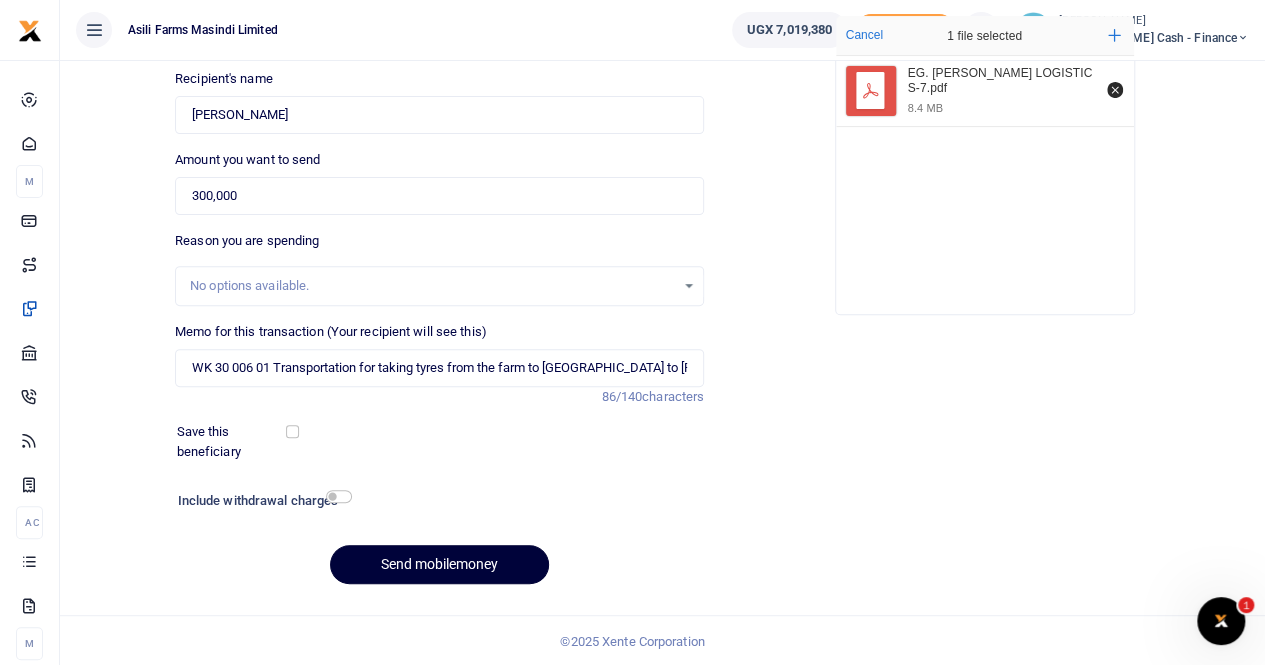 click on "Send mobilemoney" at bounding box center [439, 564] 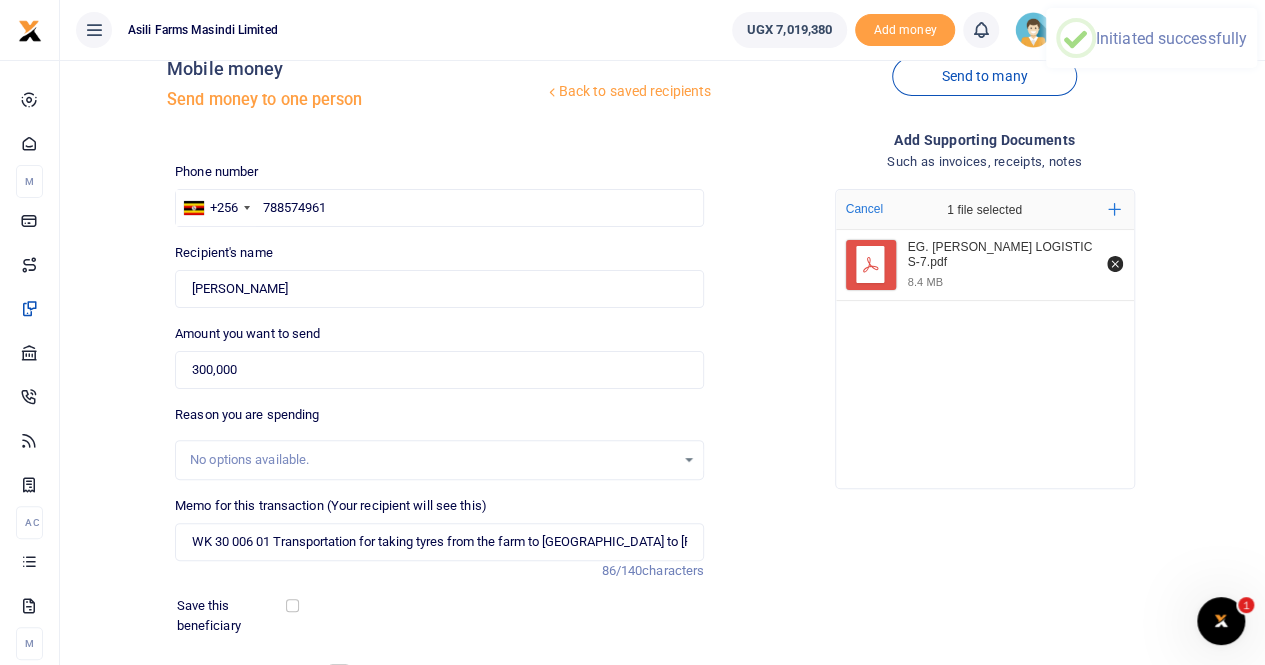 scroll, scrollTop: 18, scrollLeft: 0, axis: vertical 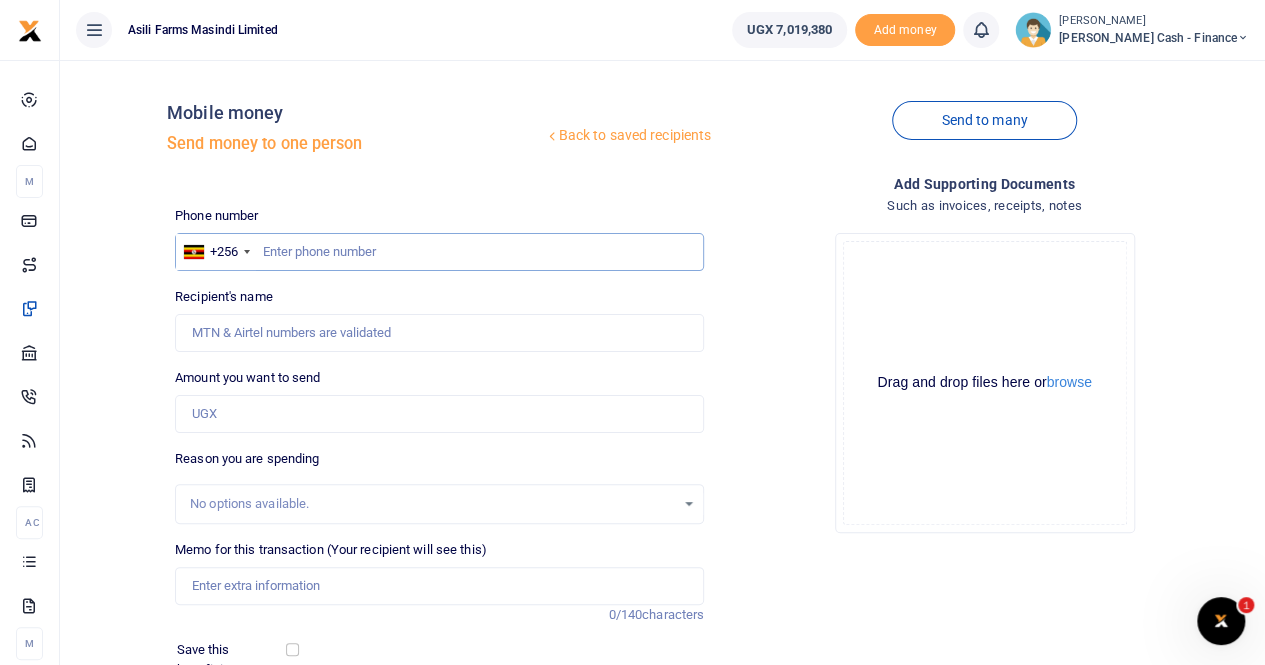 click at bounding box center [439, 252] 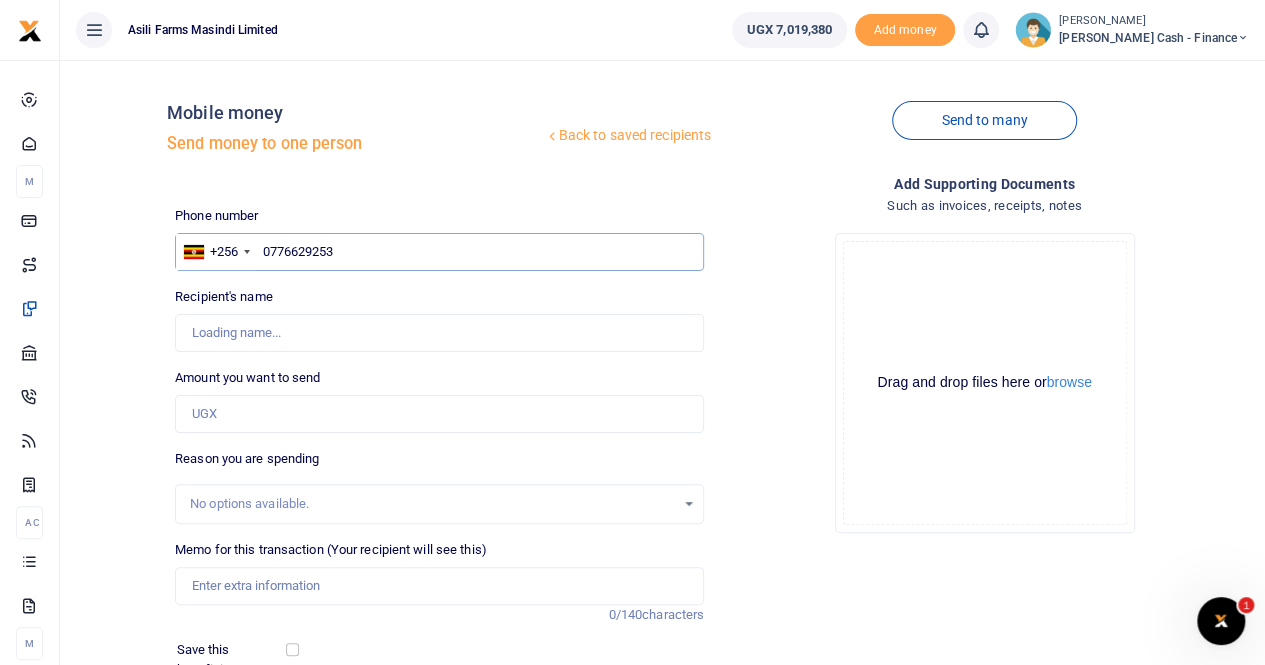 type on "0776629253" 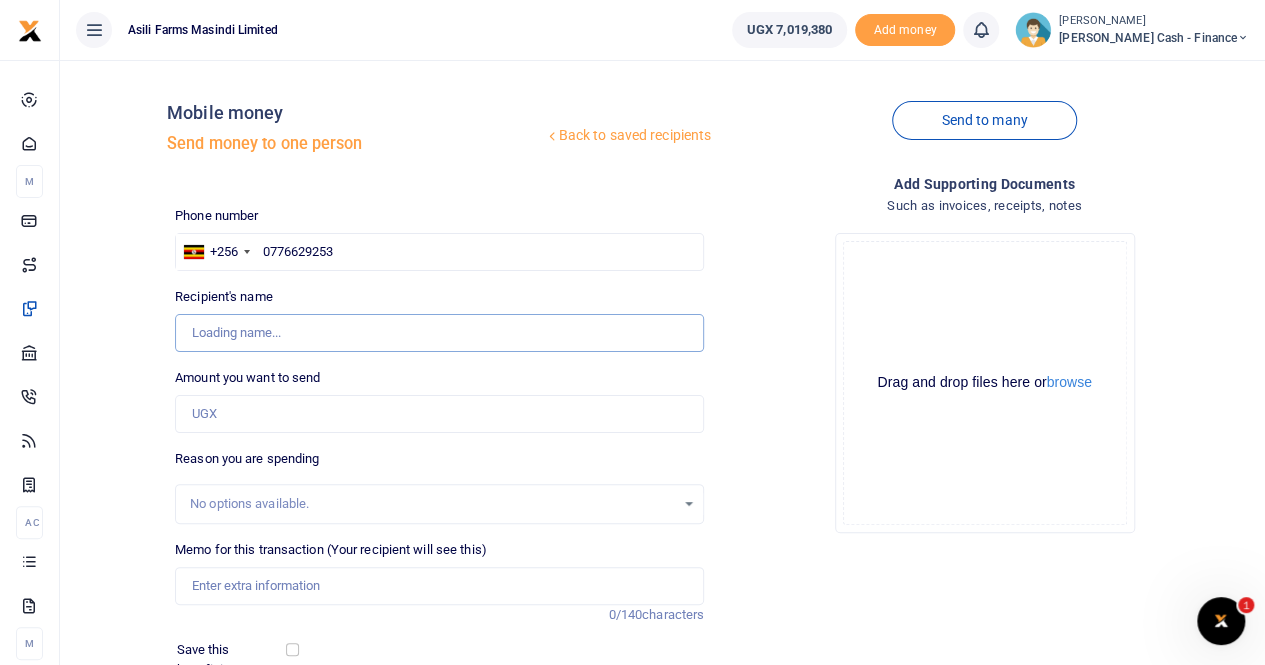 click on "Recipient's name" at bounding box center (439, 333) 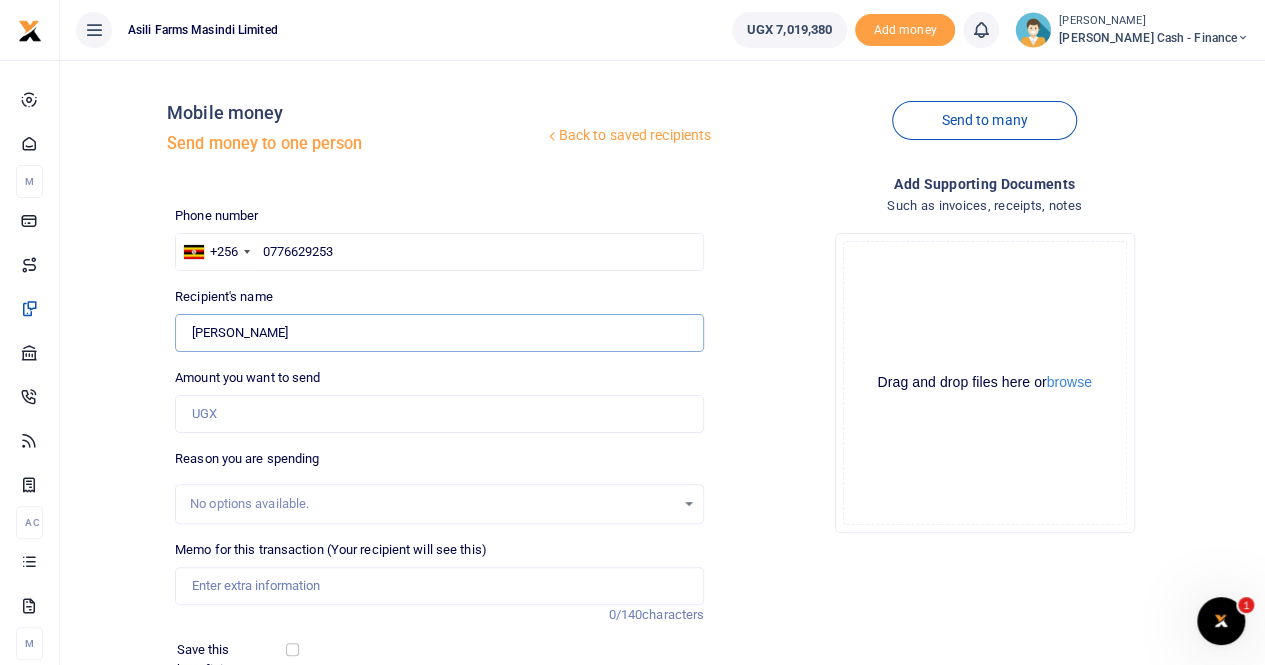 click on "Found" at bounding box center (439, 333) 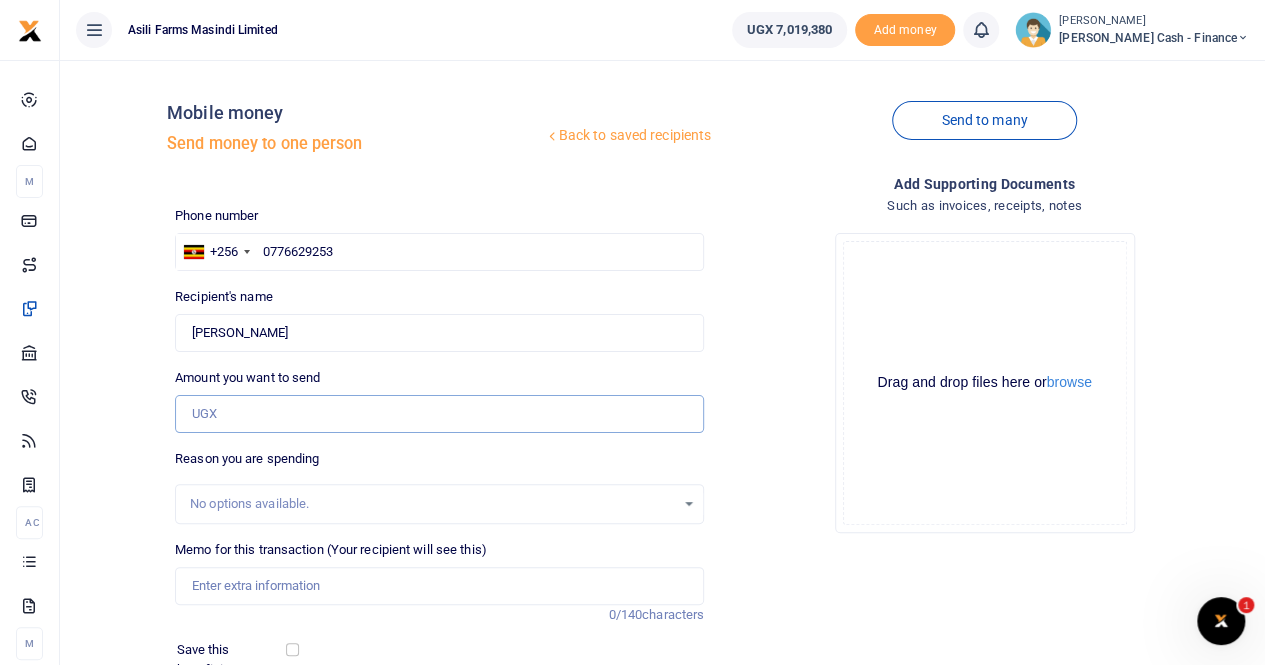 click on "Amount you want to send" at bounding box center [439, 414] 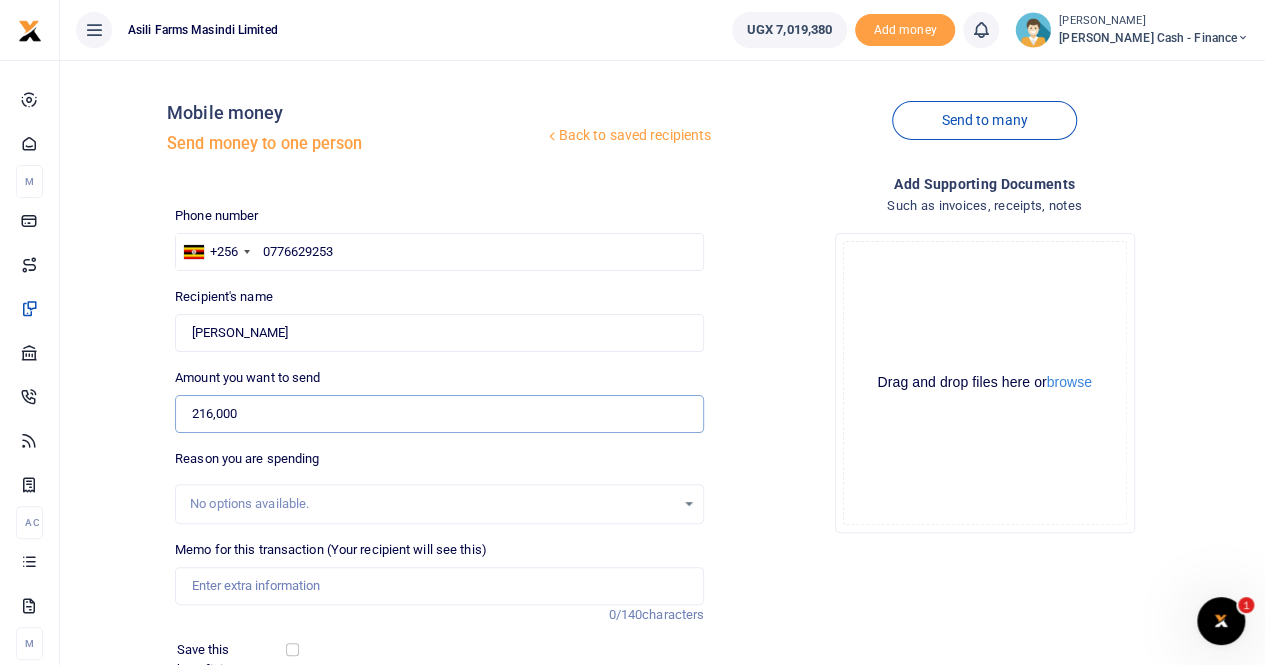 type on "216,000" 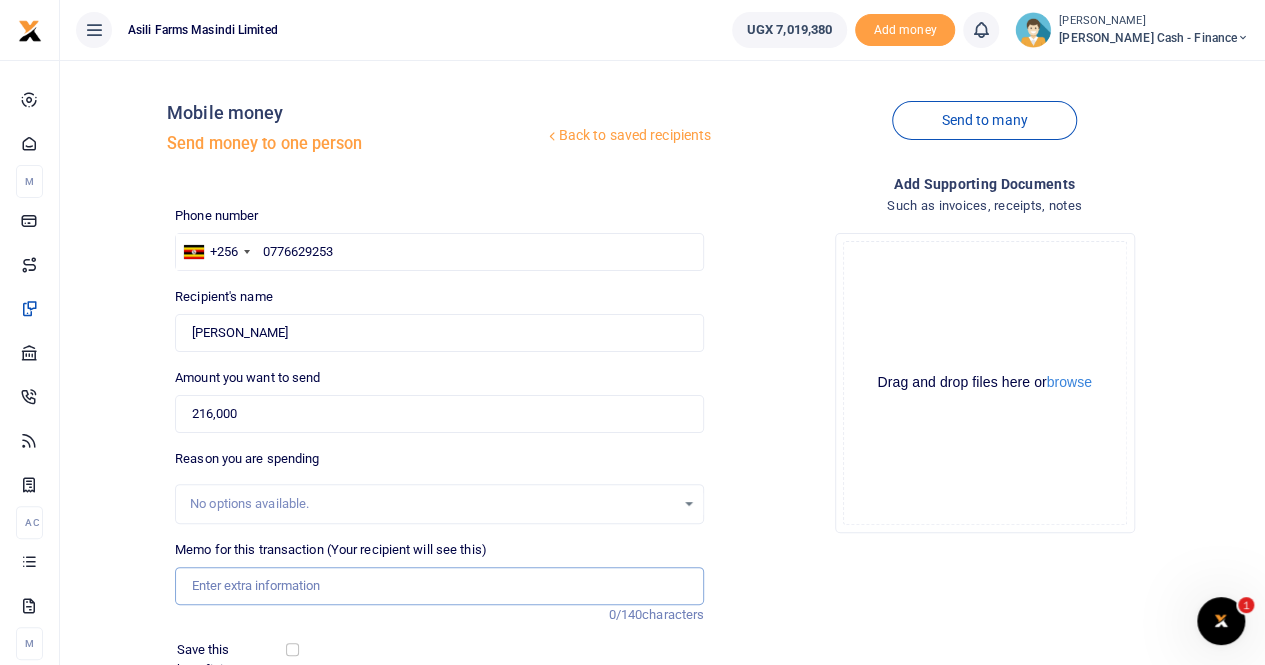 click on "Memo for this transaction (Your recipient will see this)" at bounding box center [439, 586] 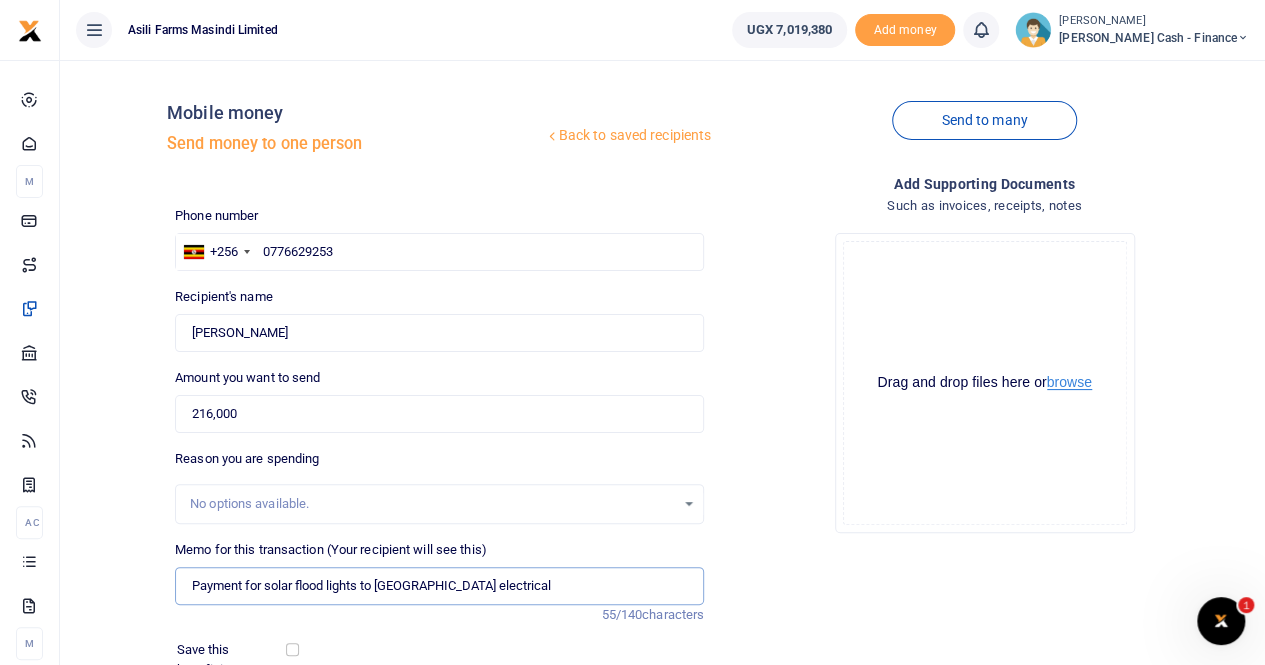 type on "Payment for solar flood lights to Mimishack electrical" 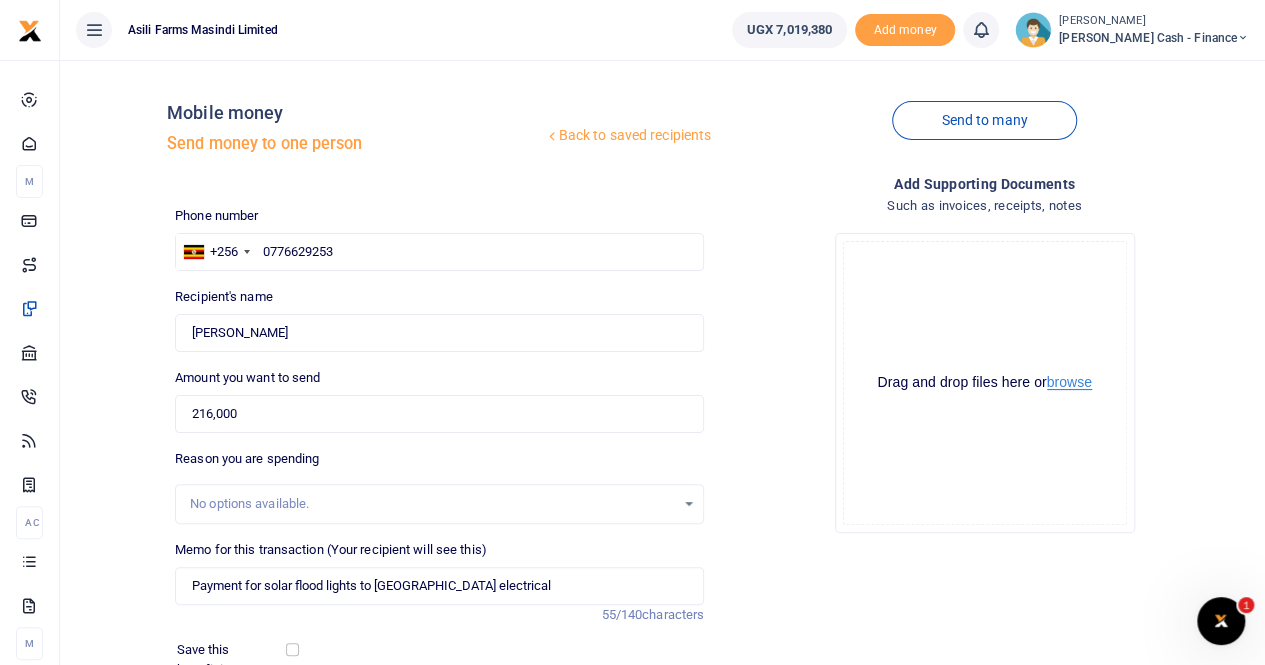 click on "browse" at bounding box center [1069, 382] 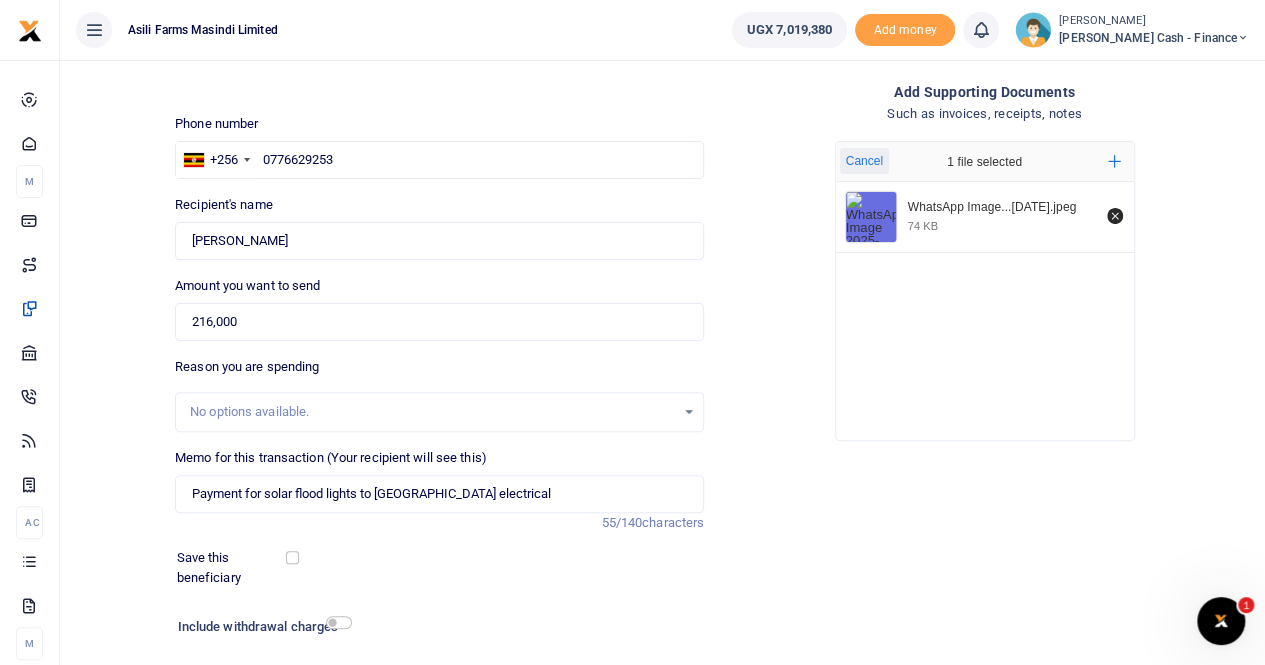 scroll, scrollTop: 218, scrollLeft: 0, axis: vertical 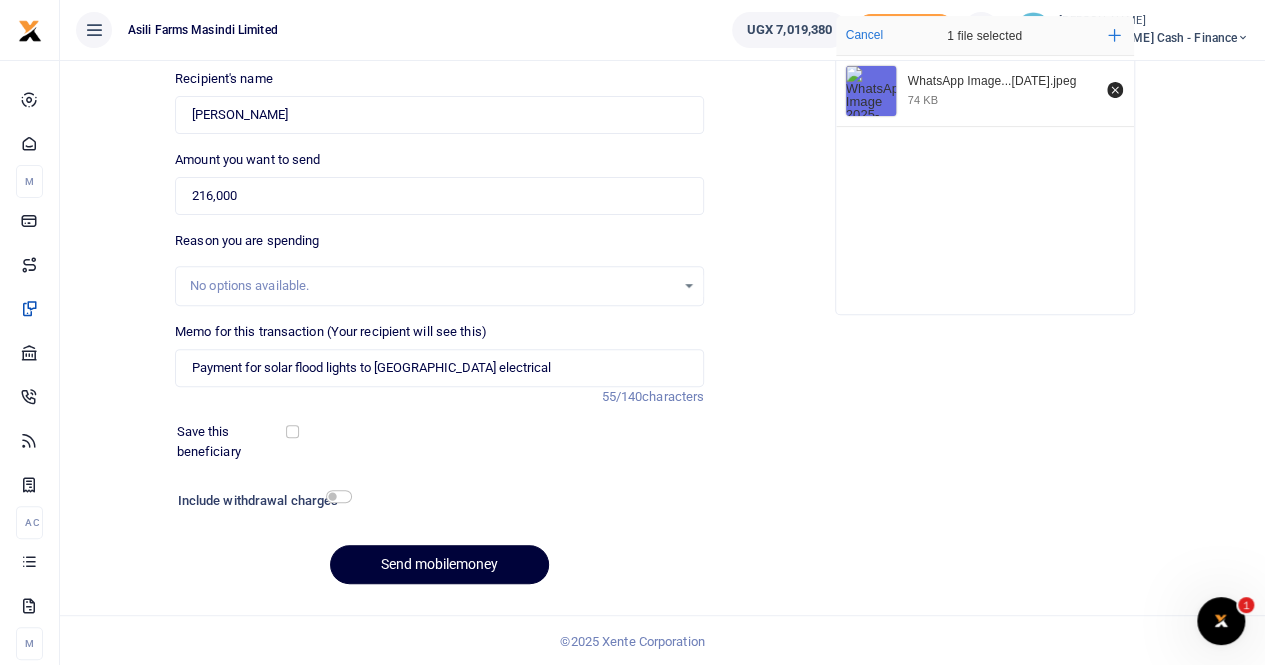 click on "Send mobilemoney" at bounding box center (439, 564) 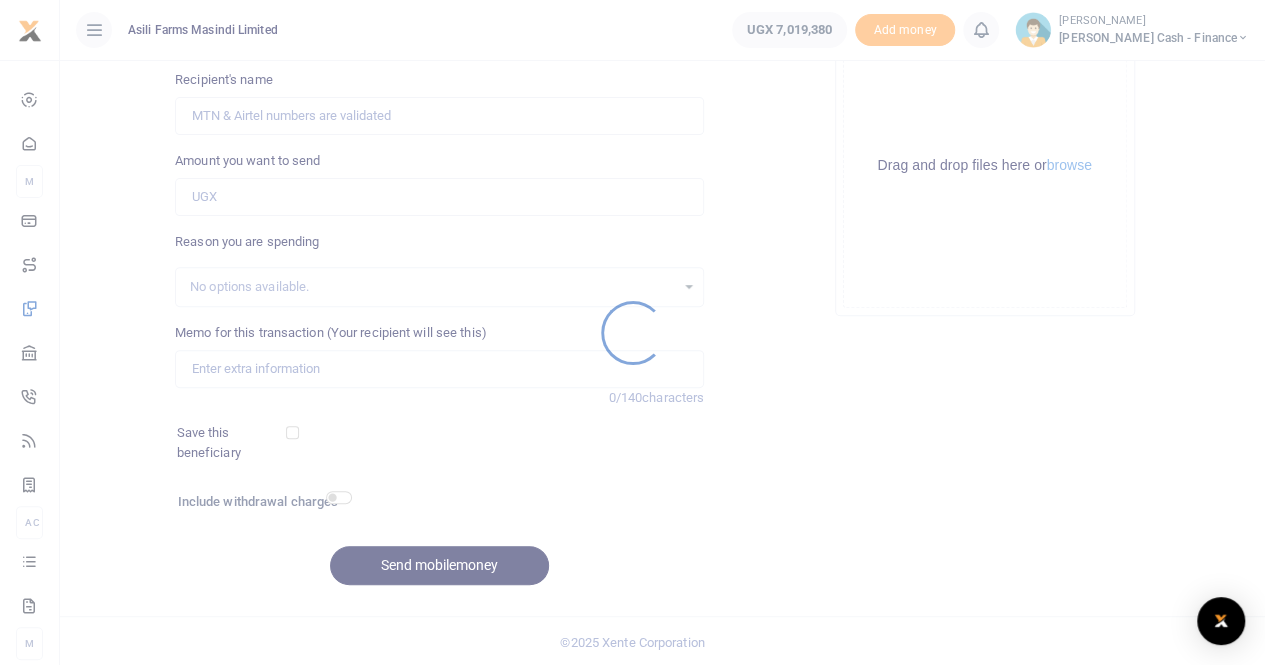 scroll, scrollTop: 117, scrollLeft: 0, axis: vertical 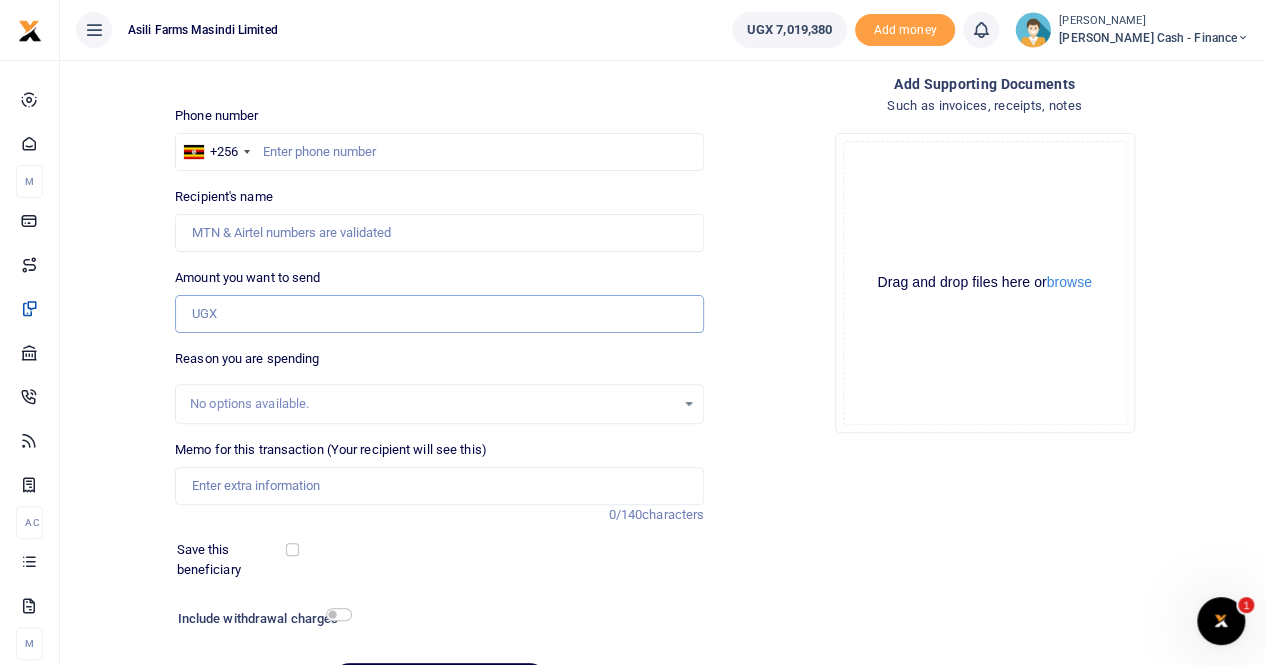 click on "Amount you want to send" at bounding box center [439, 314] 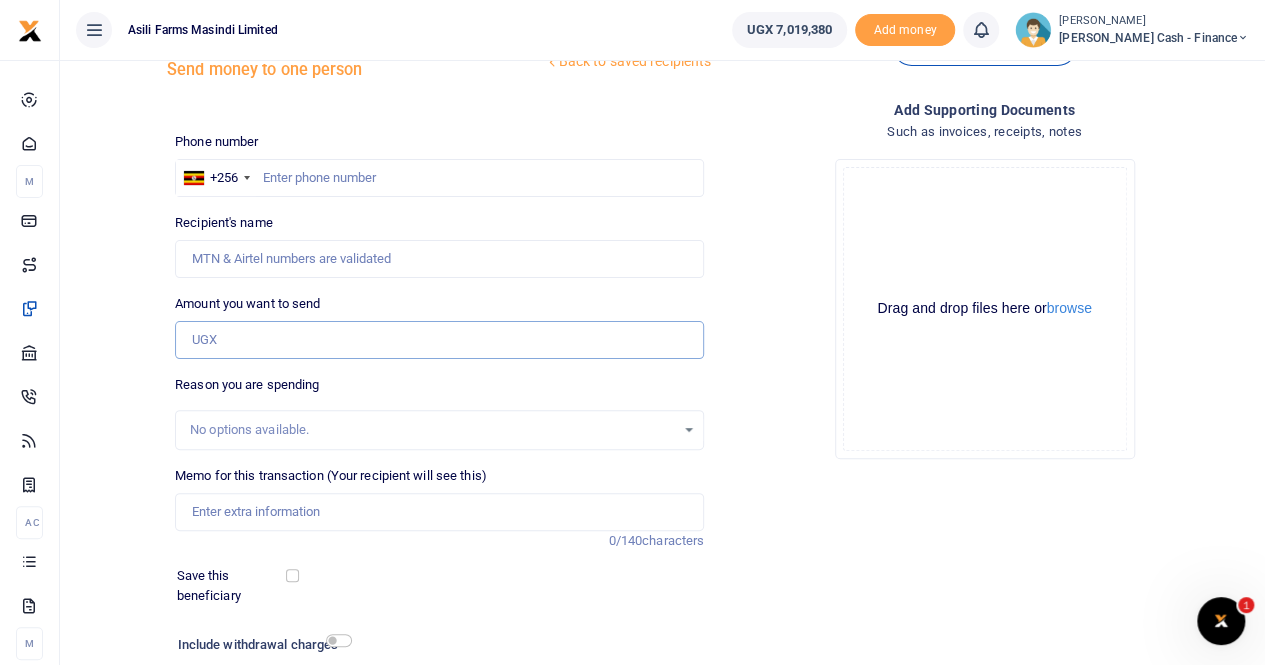 scroll, scrollTop: 0, scrollLeft: 0, axis: both 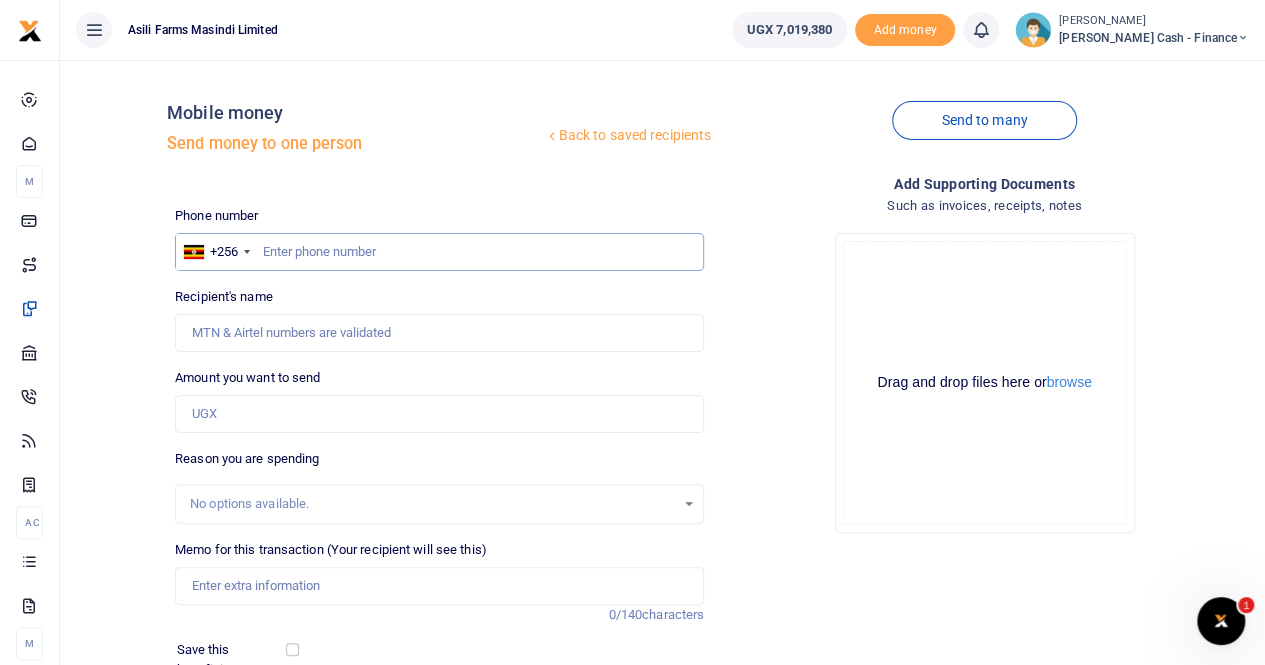 click at bounding box center [439, 252] 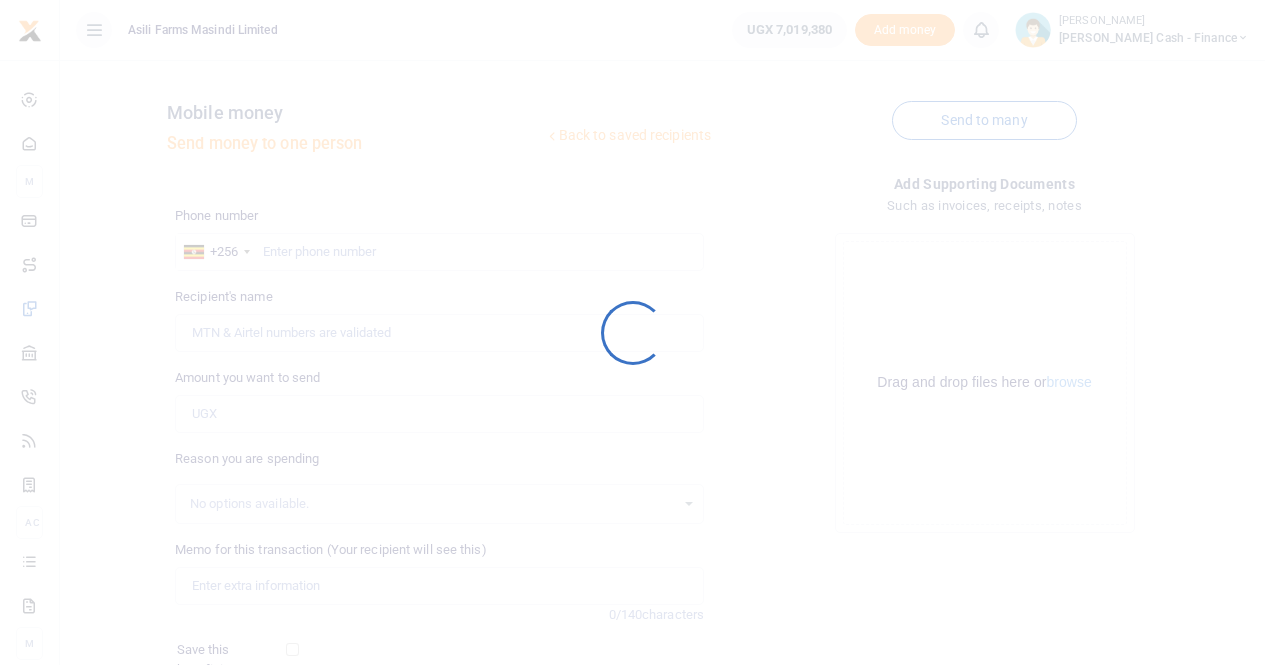 scroll, scrollTop: 0, scrollLeft: 0, axis: both 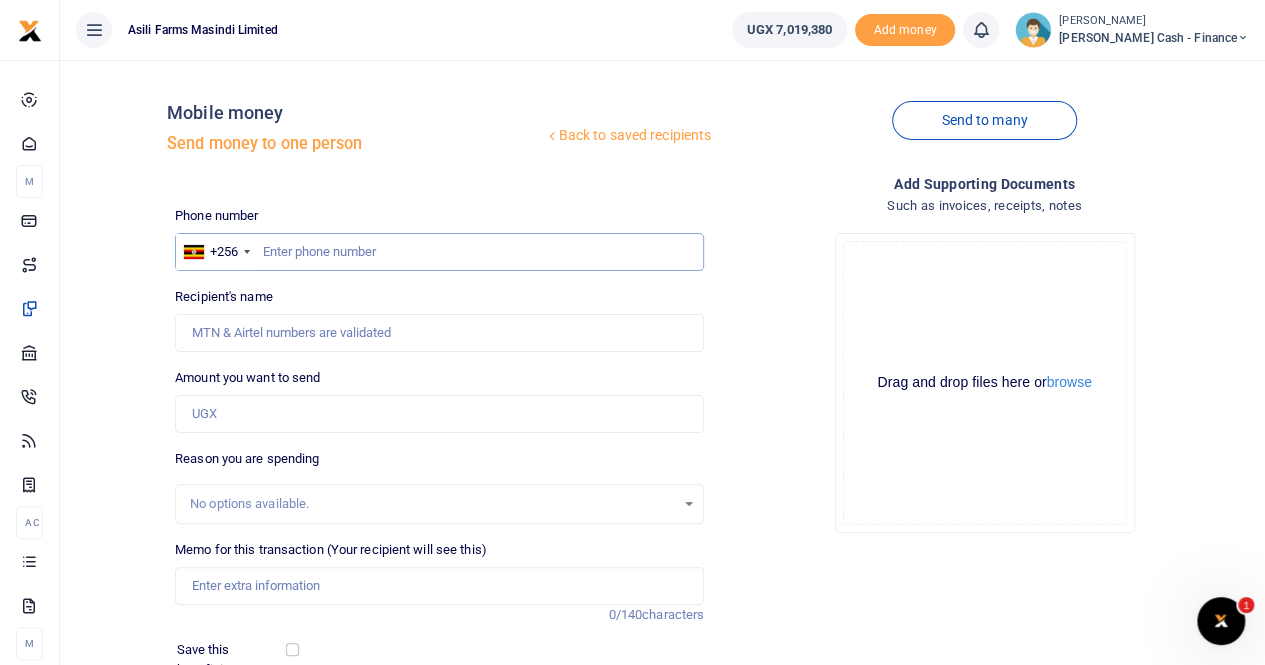 click at bounding box center (439, 252) 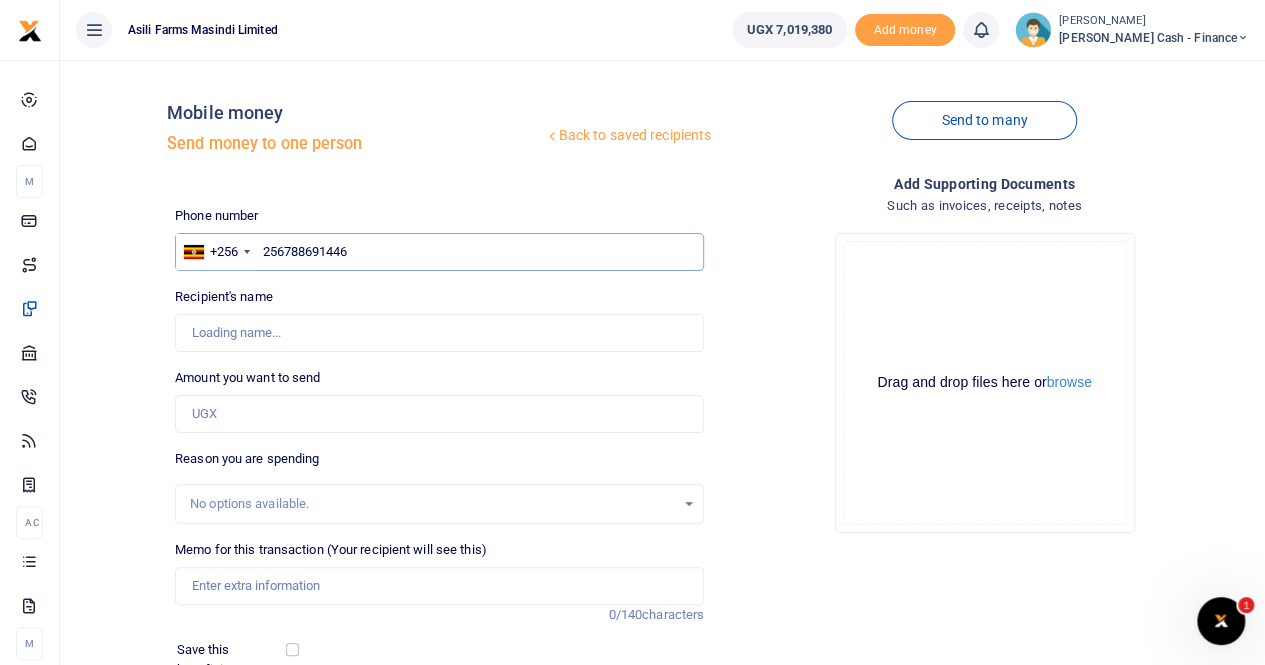 type on "Marion Tumusiime" 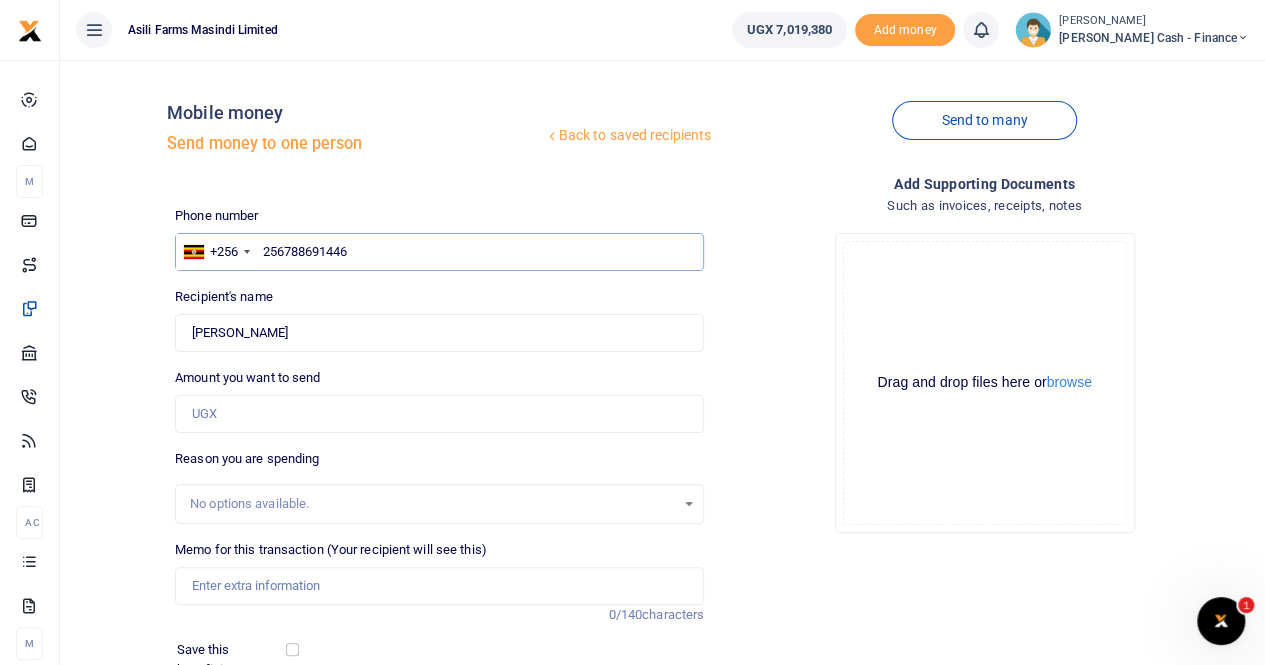 click on "256788691446" at bounding box center [439, 252] 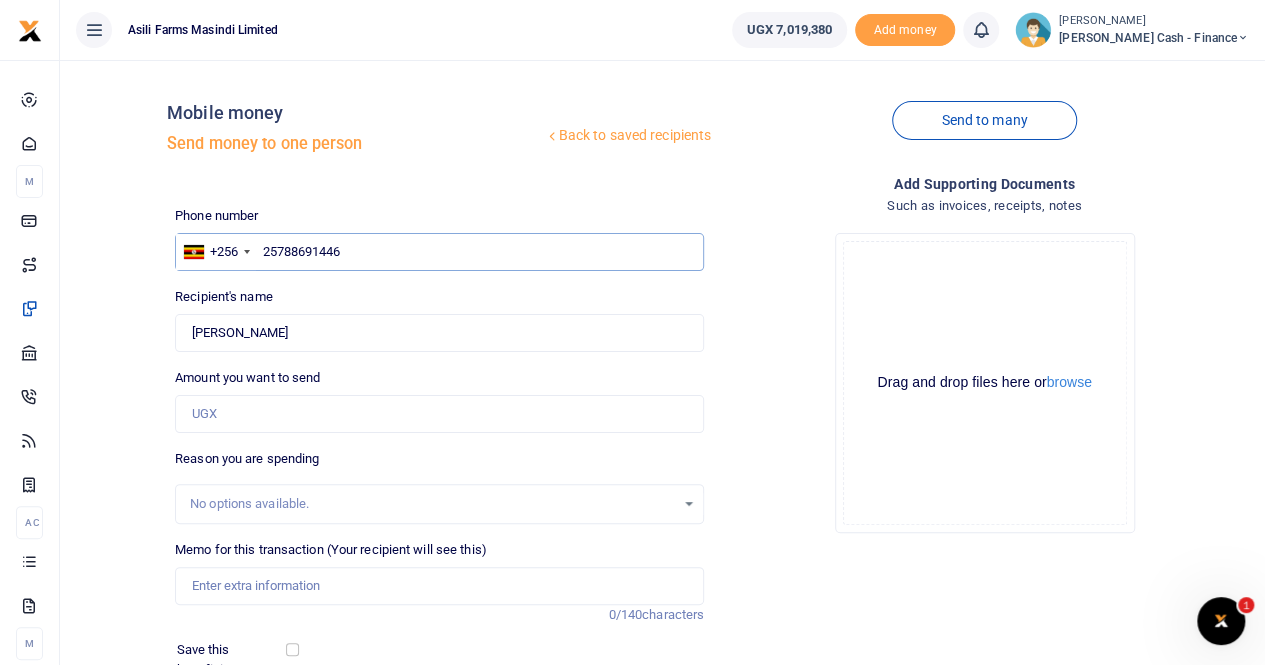 type on "2788691446" 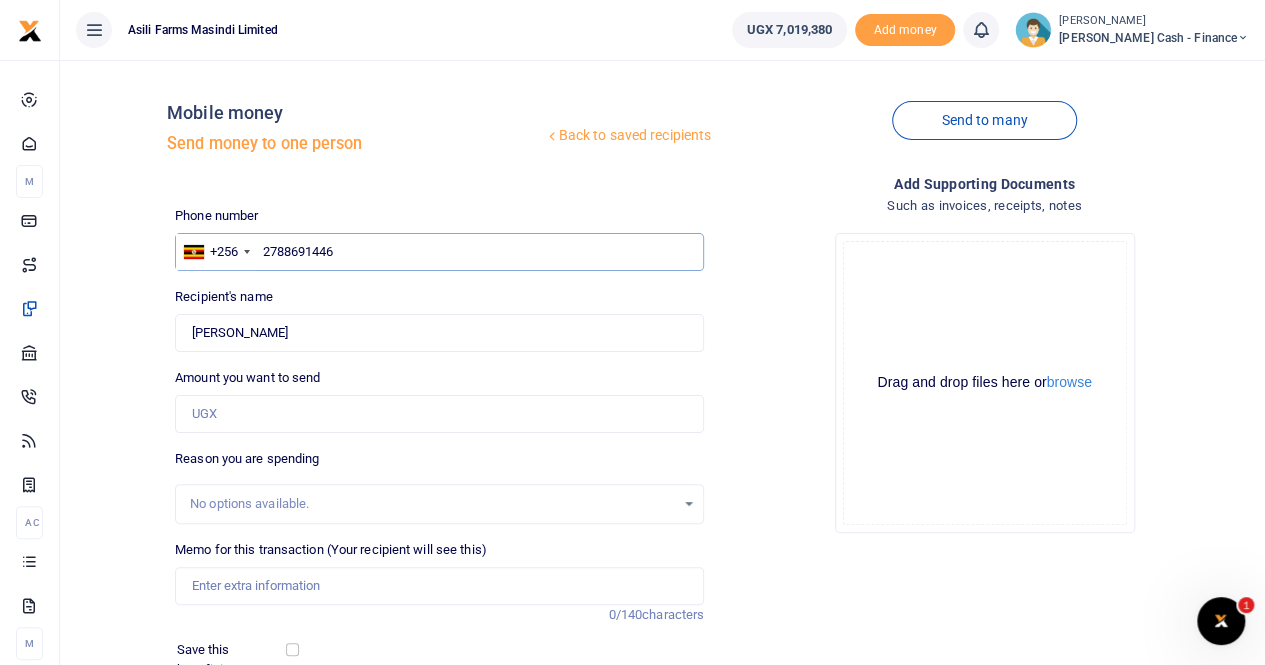 type 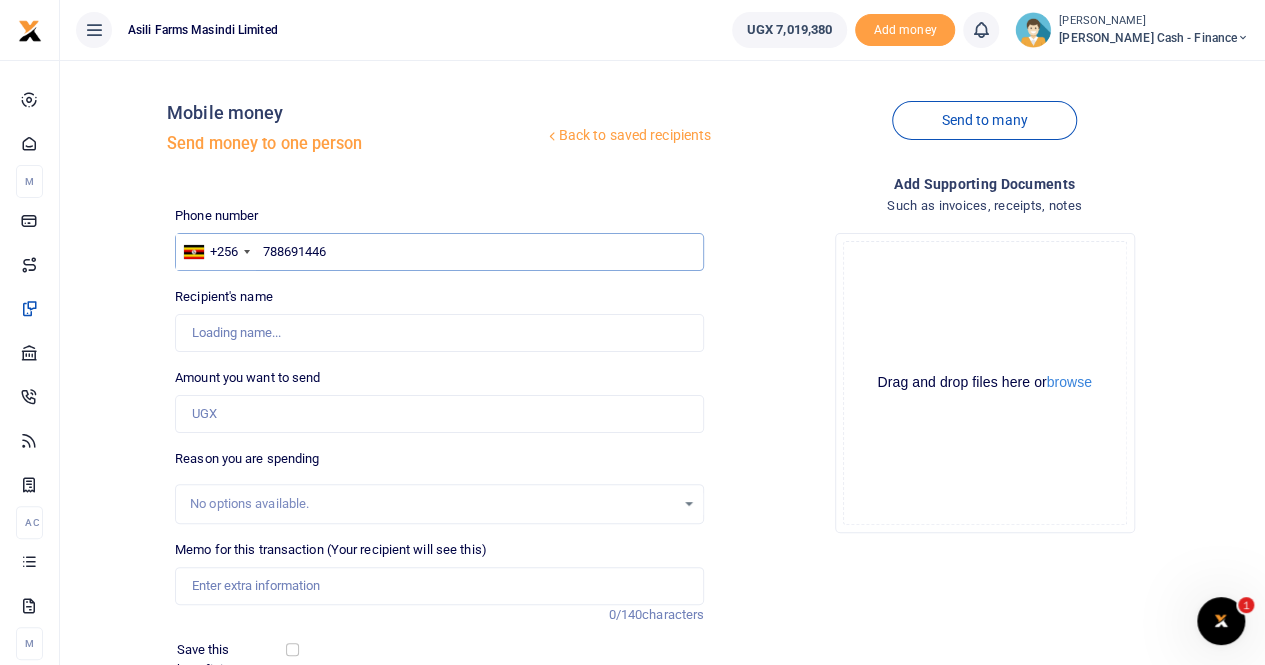 type on "788691446" 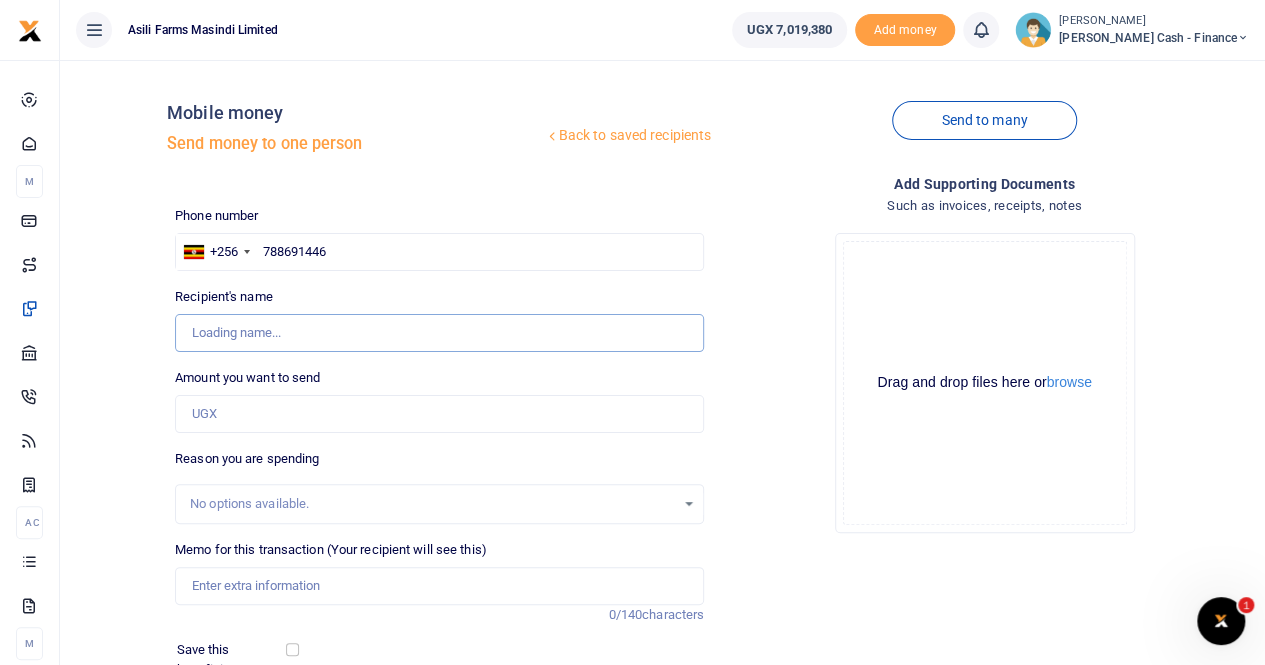 click on "Found" at bounding box center (439, 333) 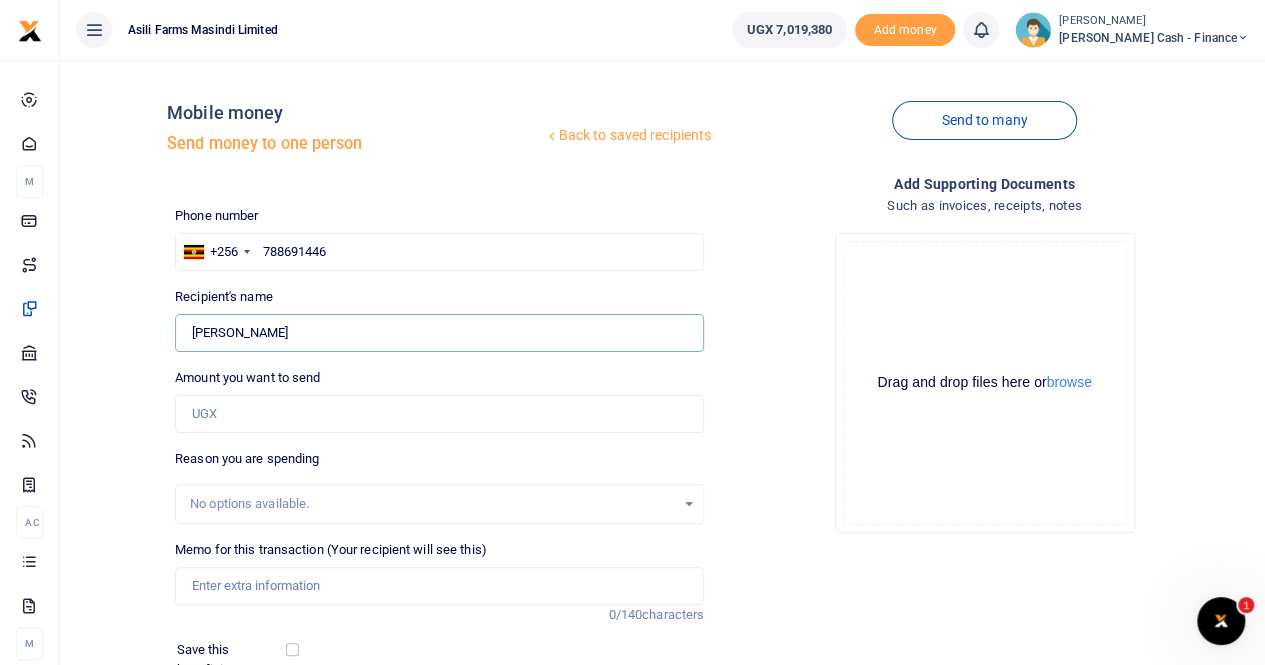 drag, startPoint x: 381, startPoint y: 327, endPoint x: 392, endPoint y: 328, distance: 11.045361 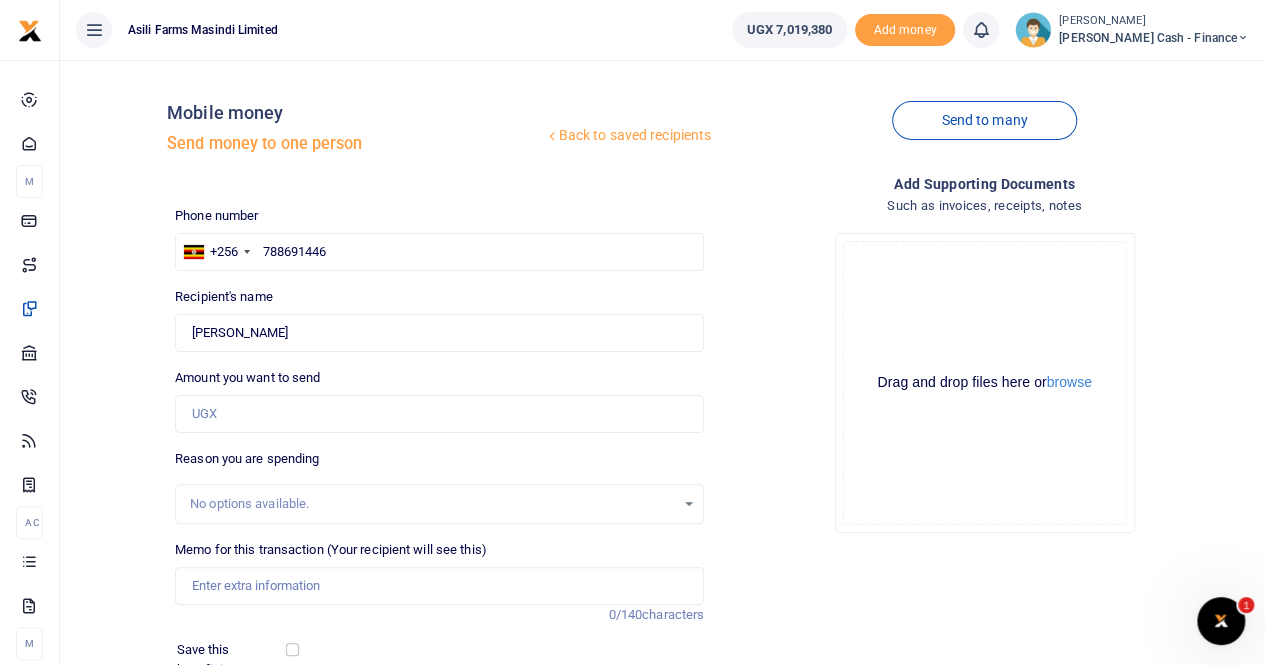 click on "No options available." at bounding box center (432, 504) 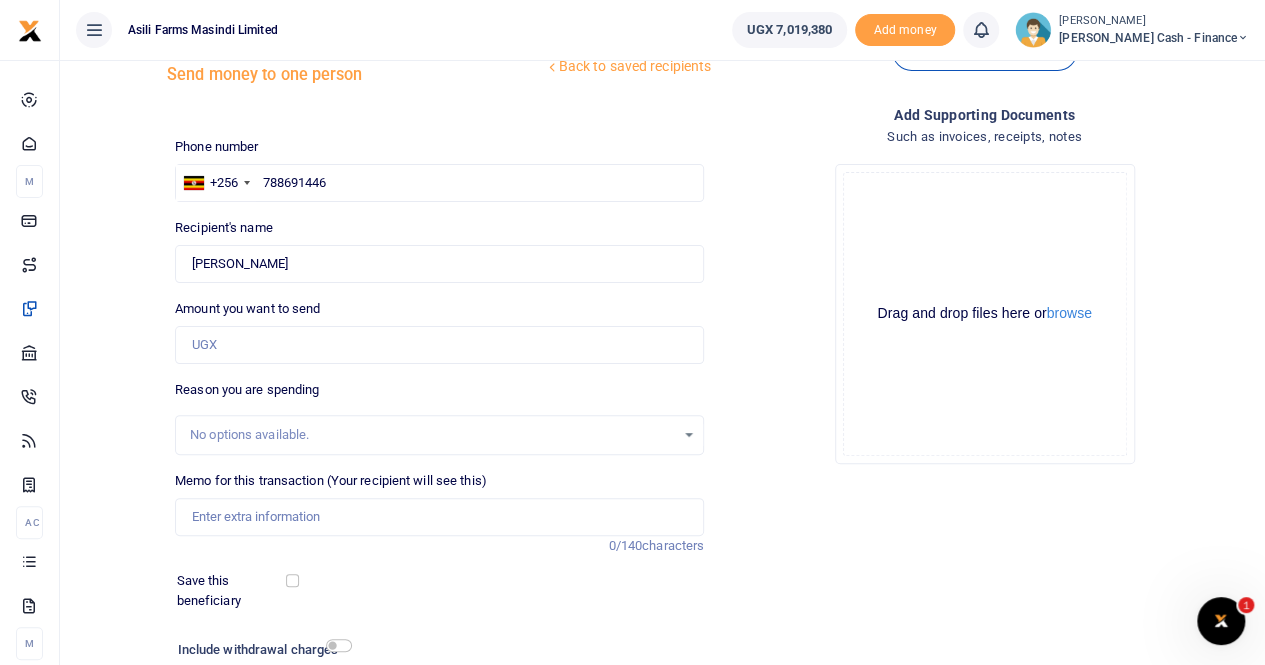 scroll, scrollTop: 100, scrollLeft: 0, axis: vertical 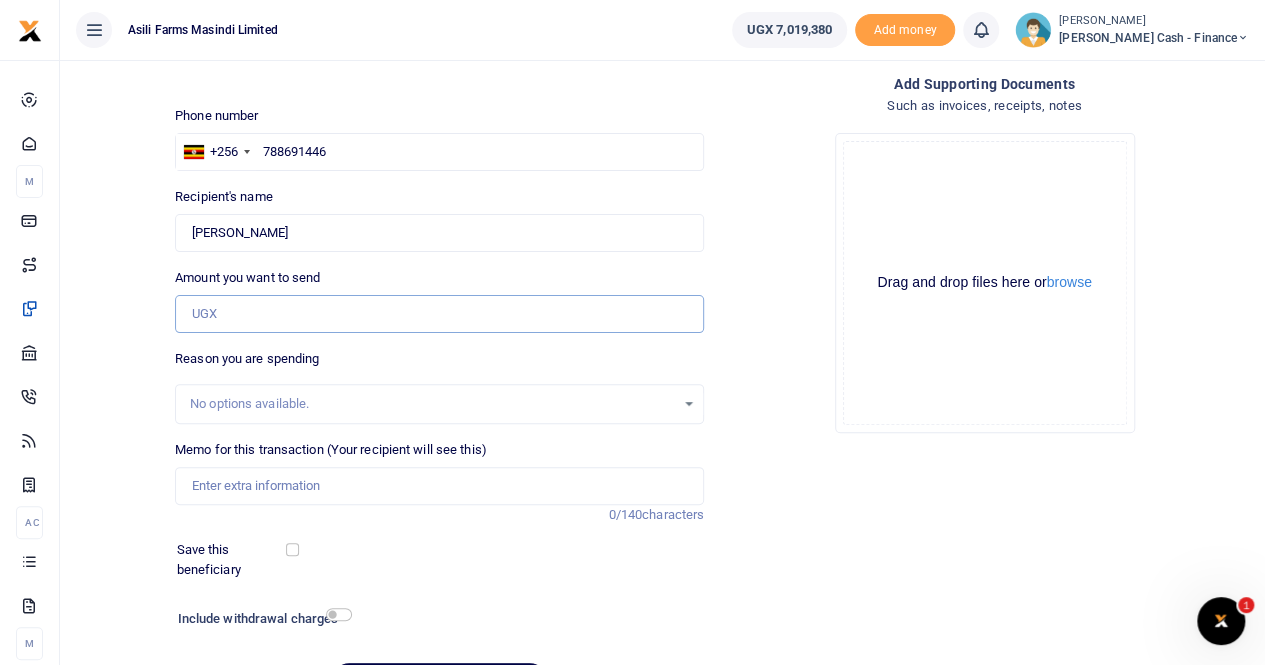 click on "Amount you want to send" at bounding box center [439, 314] 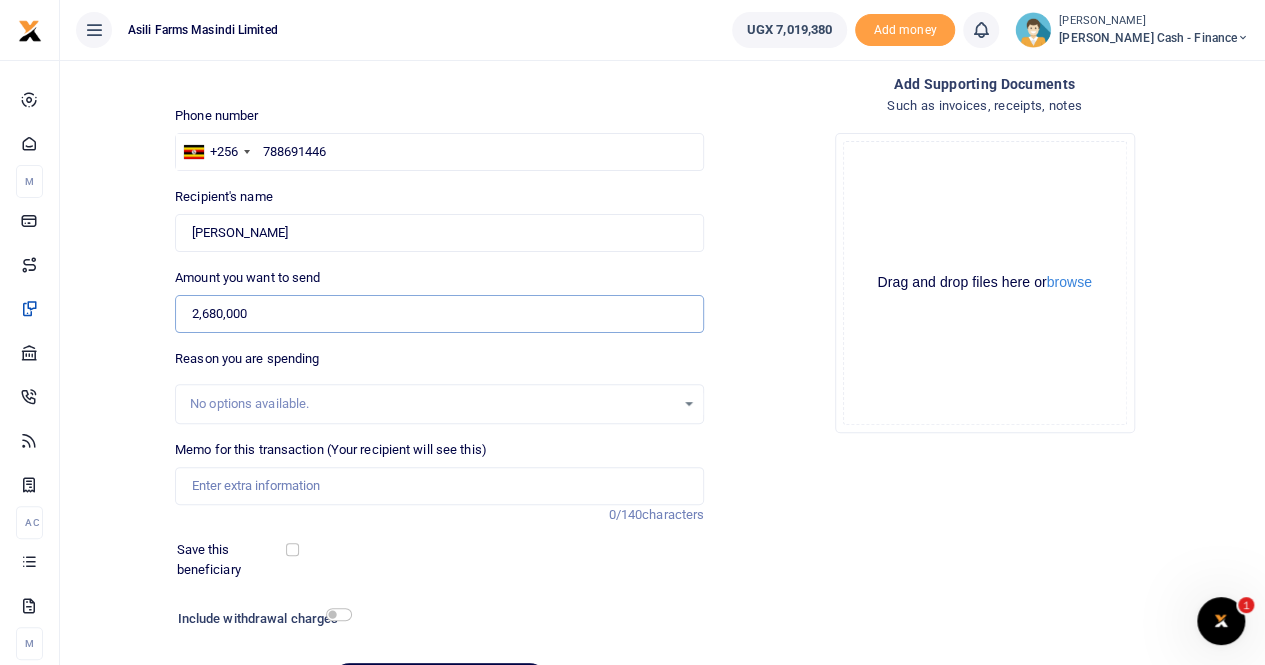 type on "2,680,000" 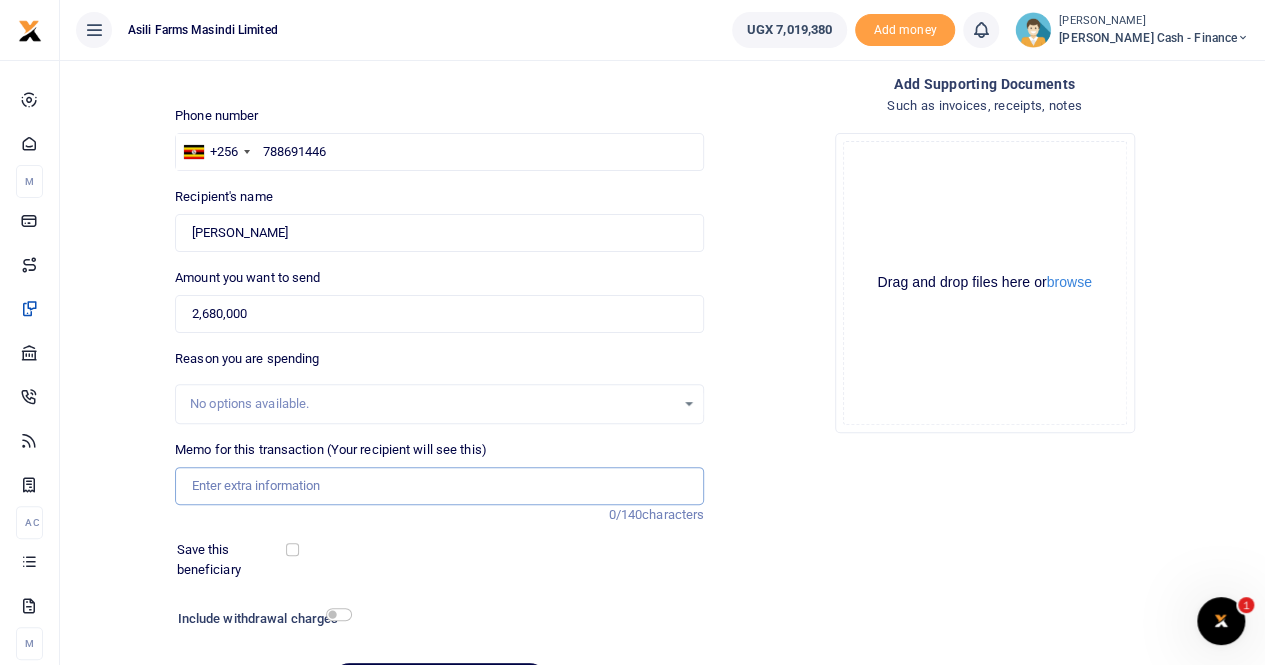 click on "Memo for this transaction (Your recipient will see this)" at bounding box center (439, 486) 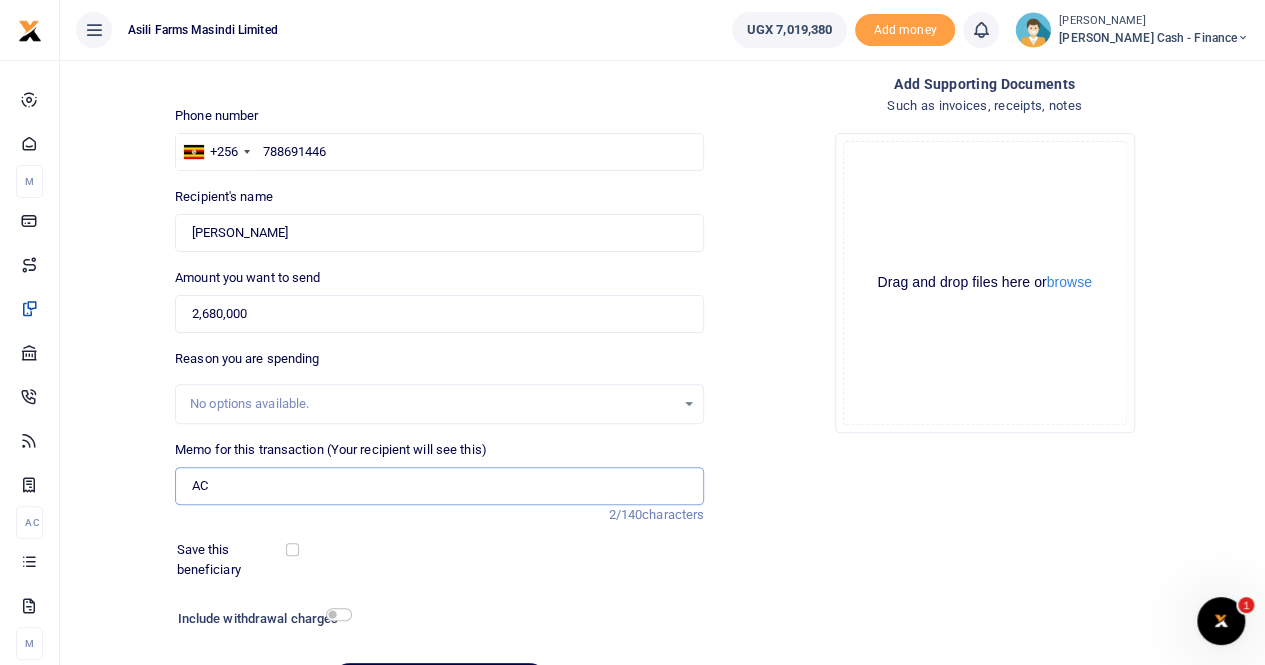 type on "A" 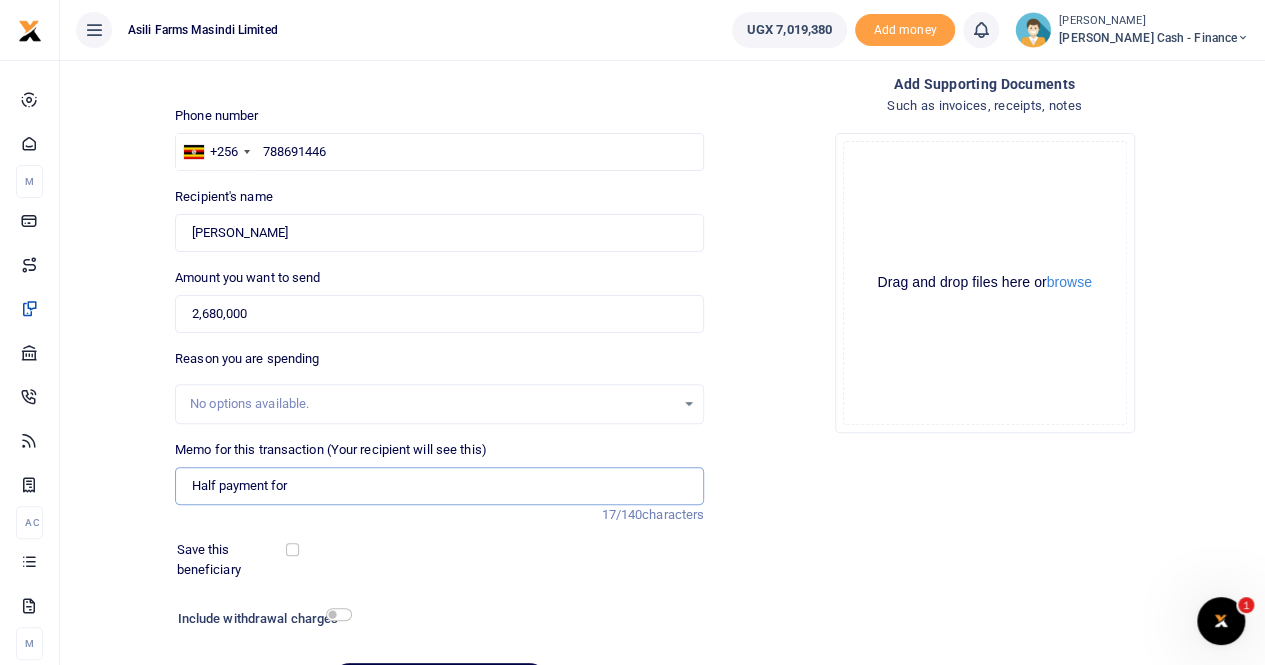 click on "Half payment for" at bounding box center [439, 486] 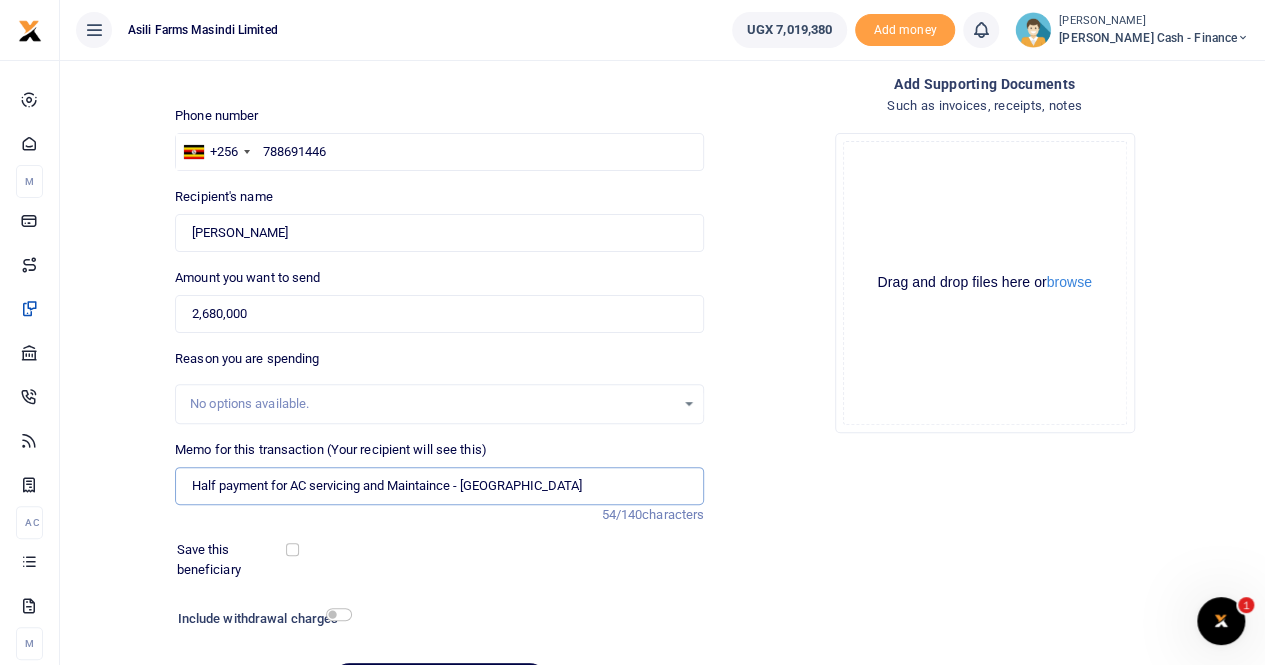 click on "Half payment for AC servicing and Maintaince - Kigumba" at bounding box center (439, 486) 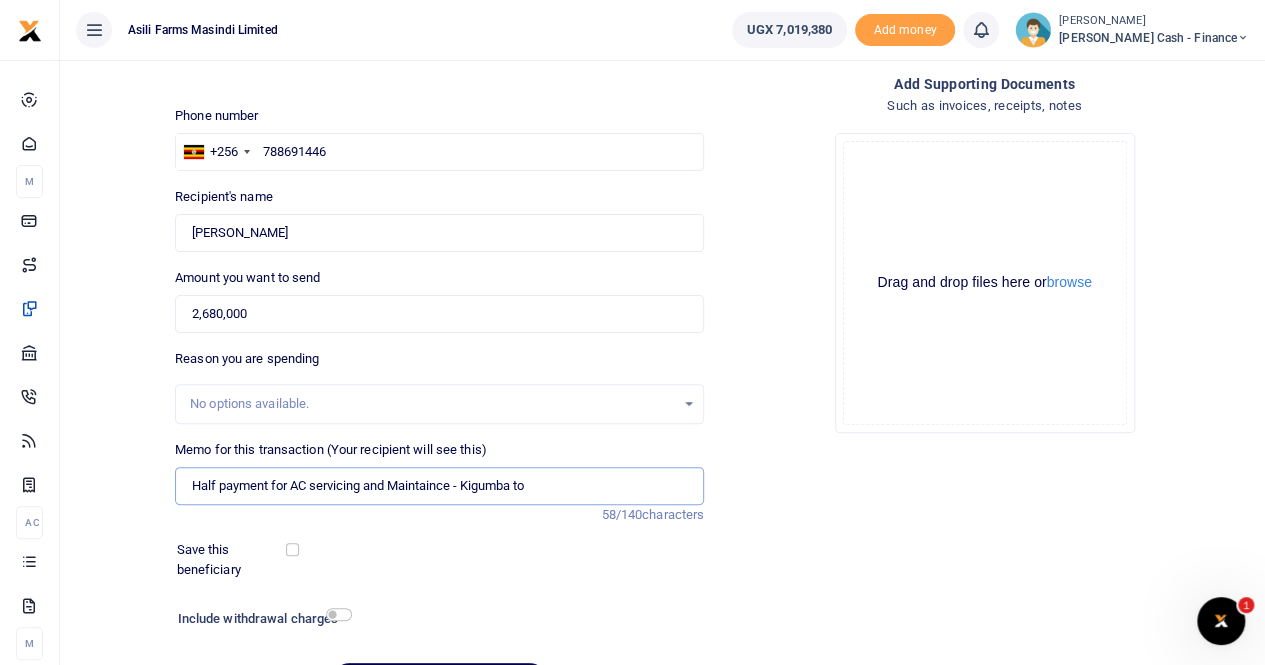 paste on "Cenic Services Ltd" 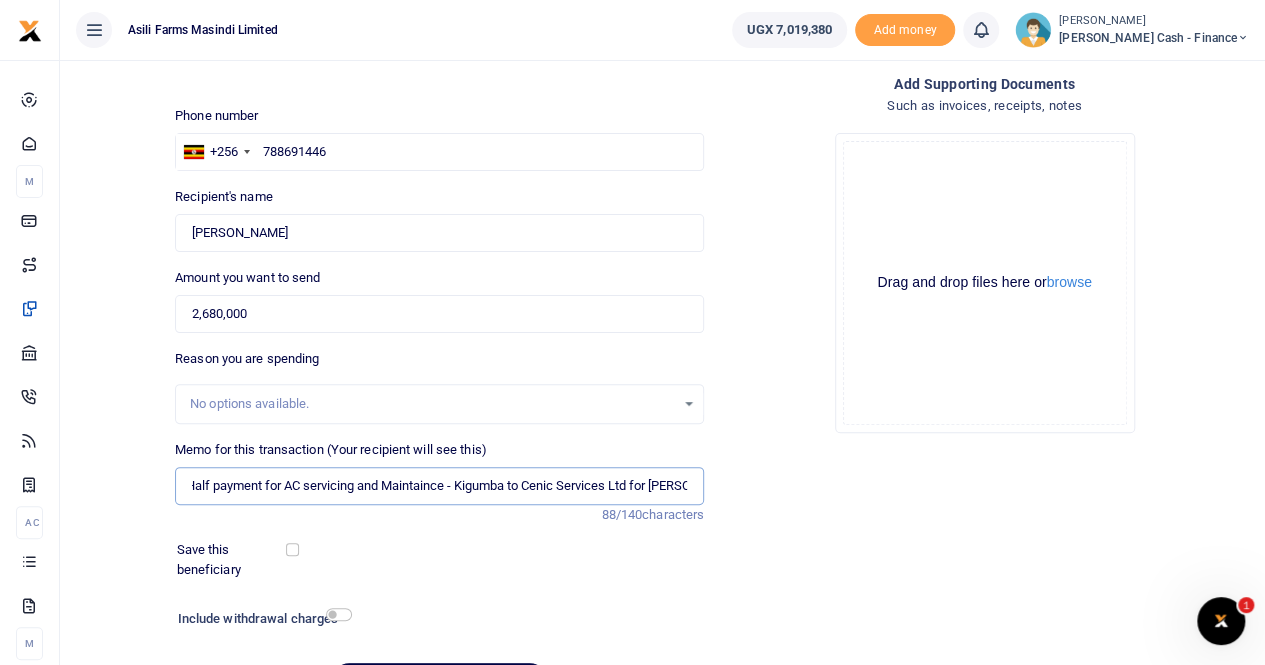 scroll, scrollTop: 0, scrollLeft: 13, axis: horizontal 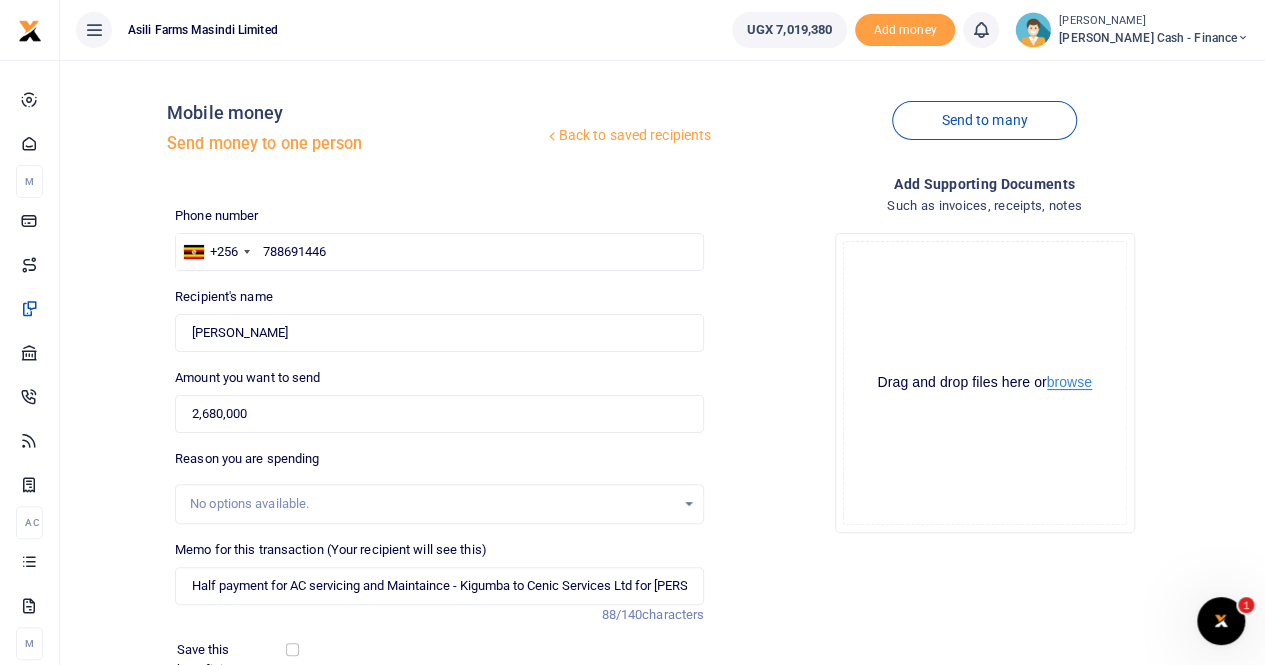 click on "browse" at bounding box center [1069, 382] 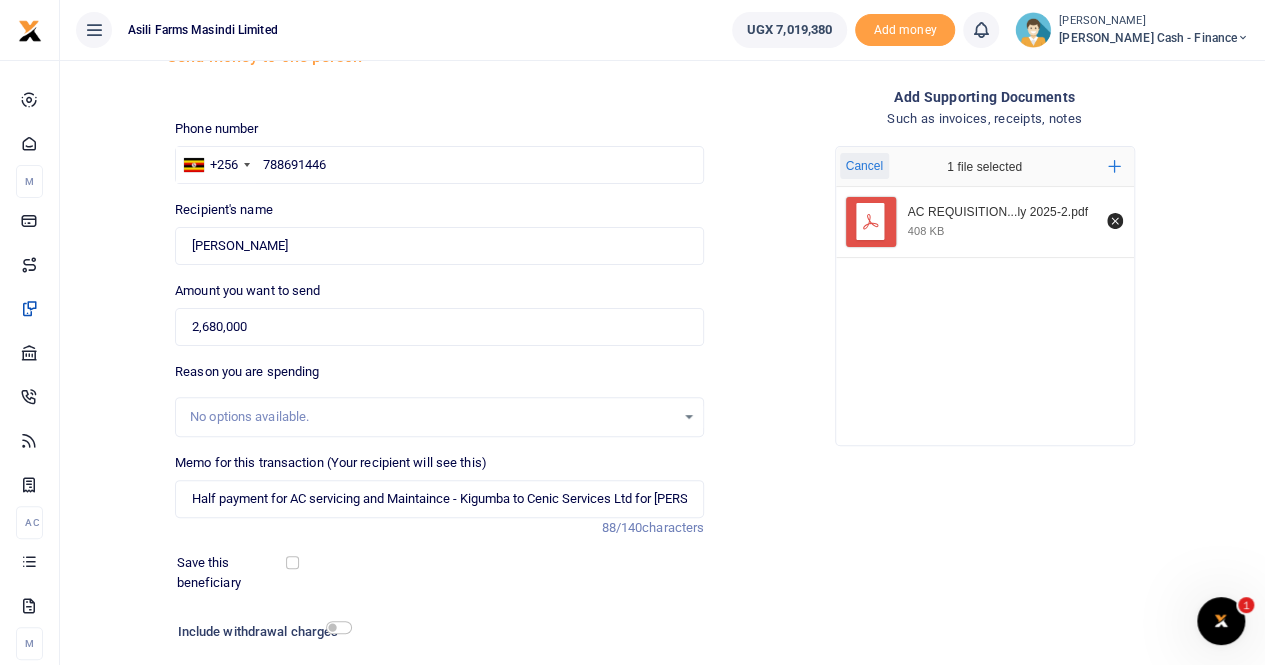 scroll, scrollTop: 118, scrollLeft: 0, axis: vertical 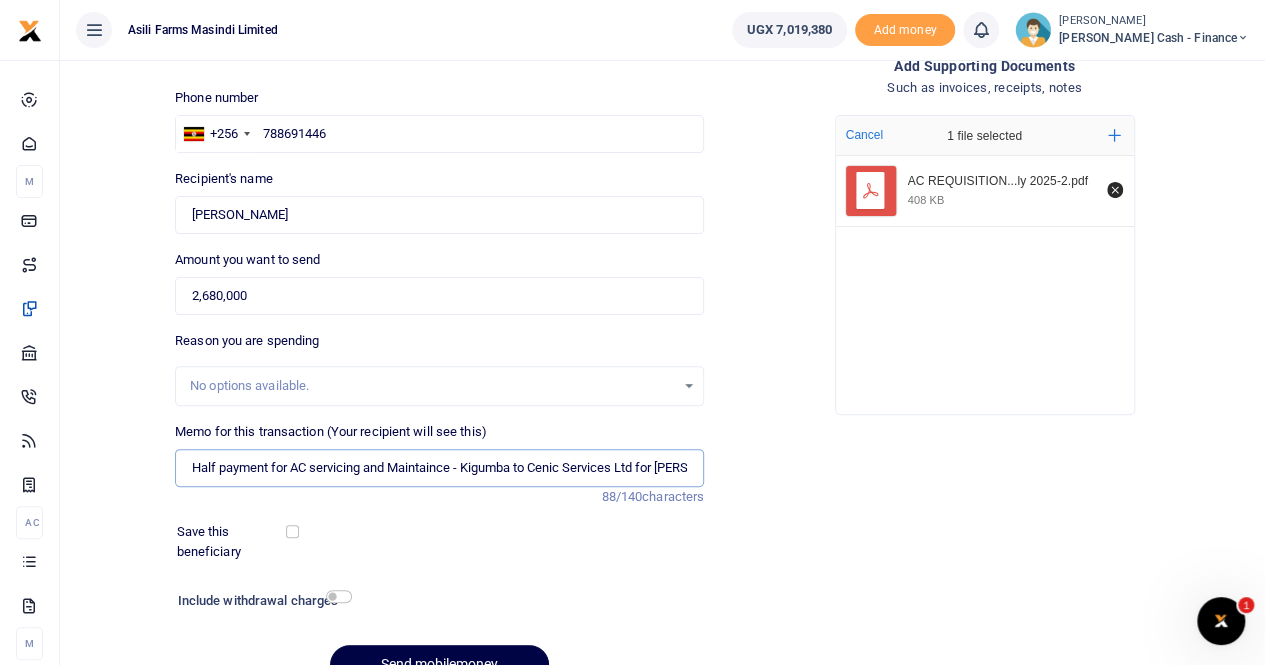 click on "Half payment for AC servicing and Maintaince - Kigumba to Cenic Services Ltd for Phillip" at bounding box center [439, 468] 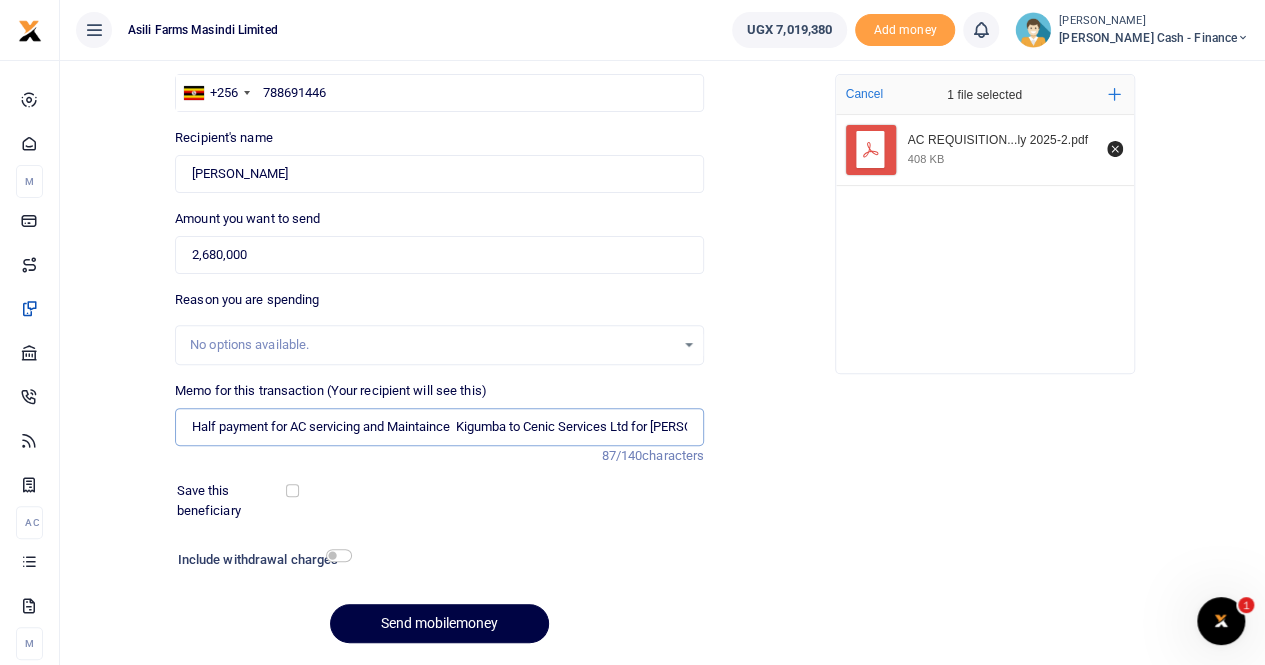 scroll, scrollTop: 218, scrollLeft: 0, axis: vertical 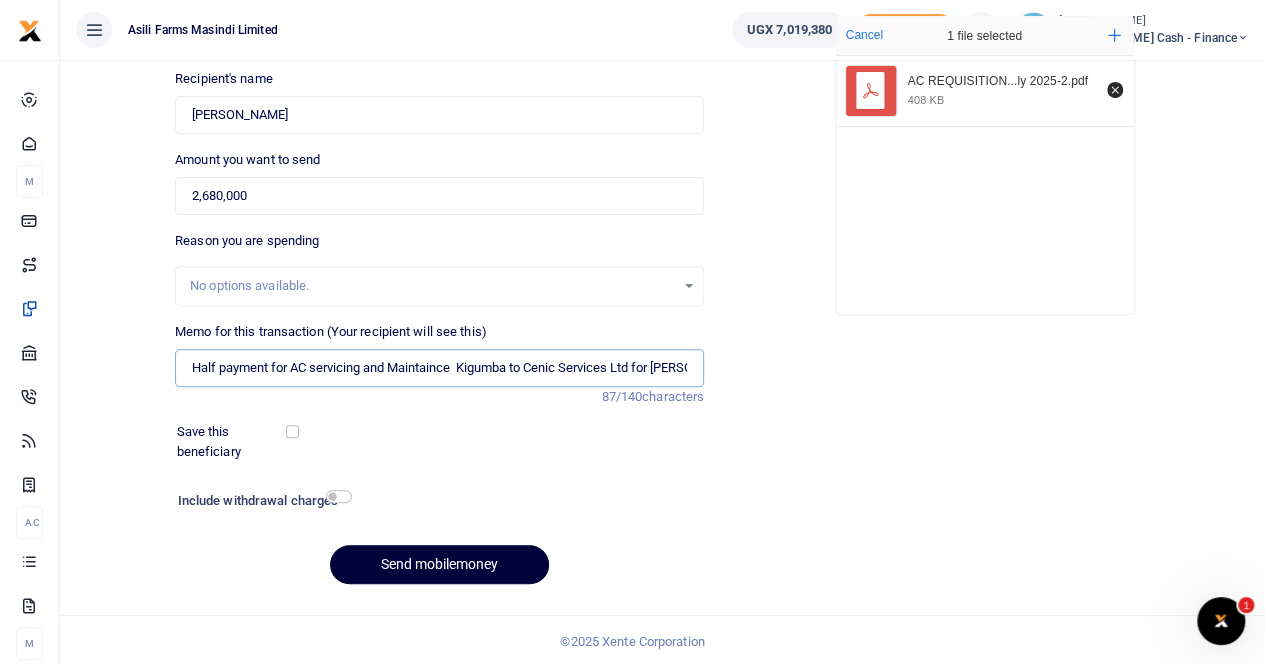 type on "Half payment for AC servicing and Maintaince  Kigumba to Cenic Services Ltd for Phillip" 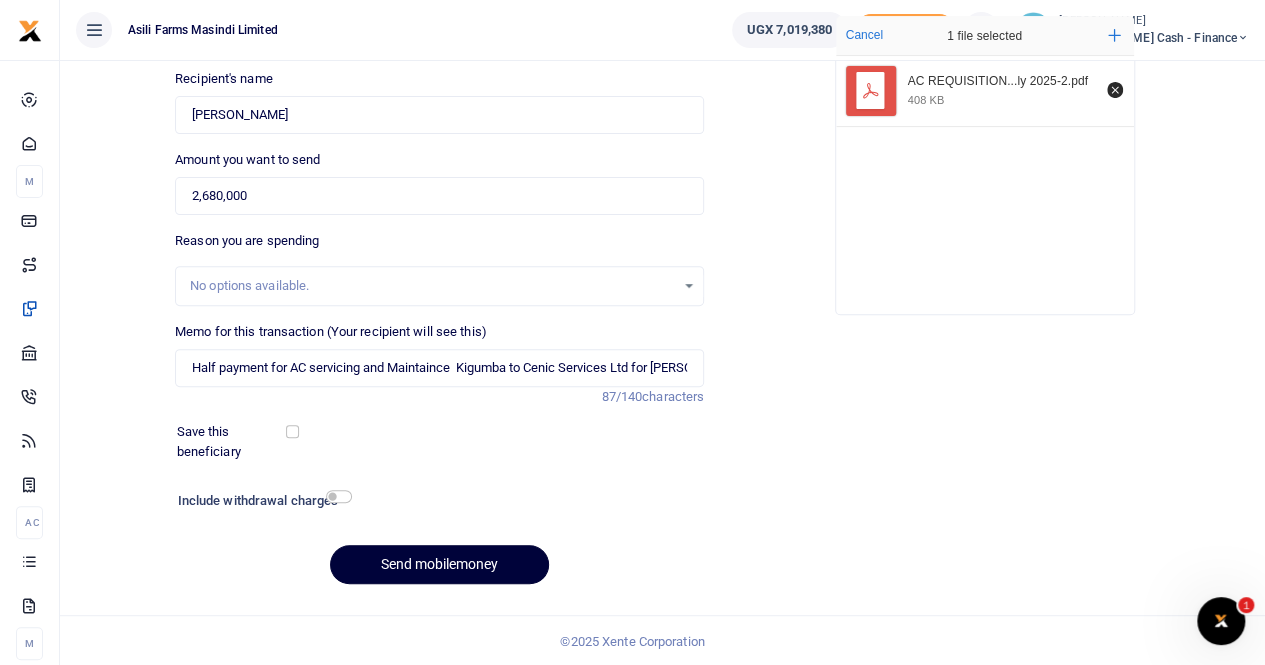 click on "Send mobilemoney" at bounding box center (439, 564) 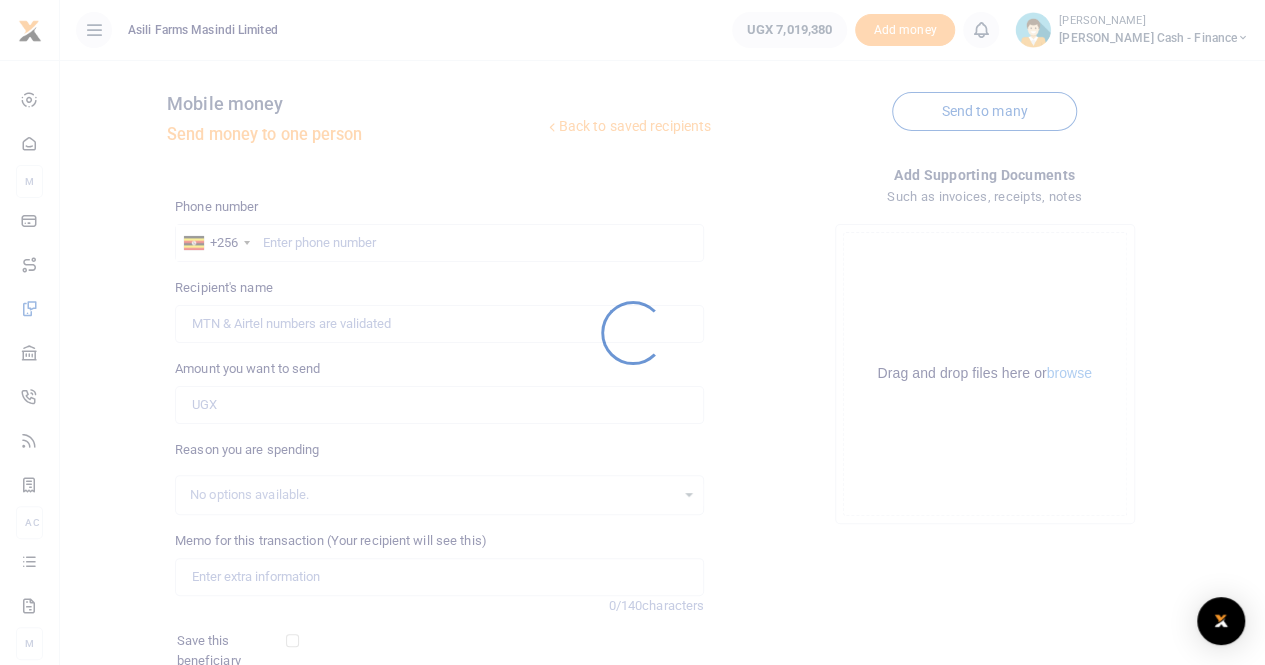 scroll, scrollTop: 0, scrollLeft: 0, axis: both 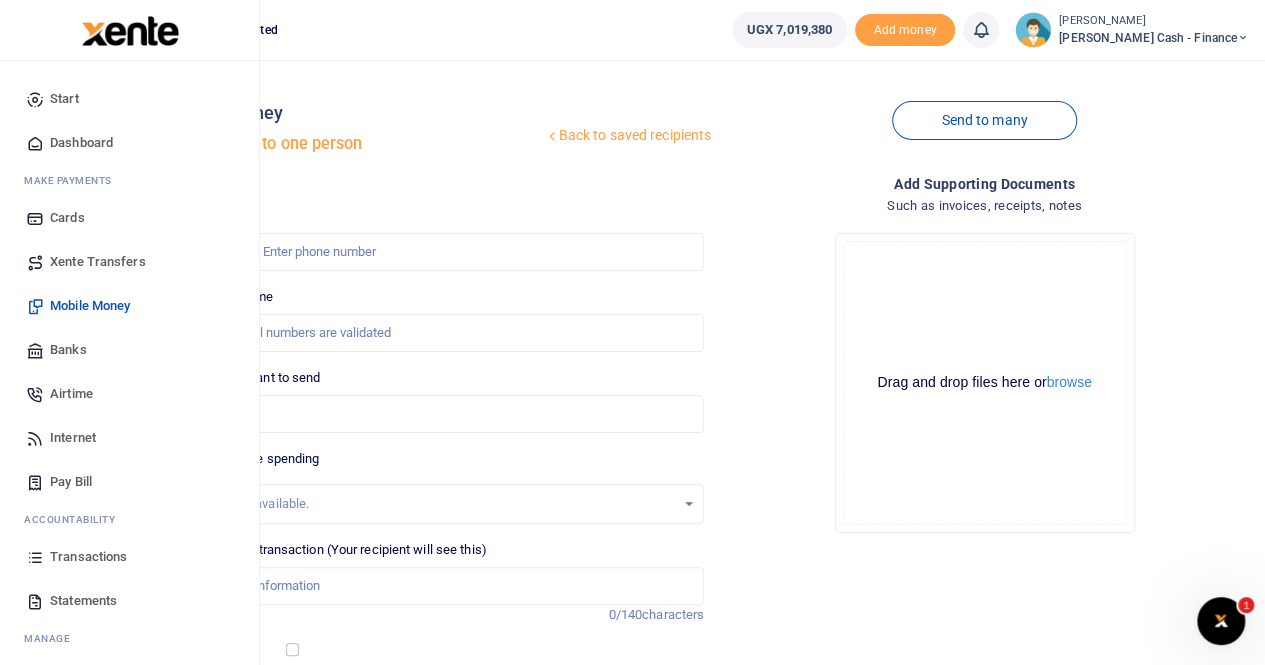 click on "Transactions" at bounding box center [88, 557] 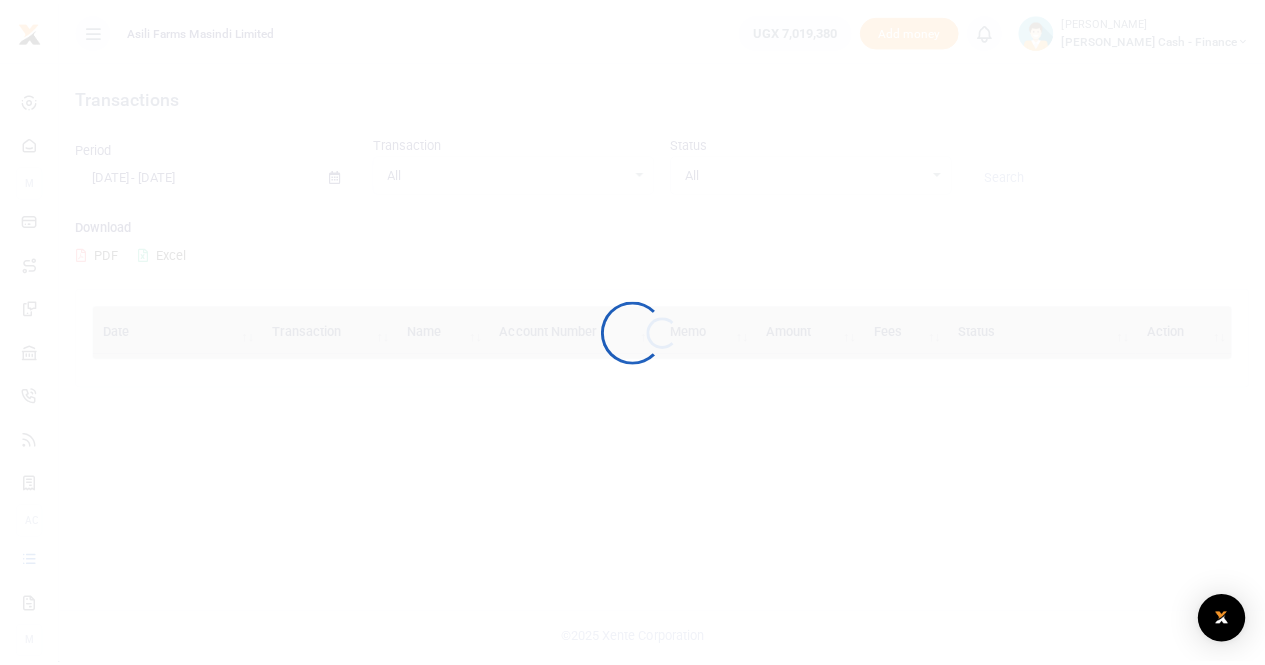 scroll, scrollTop: 0, scrollLeft: 0, axis: both 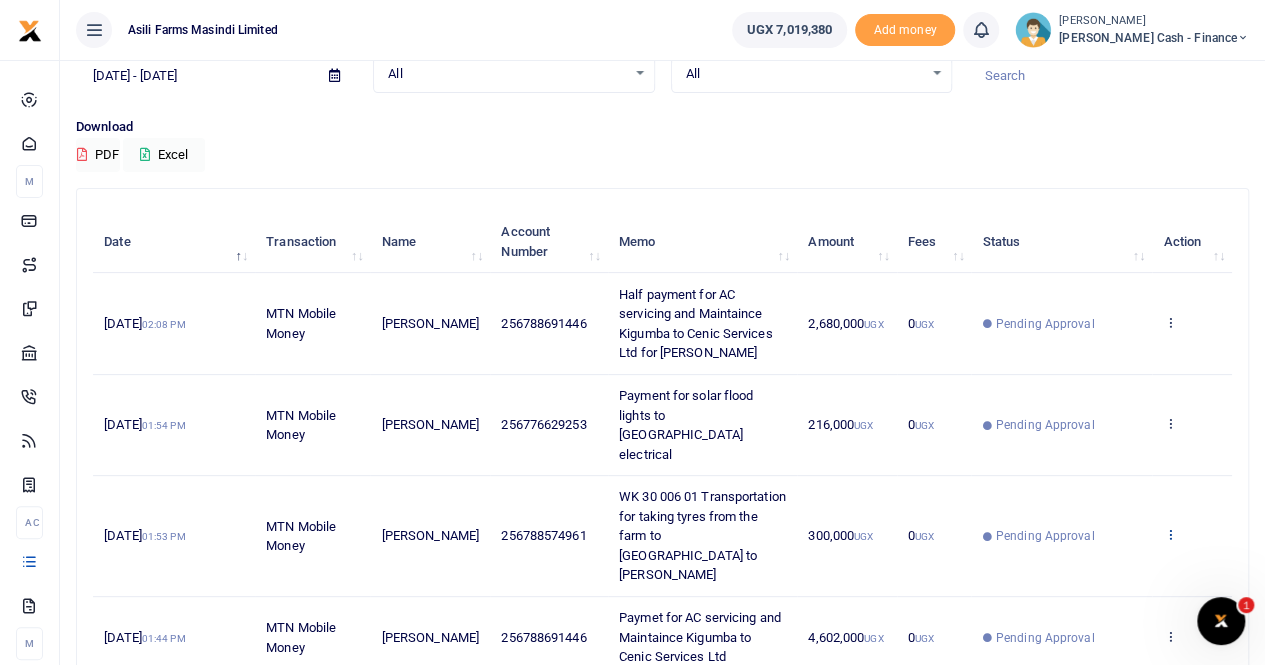 click at bounding box center (1169, 534) 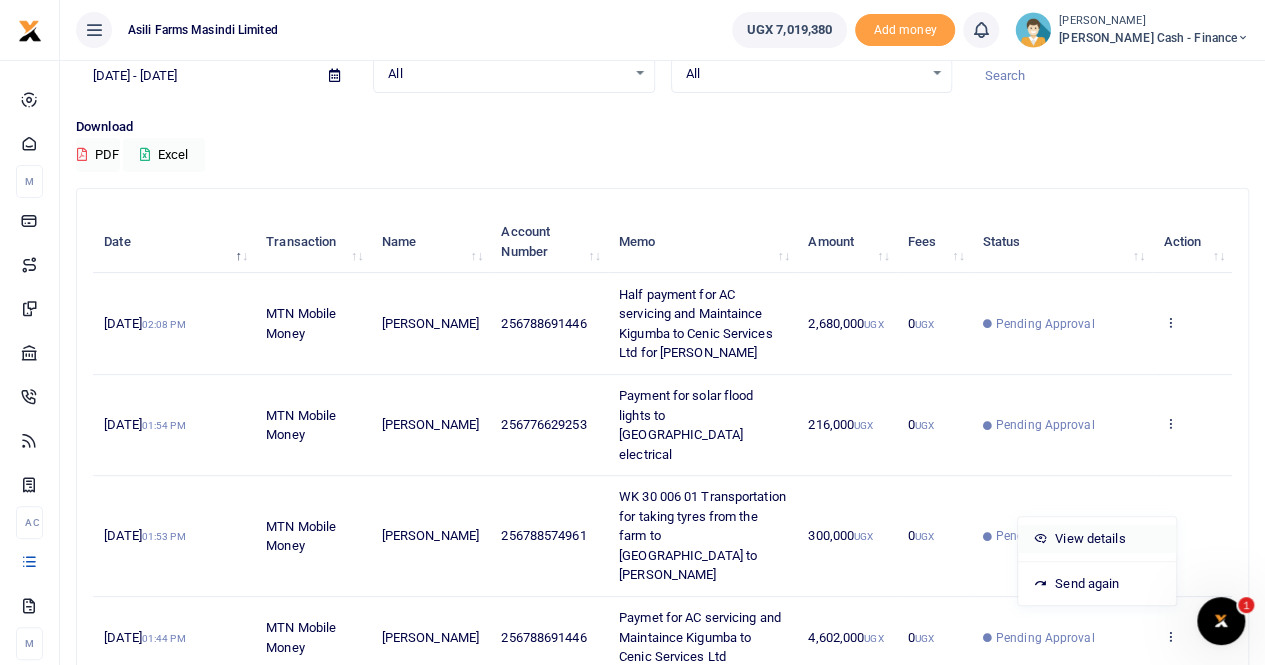 click on "View details" at bounding box center (1097, 539) 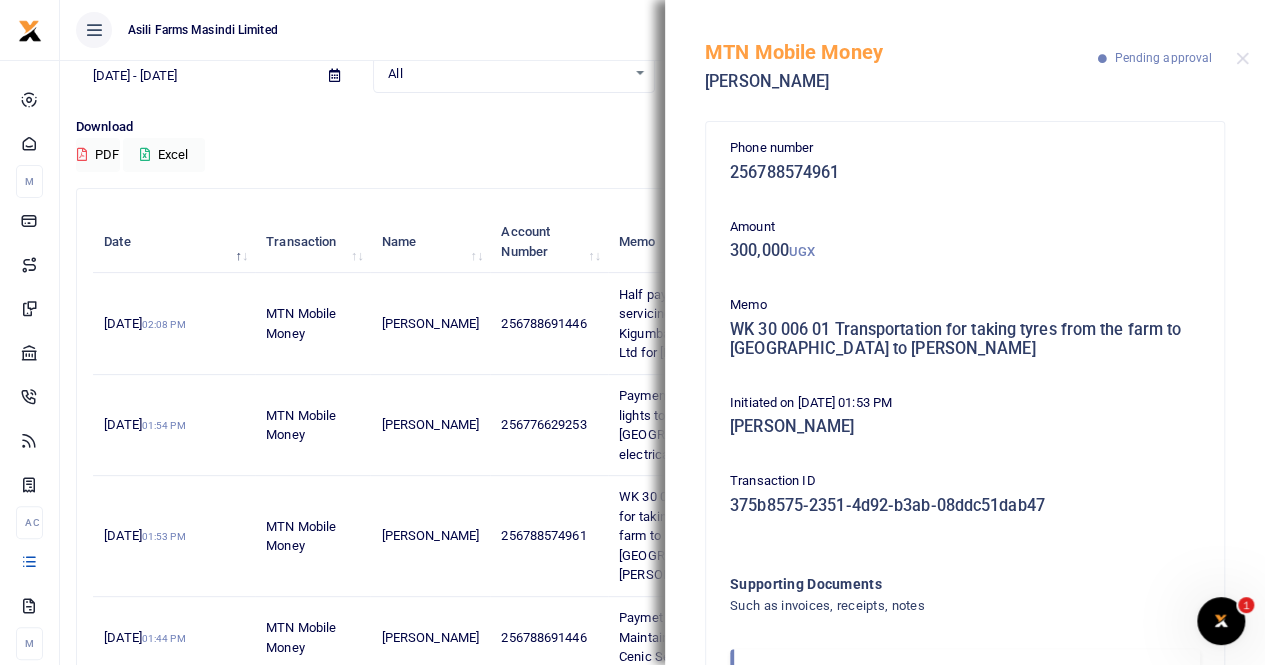 scroll, scrollTop: 0, scrollLeft: 0, axis: both 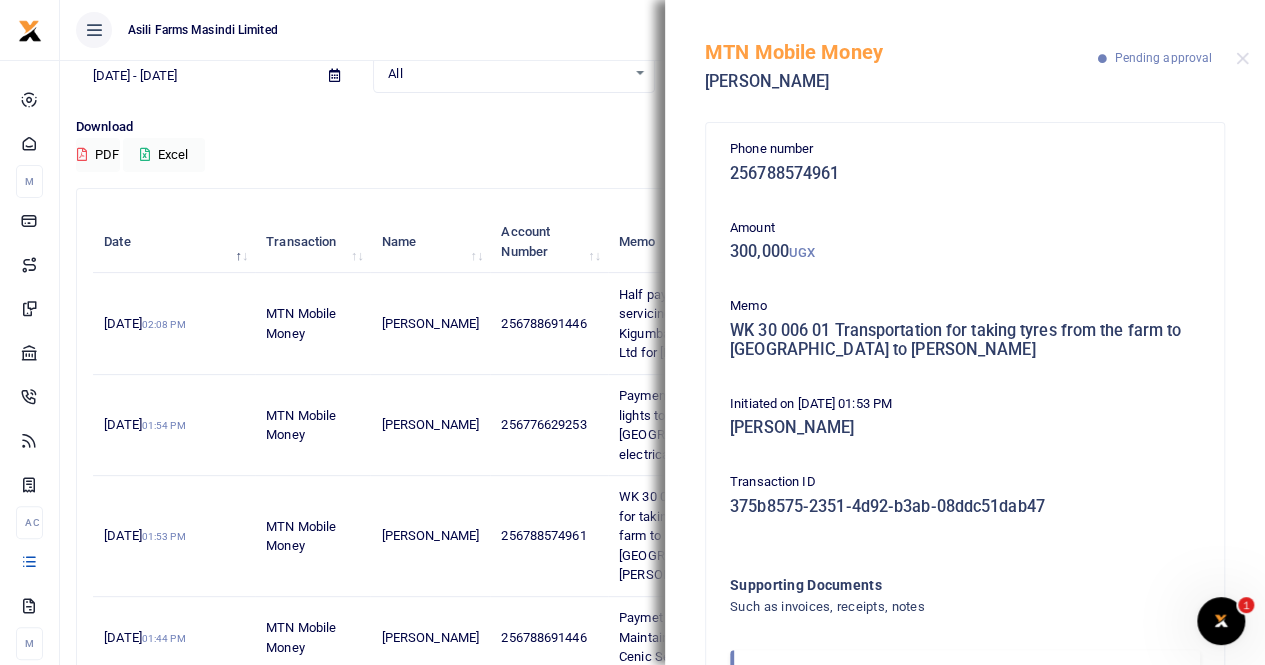 click on "MTN Mobile Money
[PERSON_NAME]
Pending approval" at bounding box center (965, 55) 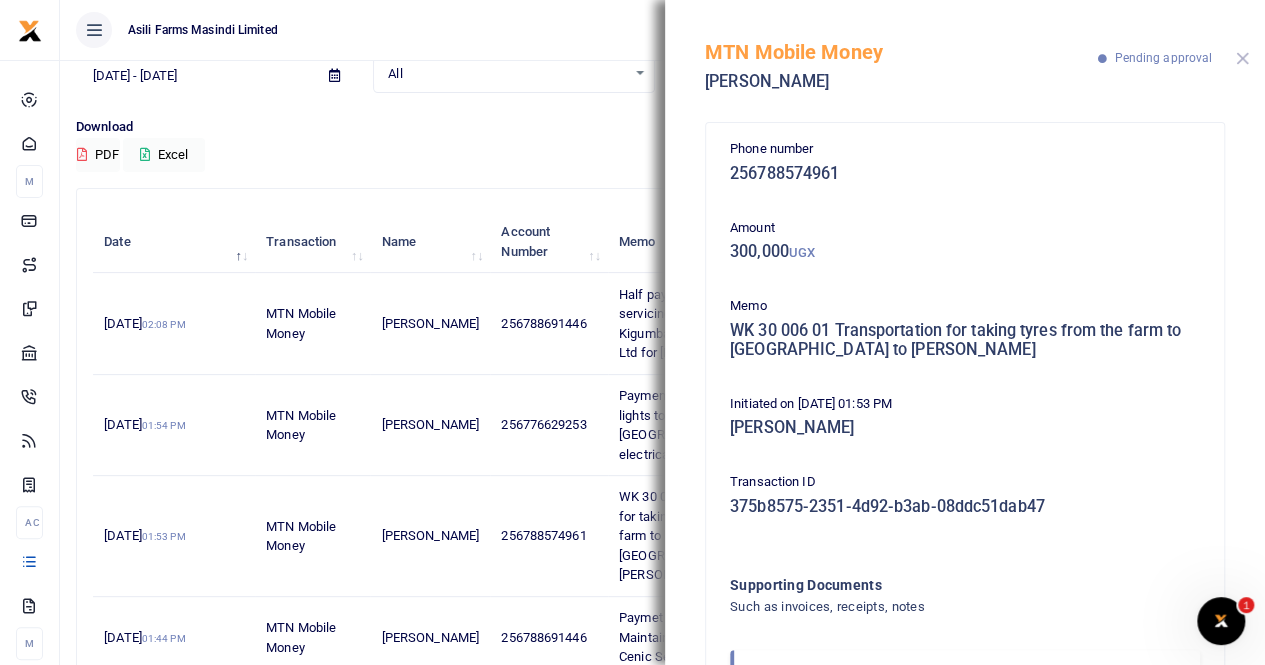 click at bounding box center [1242, 58] 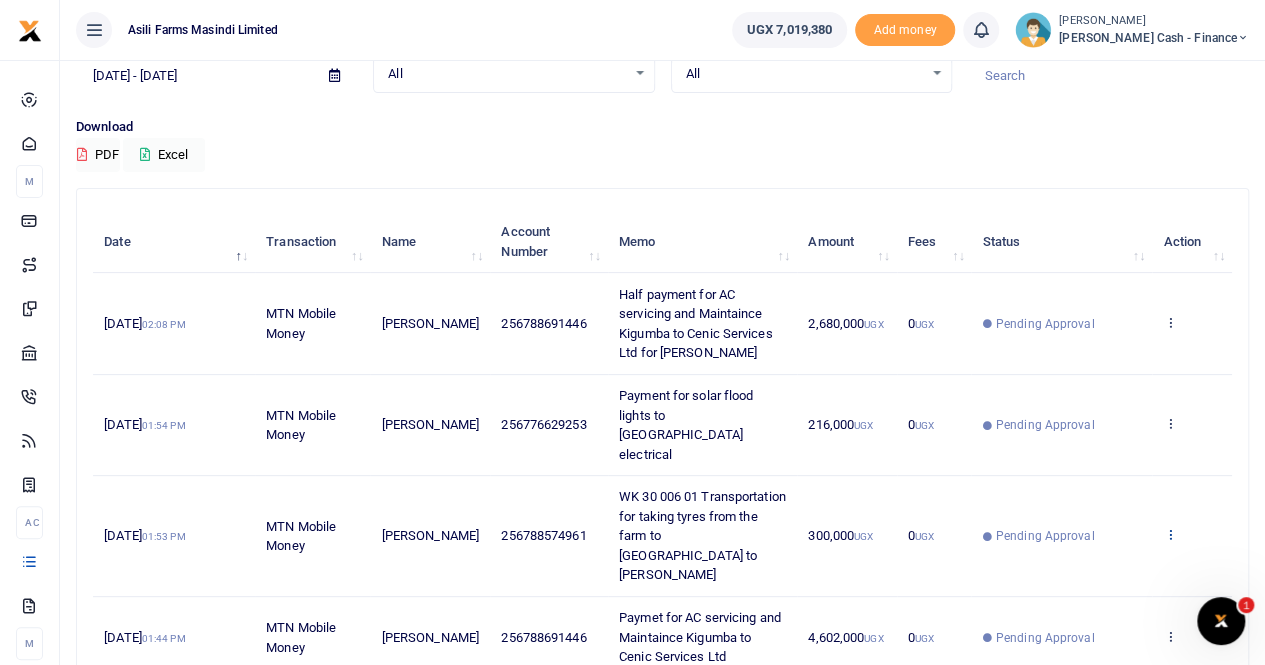 click at bounding box center (1169, 534) 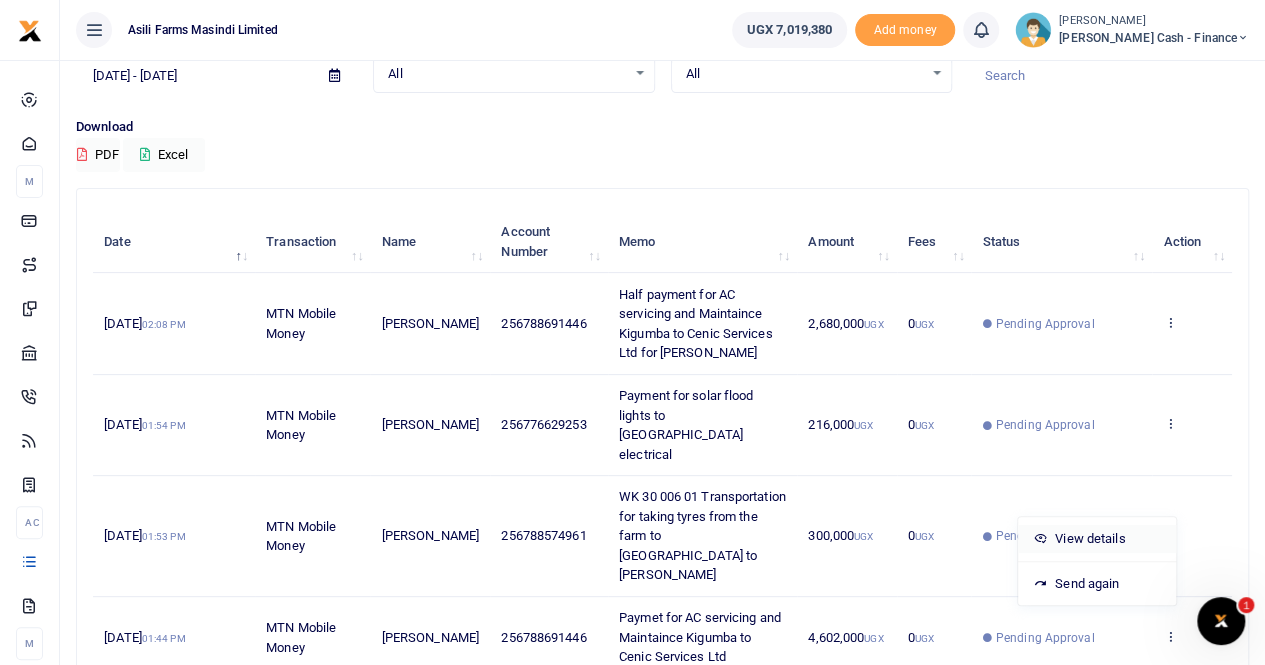 click on "View details" at bounding box center [1097, 539] 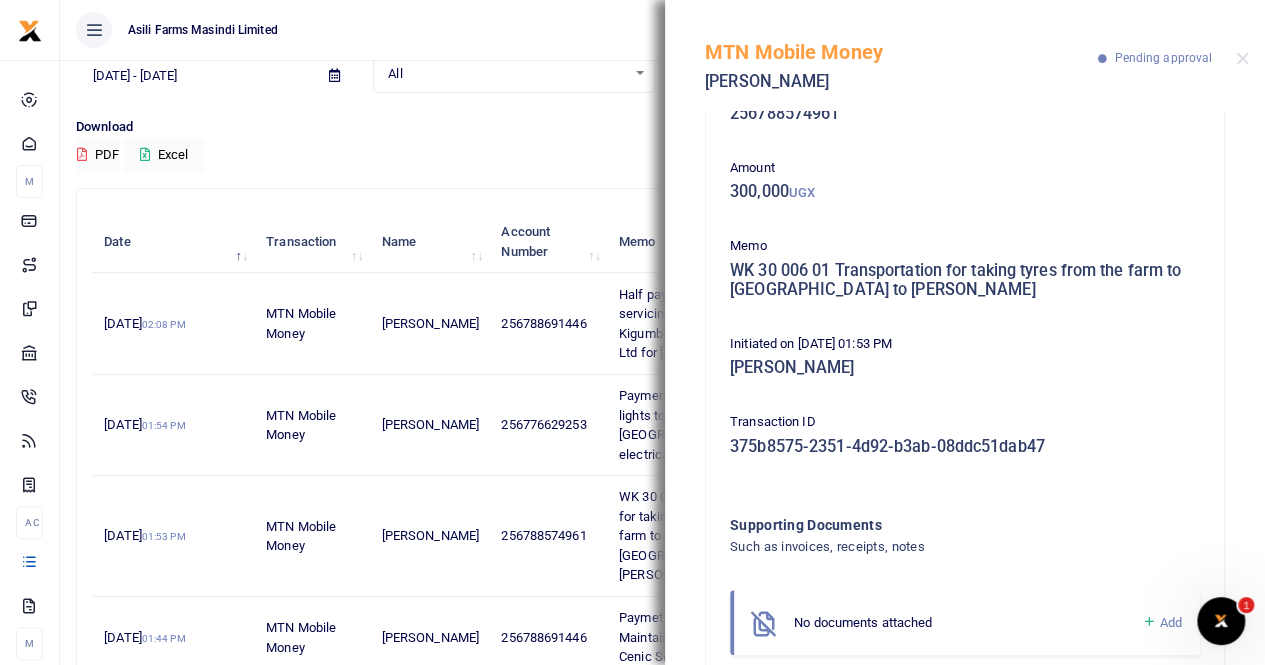 scroll, scrollTop: 114, scrollLeft: 0, axis: vertical 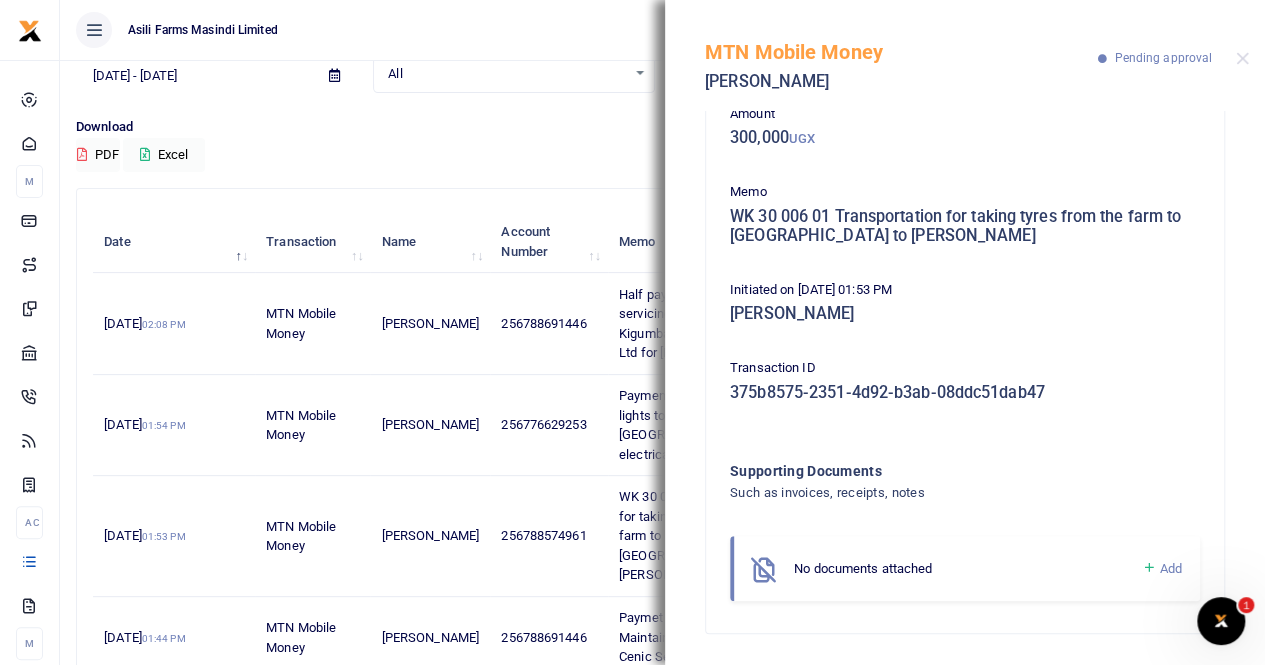 click on "Add" at bounding box center [1171, 568] 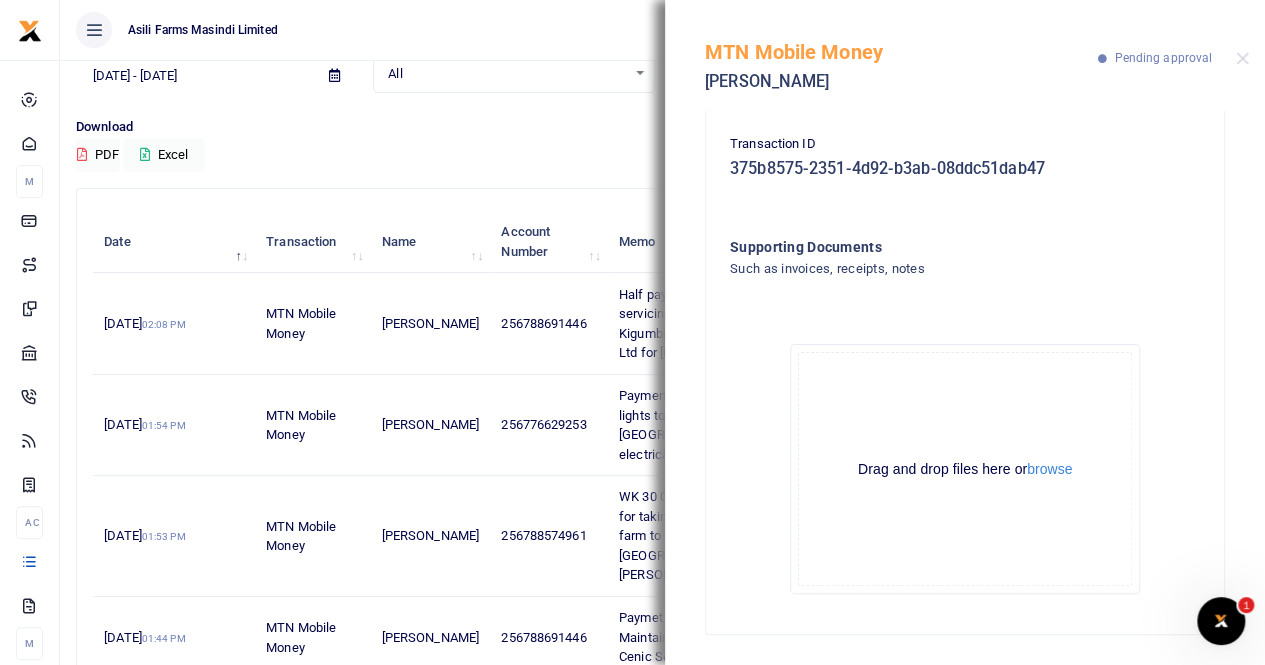 scroll, scrollTop: 339, scrollLeft: 0, axis: vertical 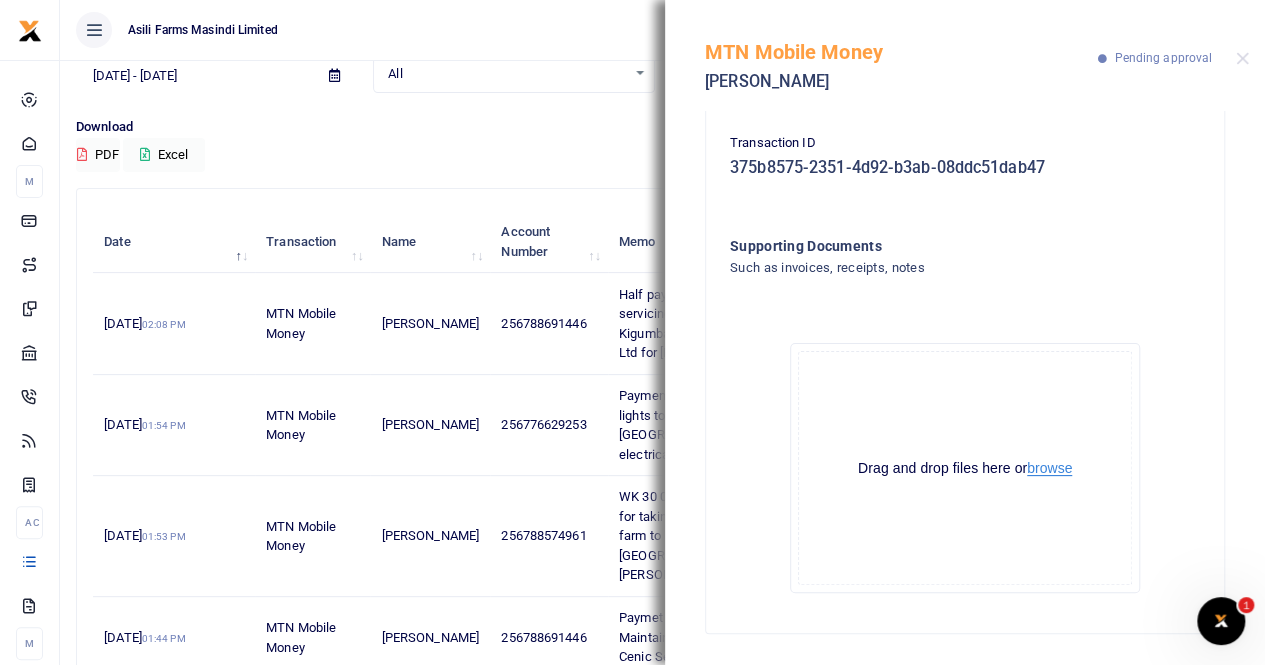 click on "browse" at bounding box center [1049, 468] 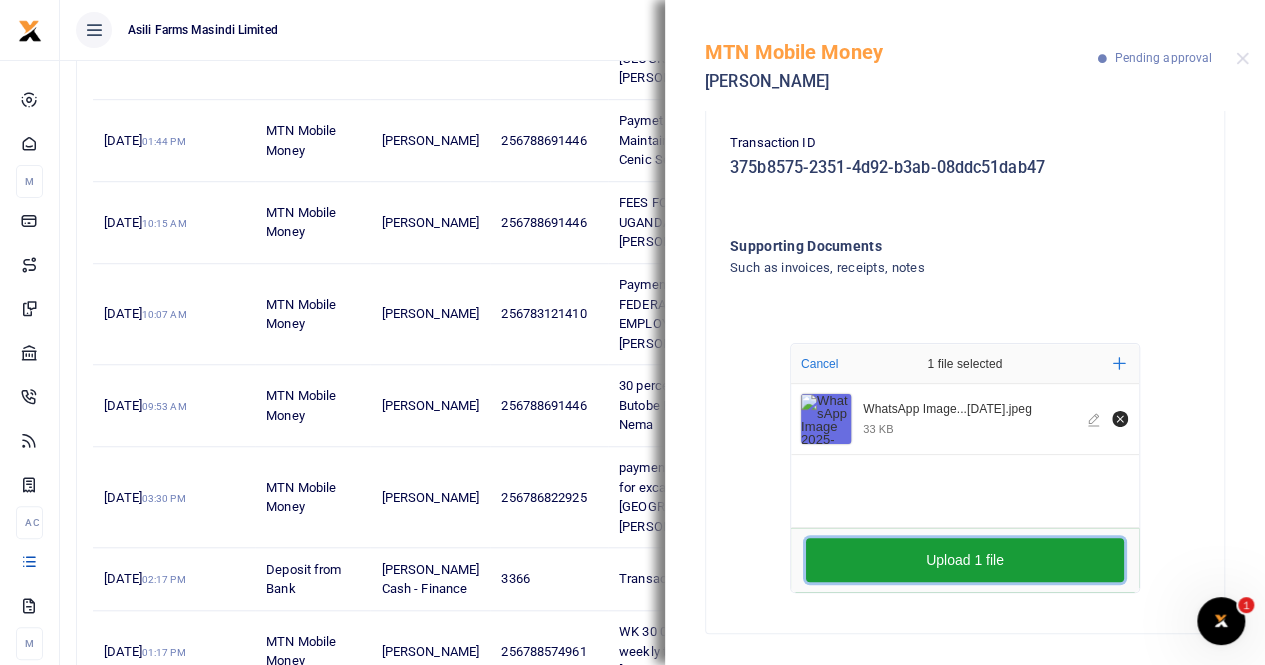 scroll, scrollTop: 600, scrollLeft: 0, axis: vertical 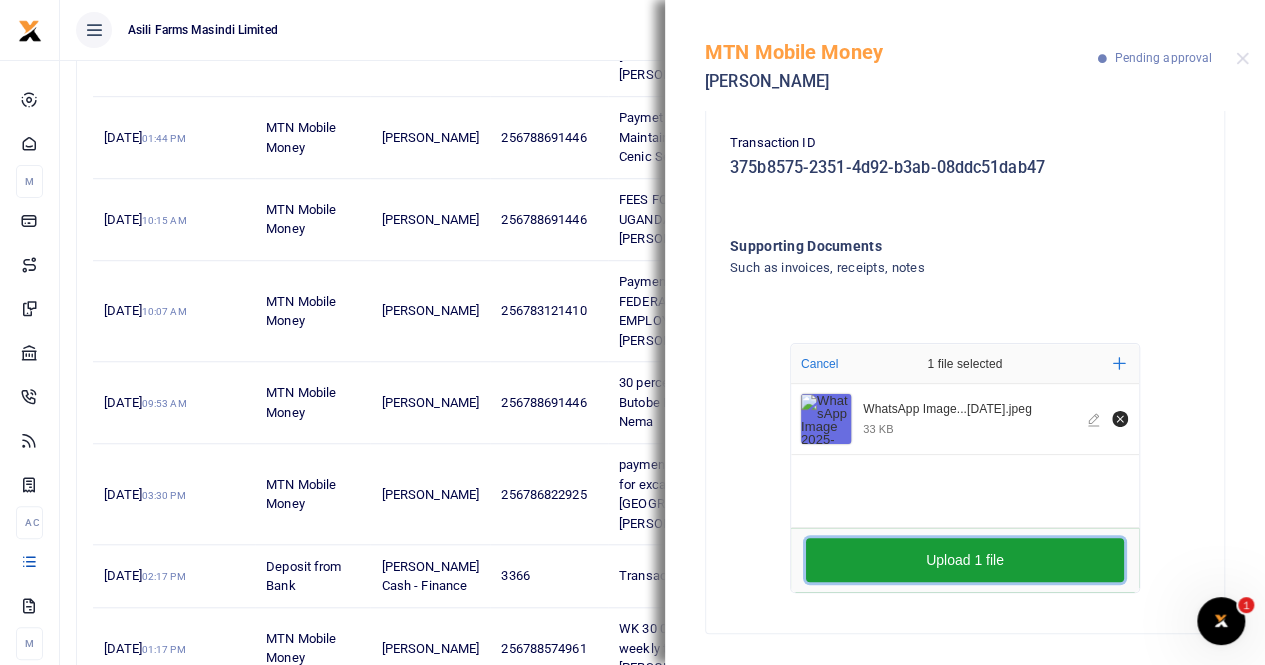 click on "Upload 1 file" at bounding box center [965, 560] 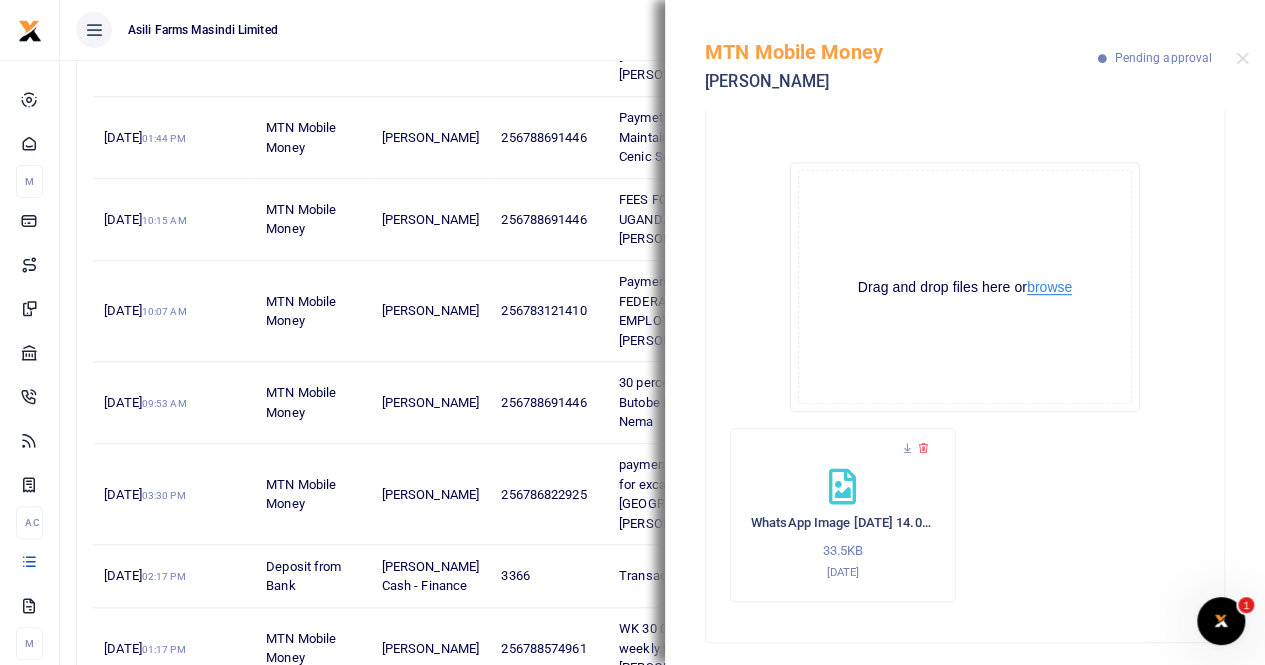 scroll, scrollTop: 528, scrollLeft: 0, axis: vertical 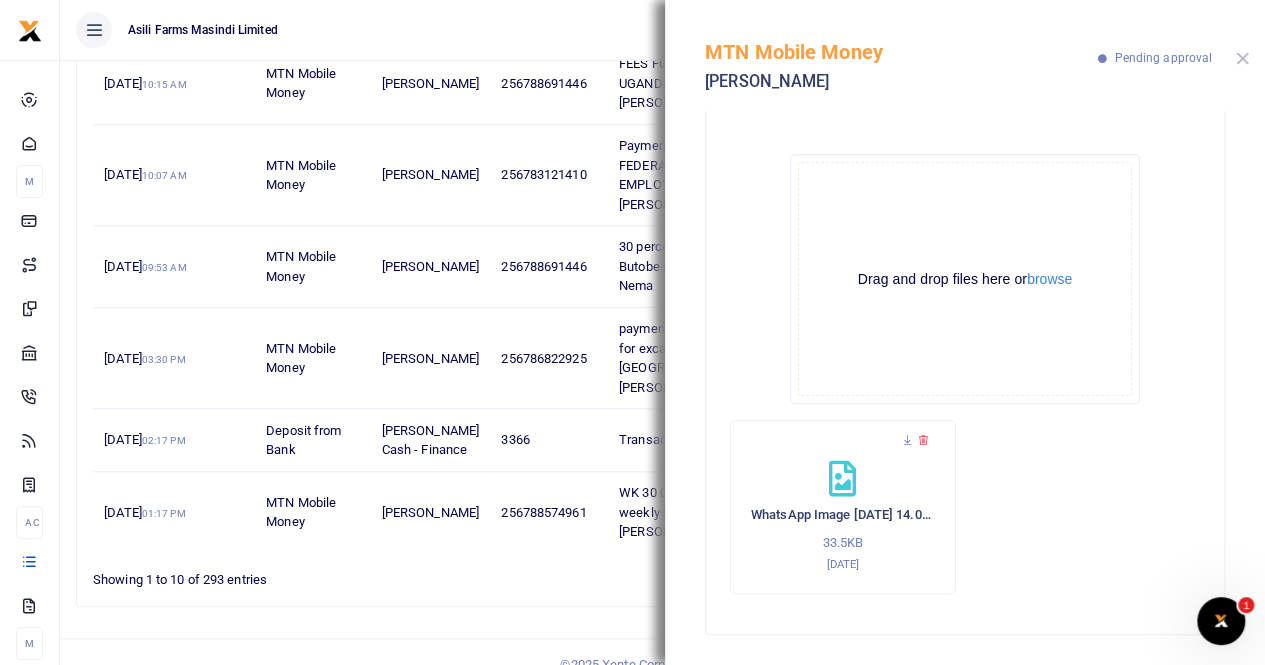 drag, startPoint x: 1242, startPoint y: 61, endPoint x: 1198, endPoint y: 121, distance: 74.404305 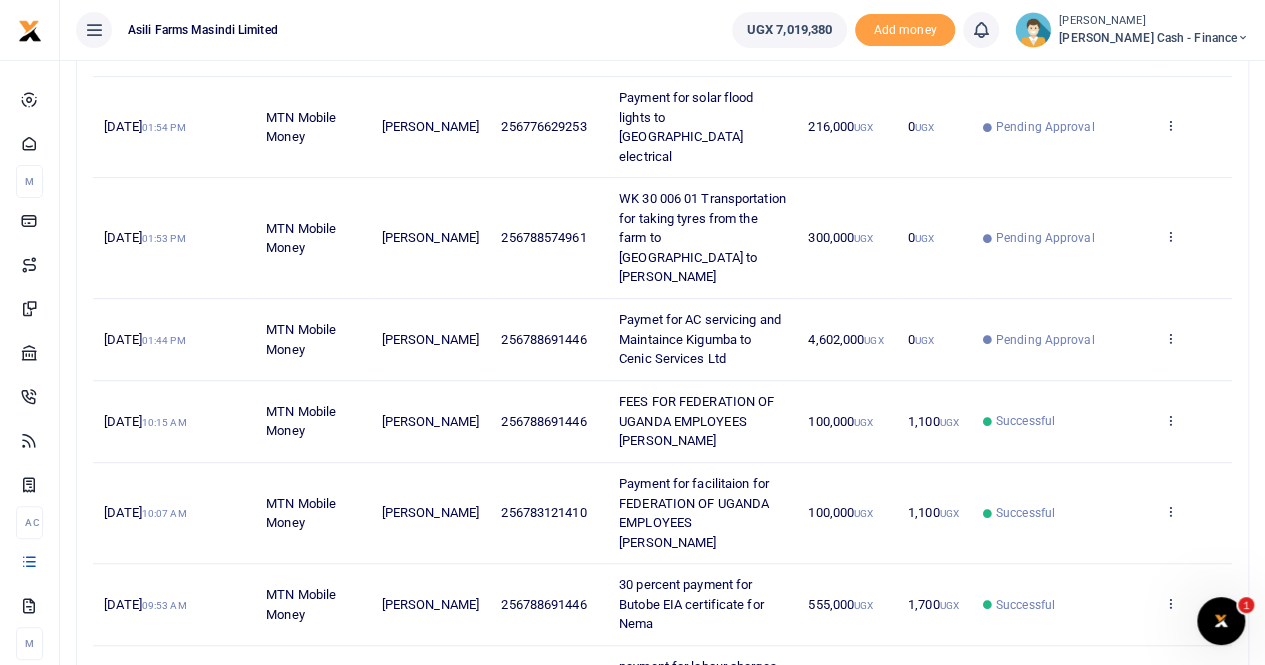 scroll, scrollTop: 136, scrollLeft: 0, axis: vertical 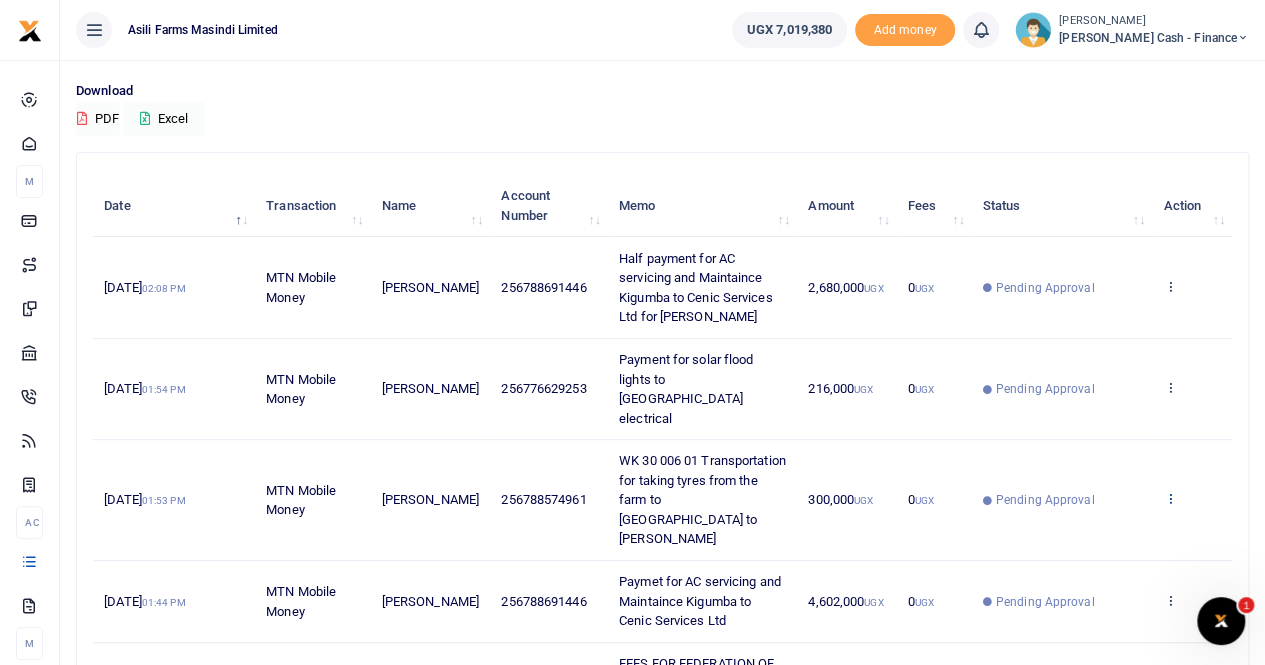 click at bounding box center (1169, 498) 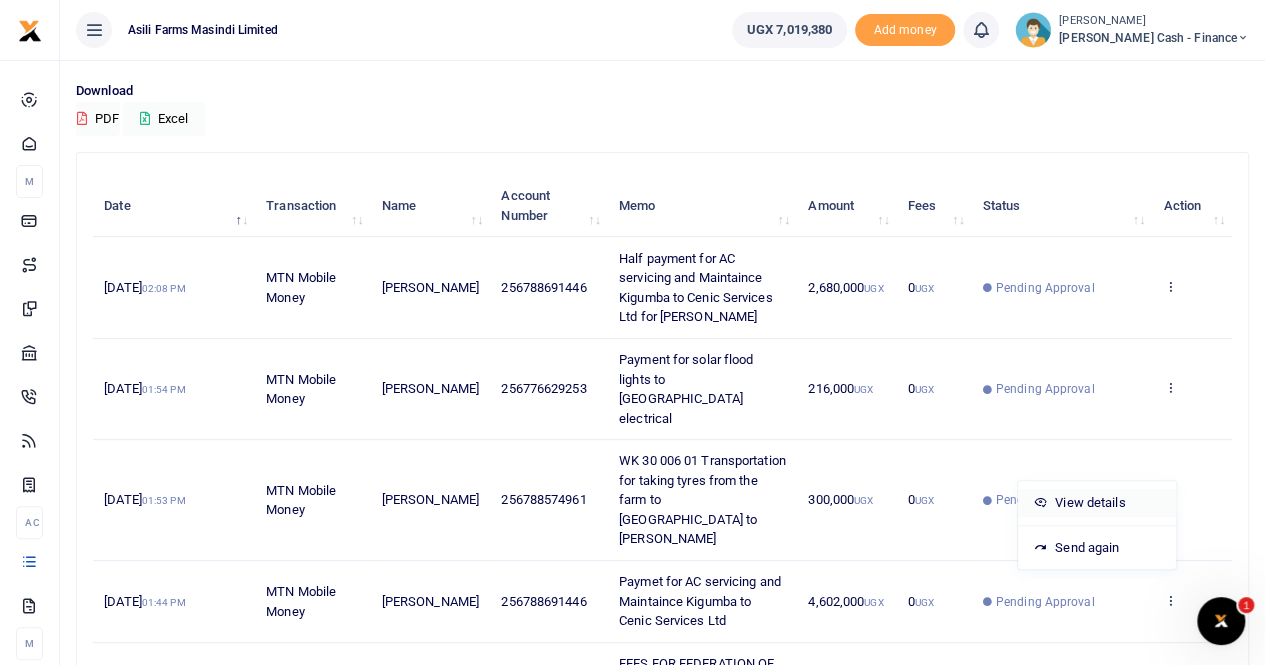 click on "View details" at bounding box center [1097, 503] 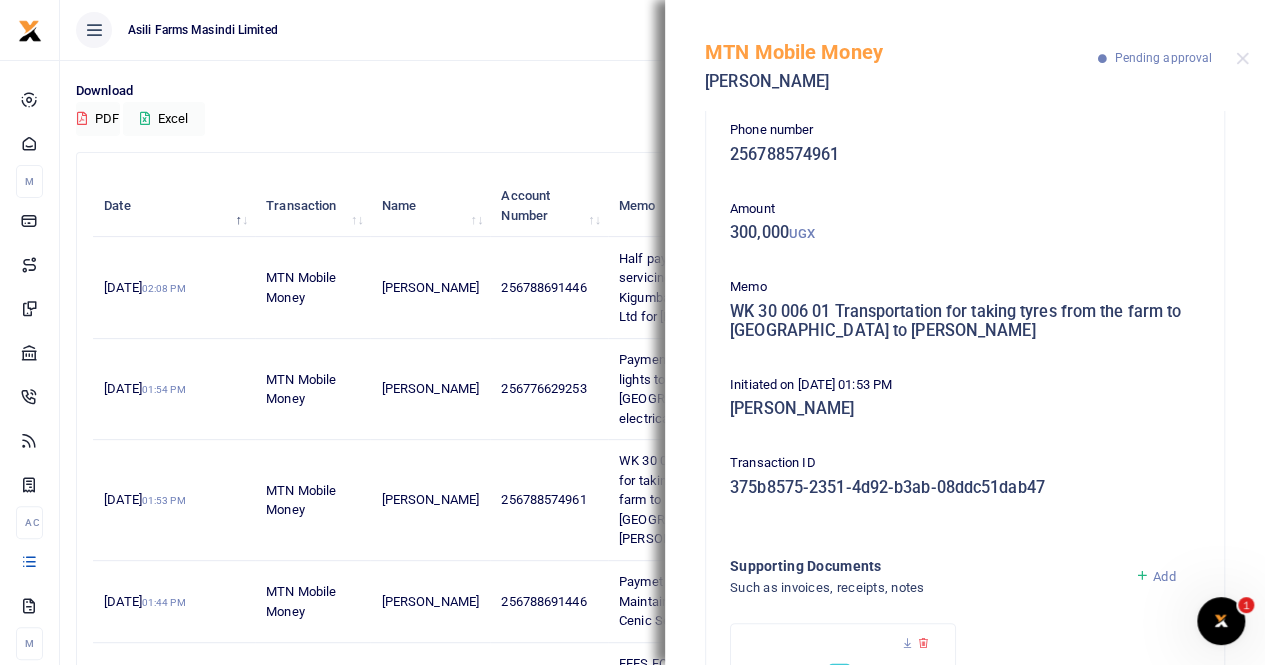 scroll, scrollTop: 0, scrollLeft: 0, axis: both 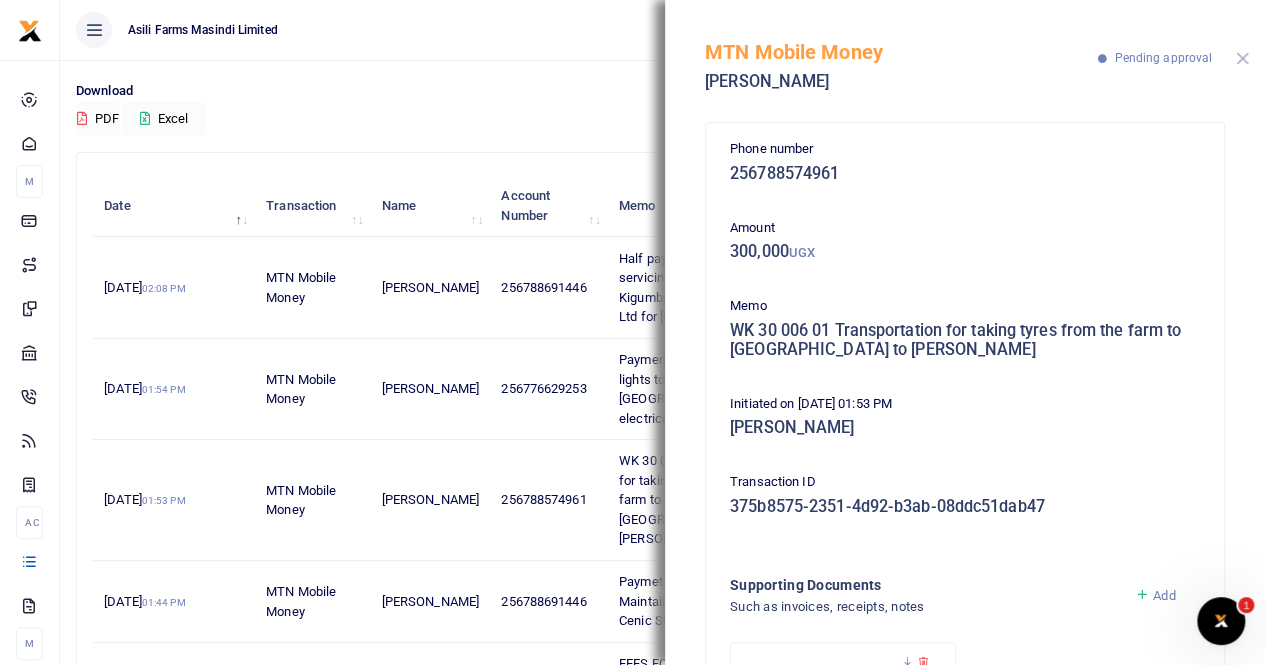 click at bounding box center (1242, 58) 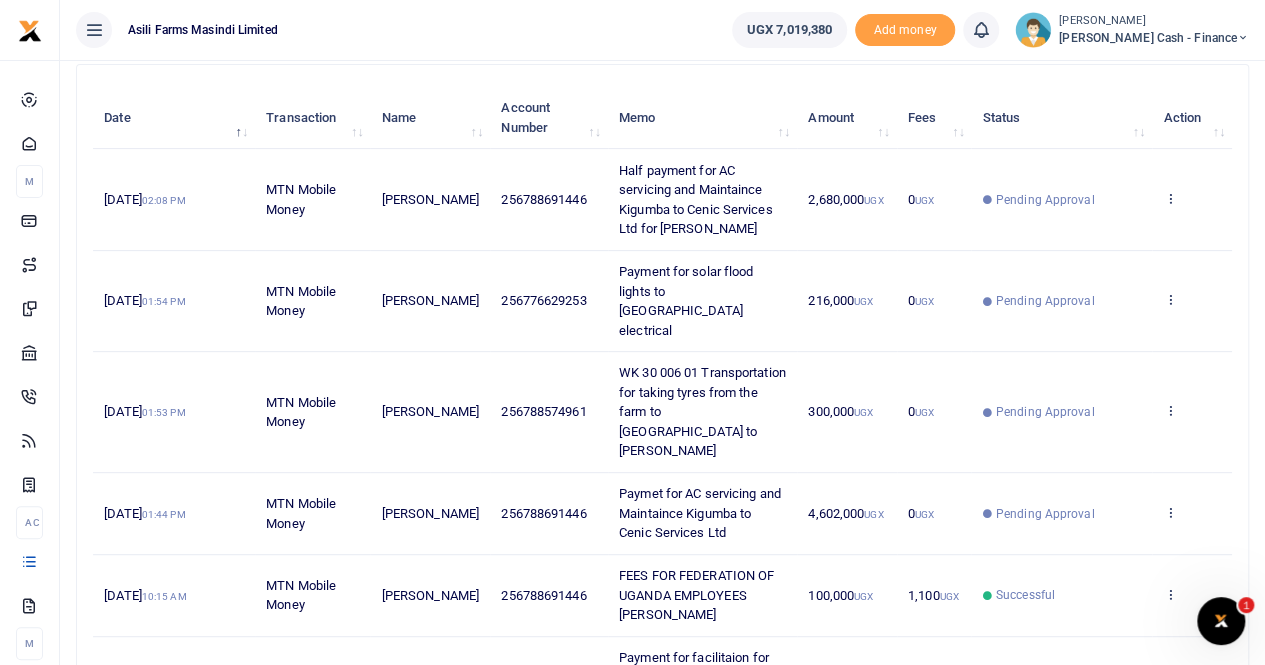 scroll, scrollTop: 136, scrollLeft: 0, axis: vertical 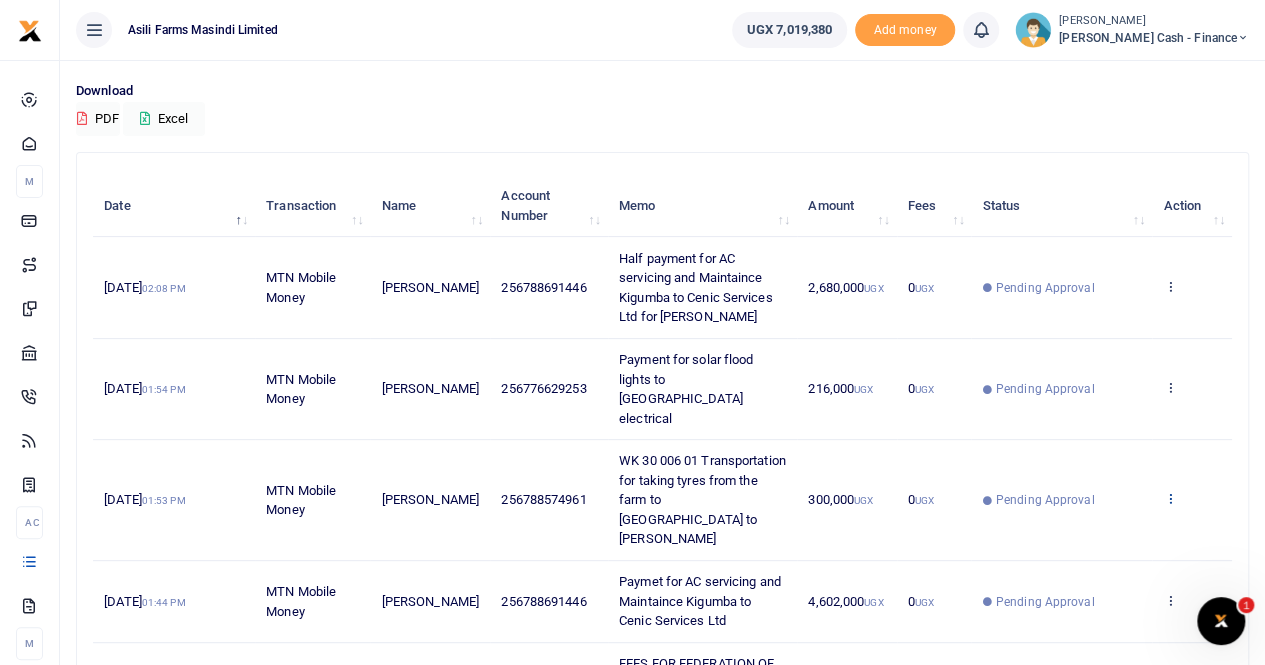click at bounding box center (1169, 498) 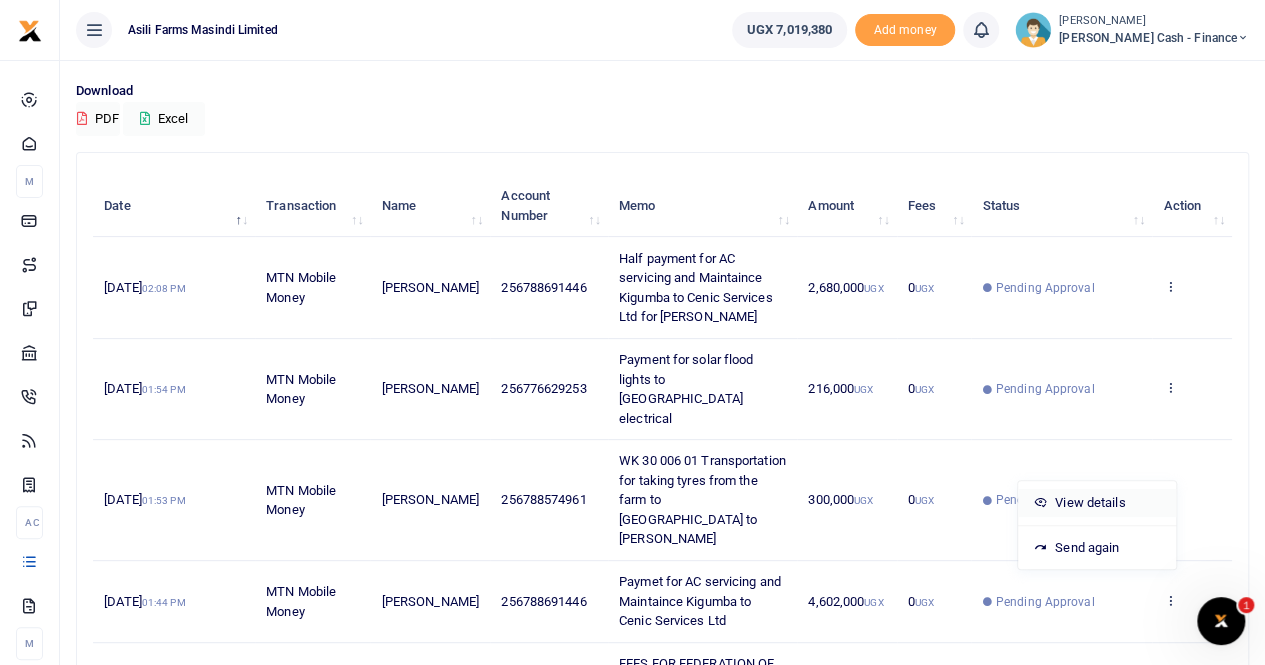 click on "View details" at bounding box center (1097, 503) 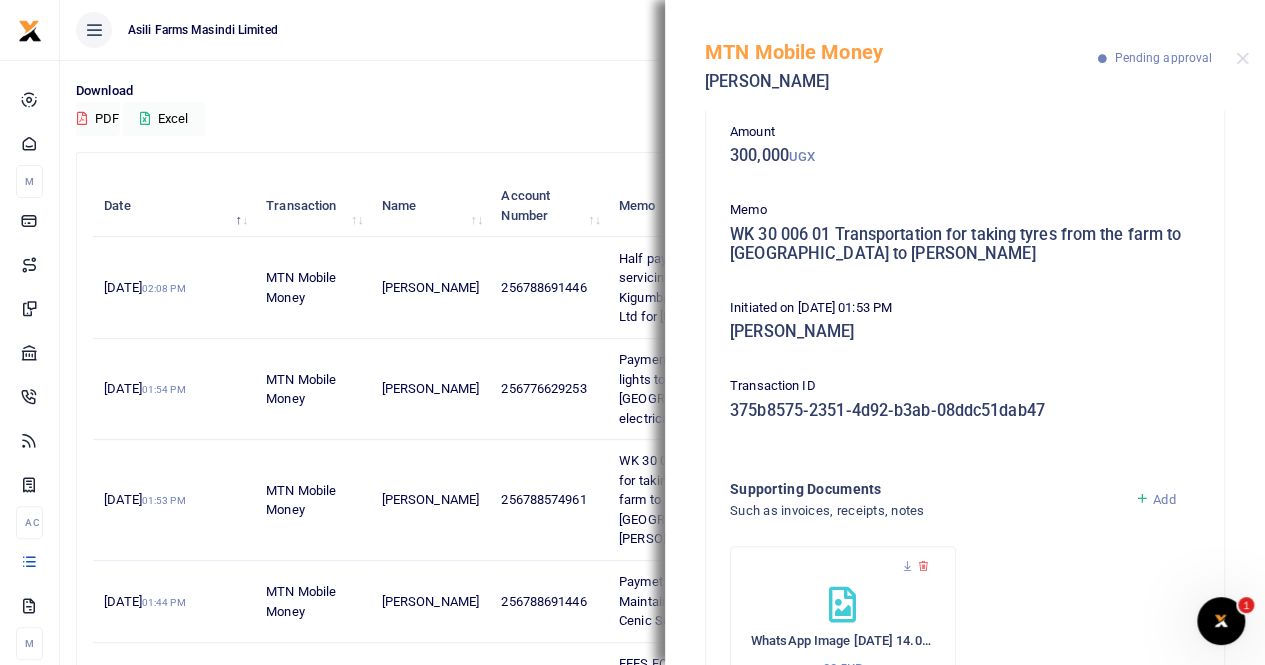 scroll, scrollTop: 198, scrollLeft: 0, axis: vertical 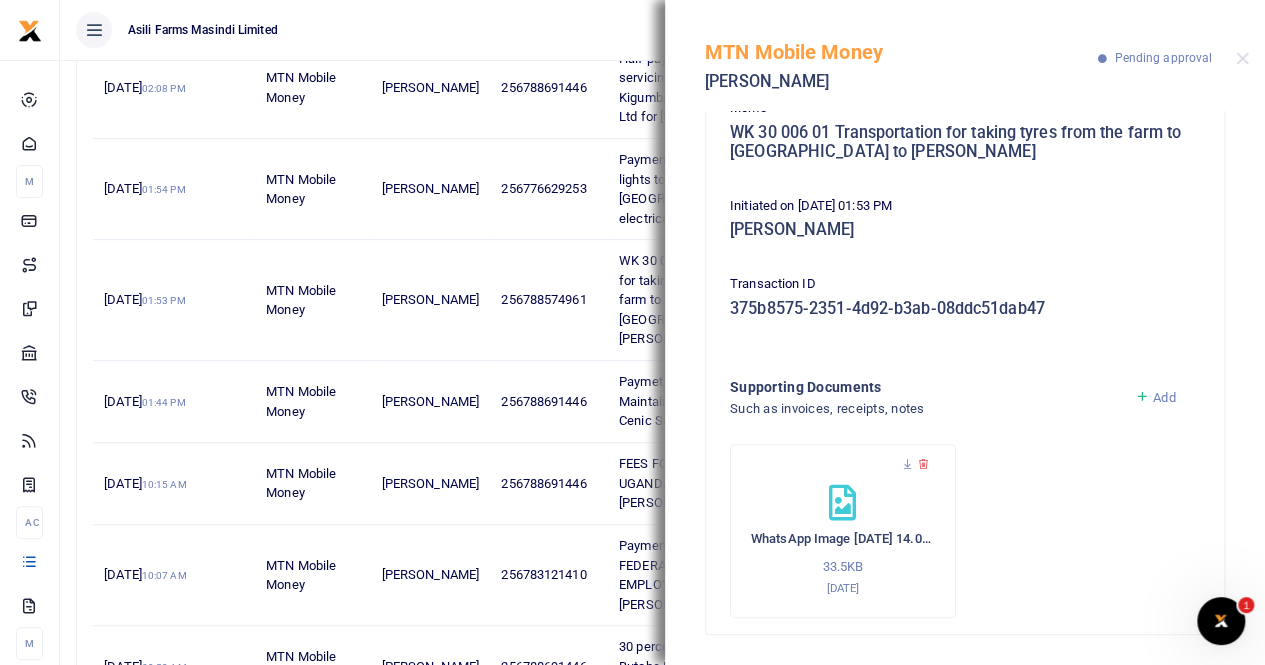 click at bounding box center [1142, 397] 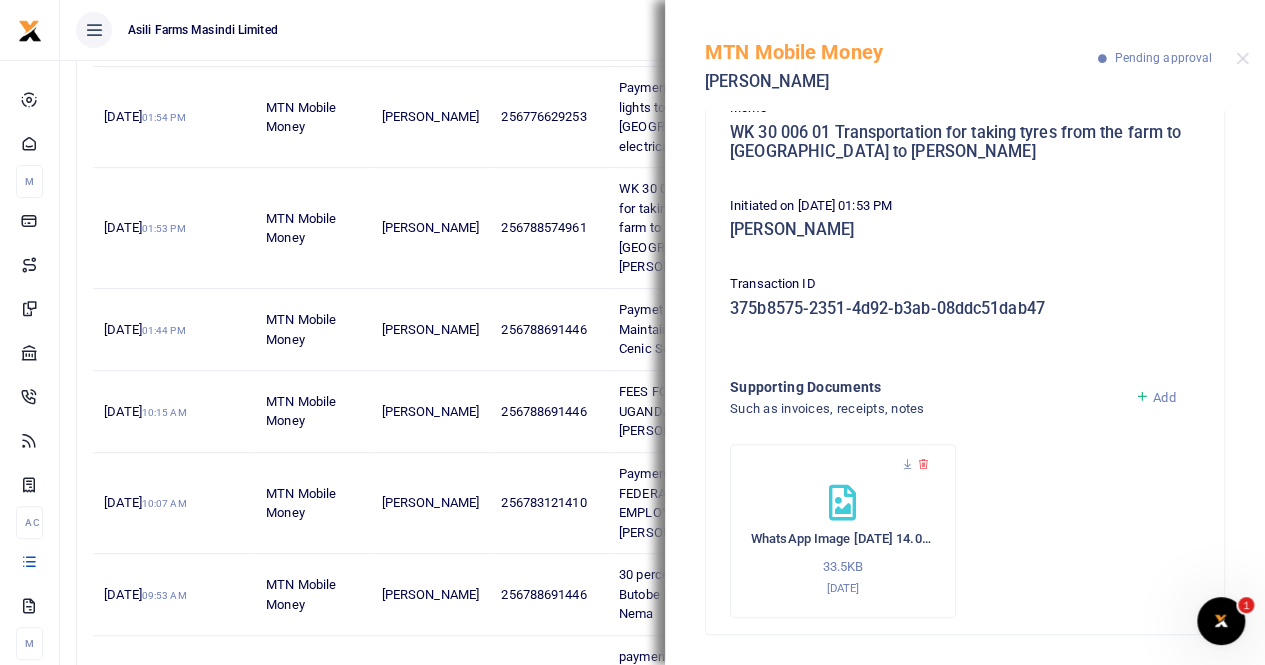scroll, scrollTop: 436, scrollLeft: 0, axis: vertical 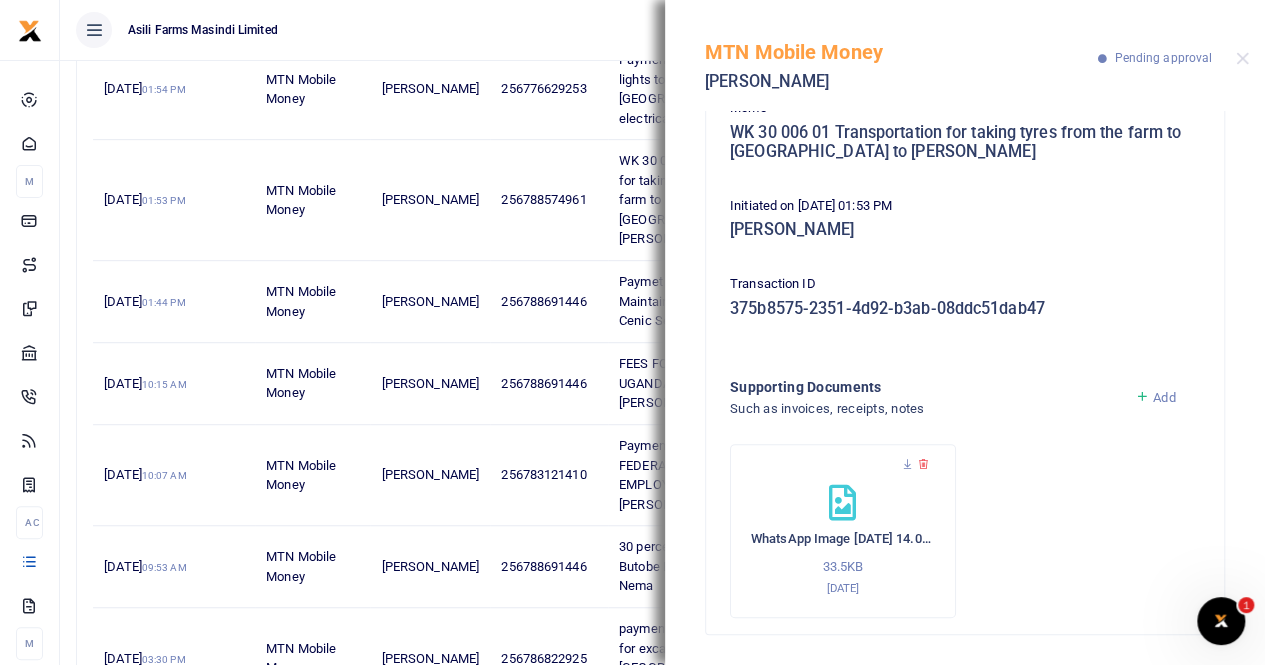click on "Add" at bounding box center (1164, 397) 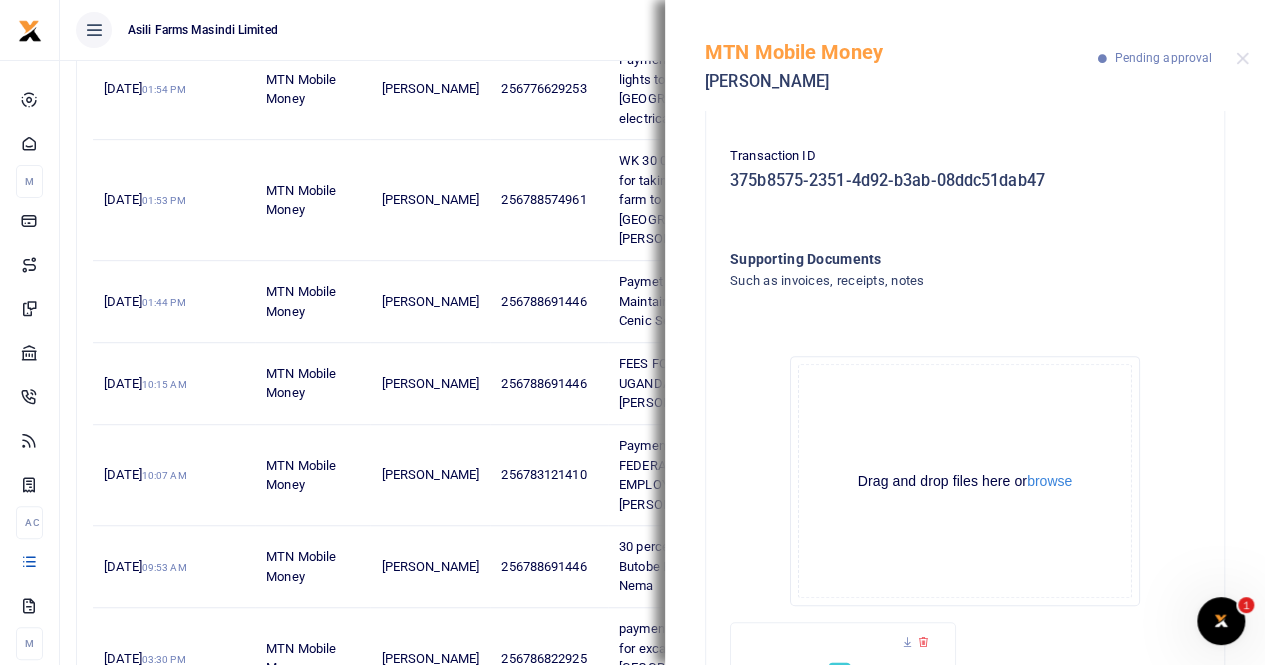 scroll, scrollTop: 504, scrollLeft: 0, axis: vertical 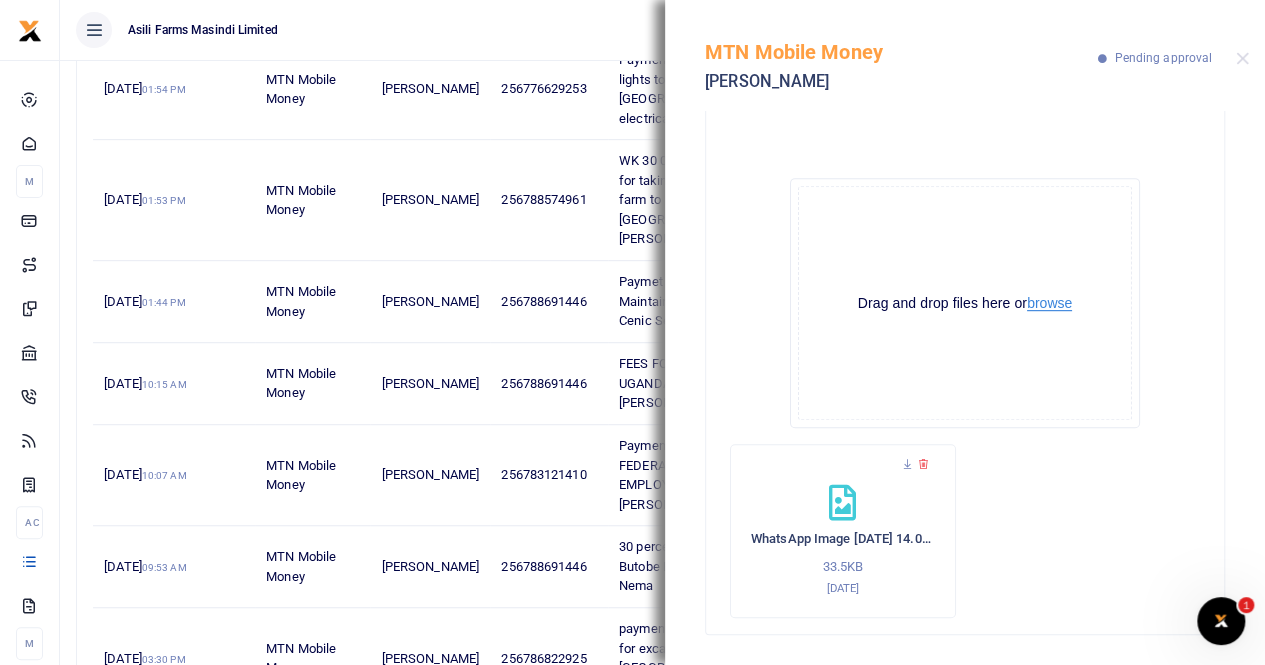 click on "browse" at bounding box center [1049, 303] 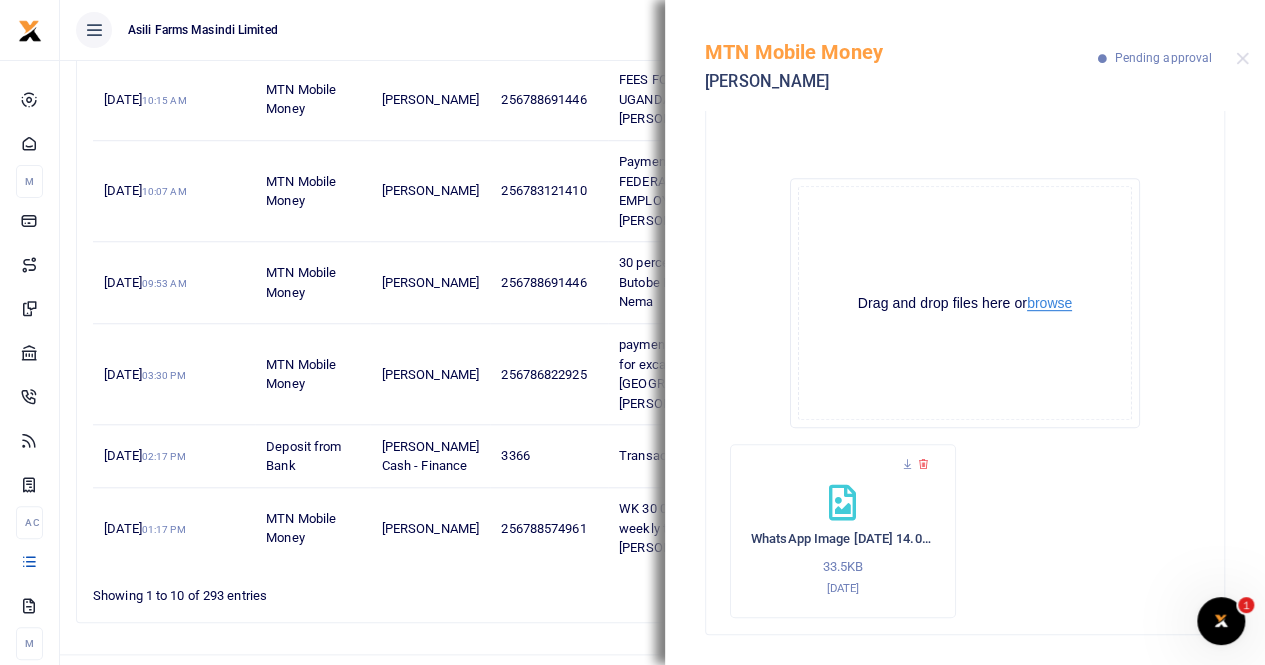 scroll, scrollTop: 736, scrollLeft: 0, axis: vertical 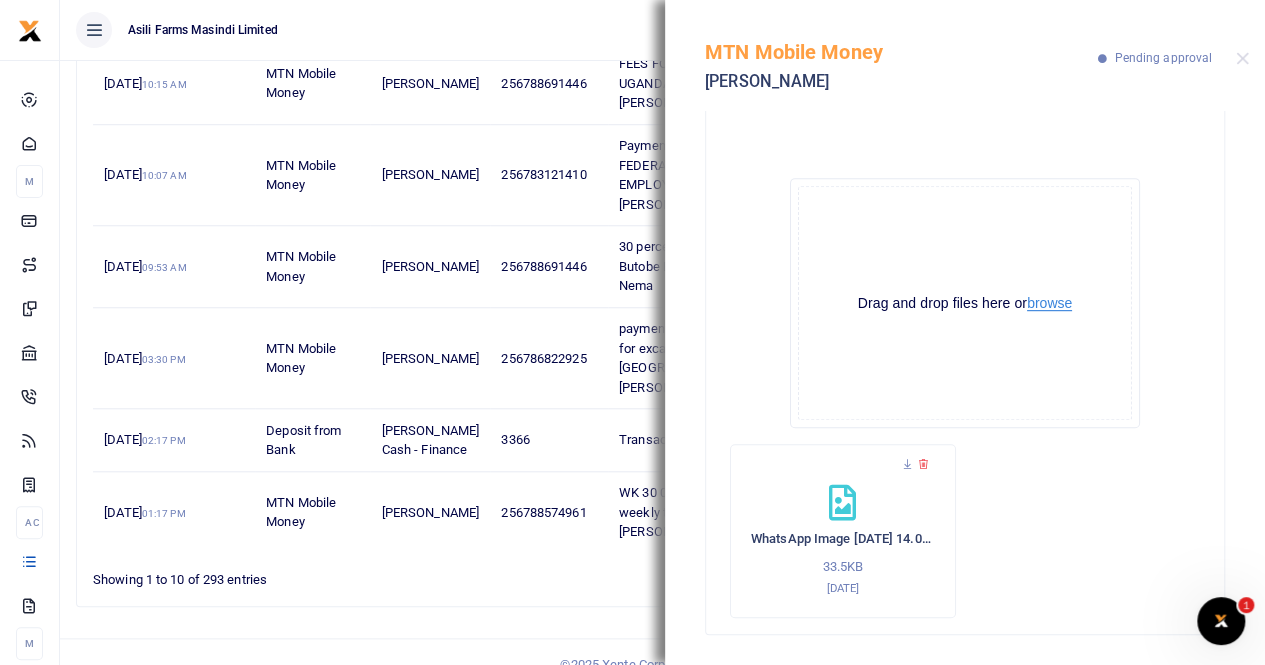 click on "browse" at bounding box center (1049, 303) 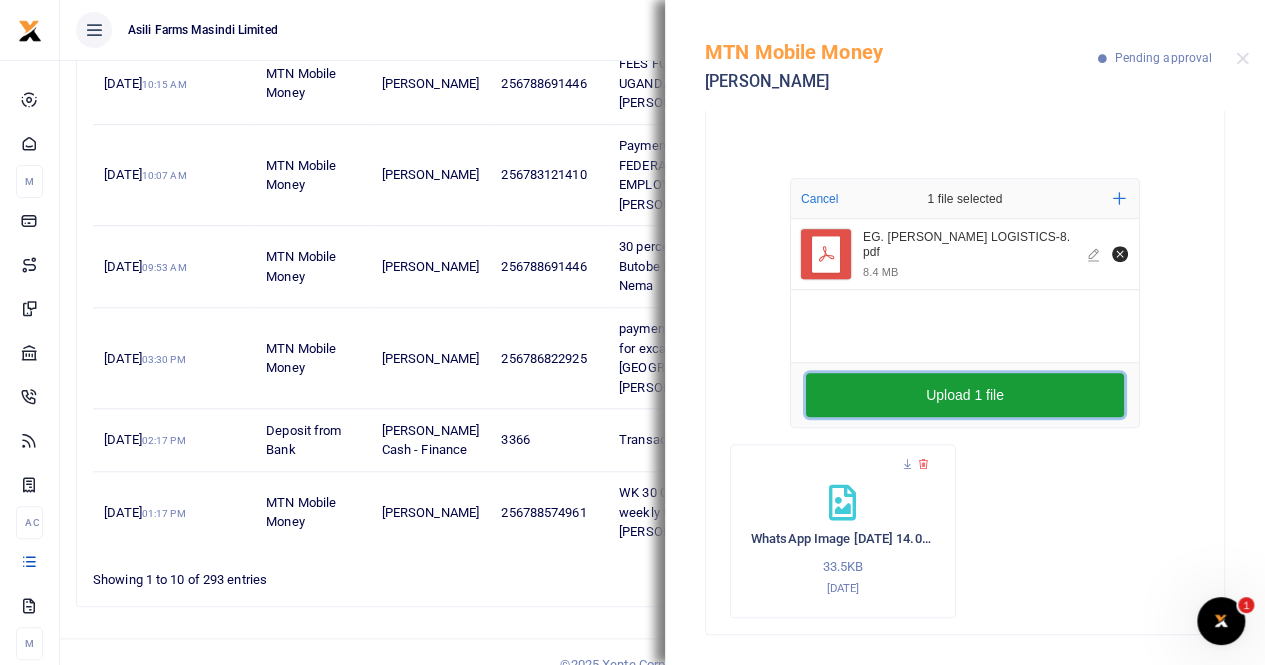 click on "Upload 1 file" at bounding box center [965, 395] 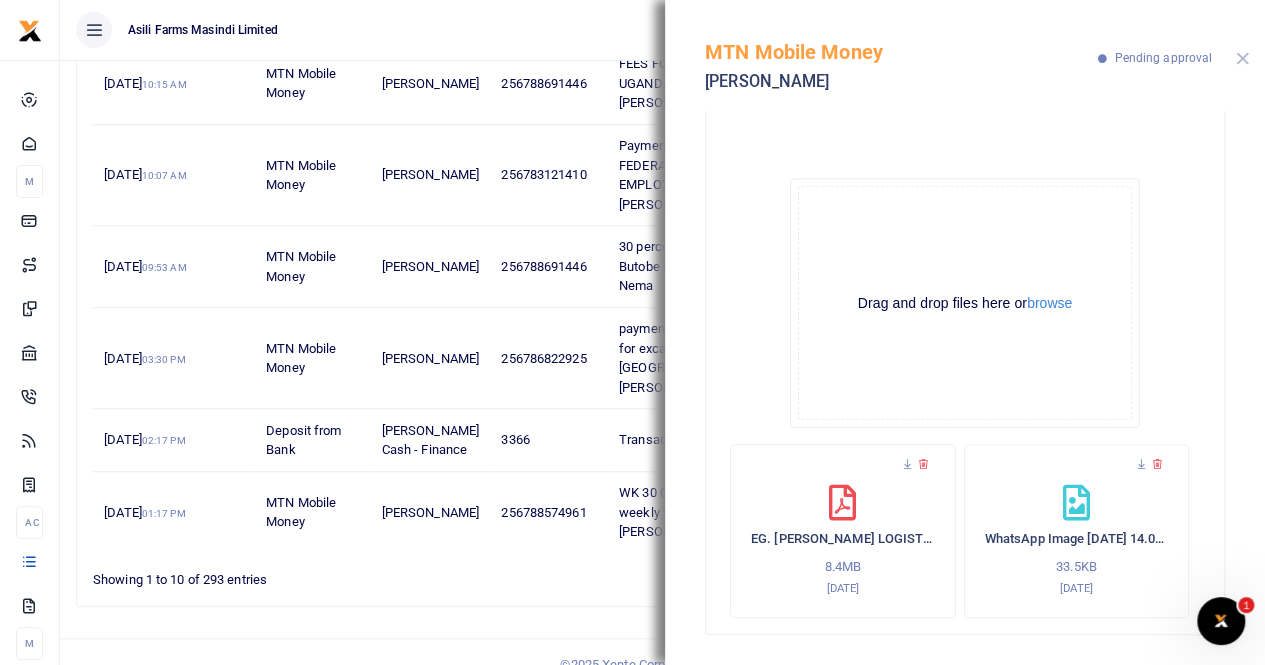 click at bounding box center (1242, 58) 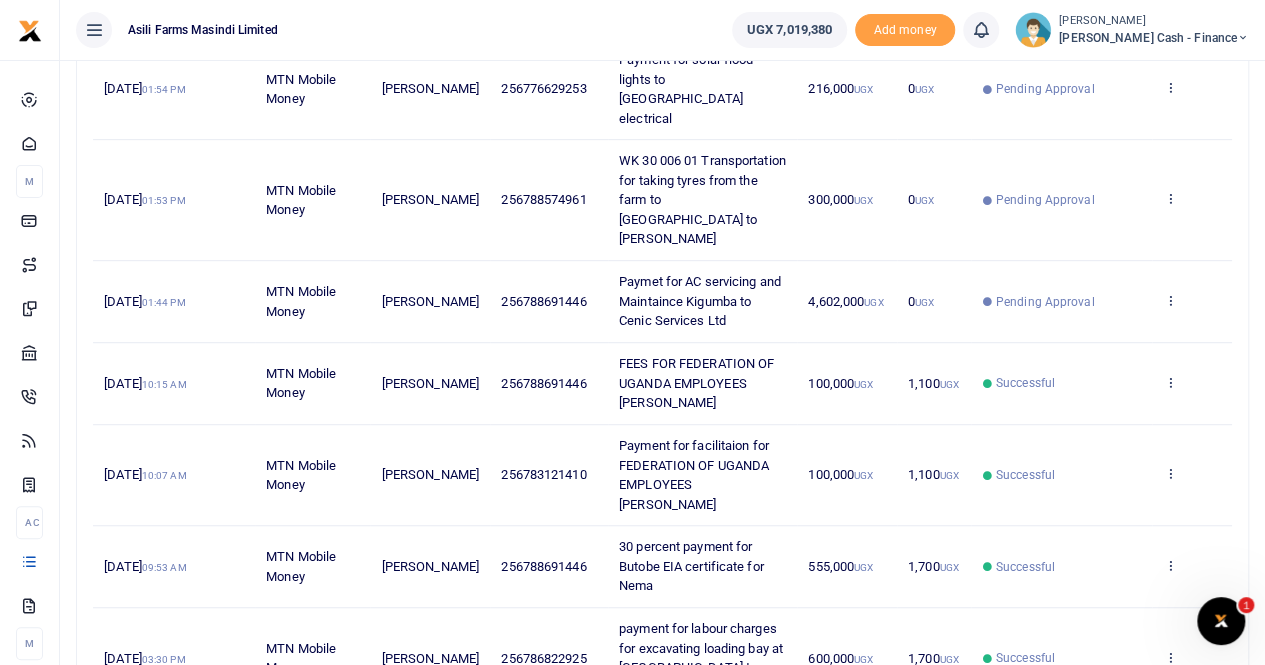 scroll, scrollTop: 436, scrollLeft: 0, axis: vertical 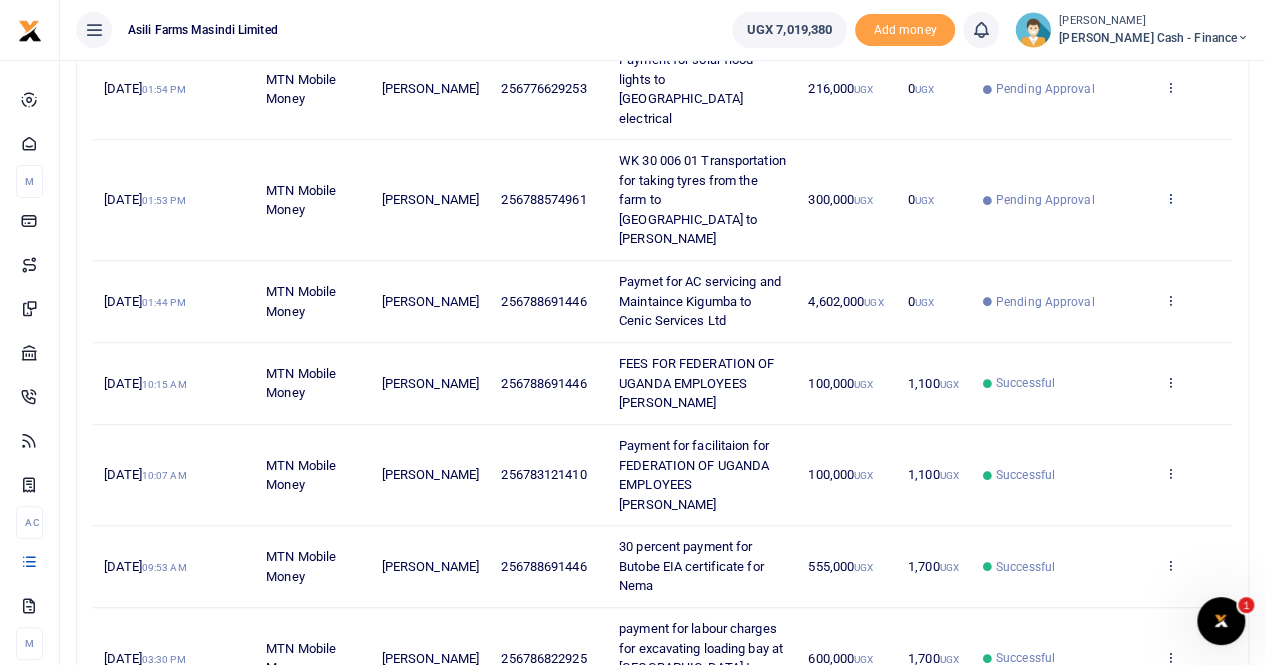 click at bounding box center (1169, 198) 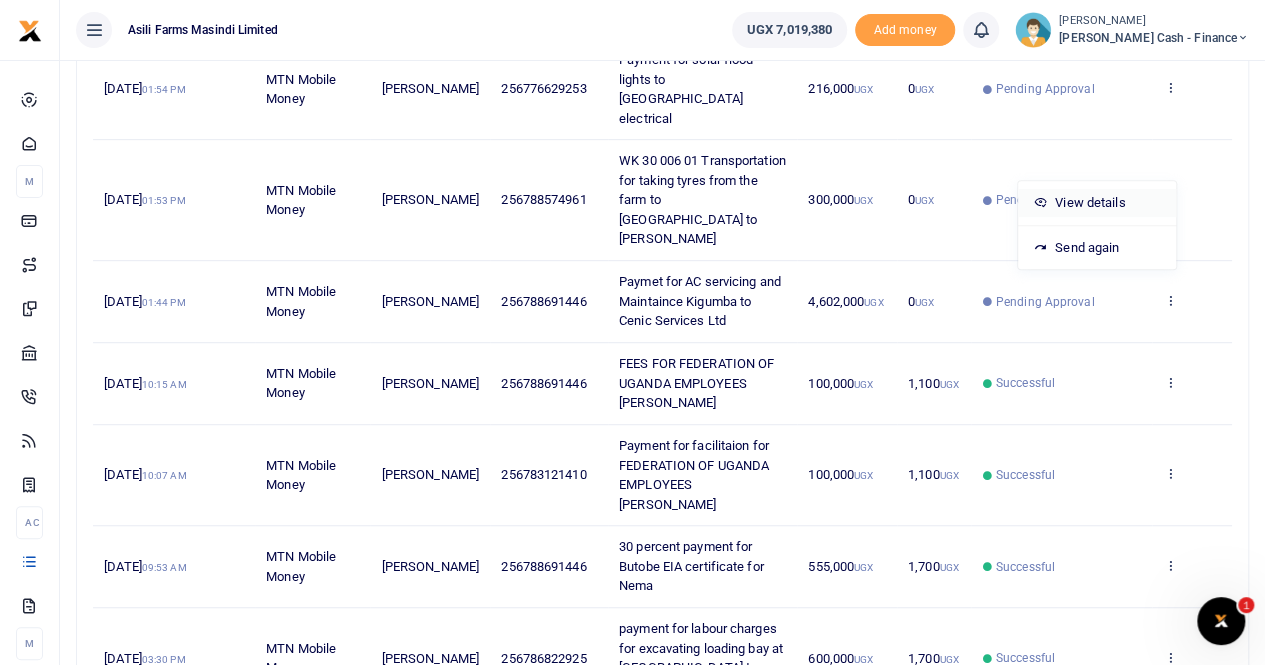 click on "View details" at bounding box center [1097, 203] 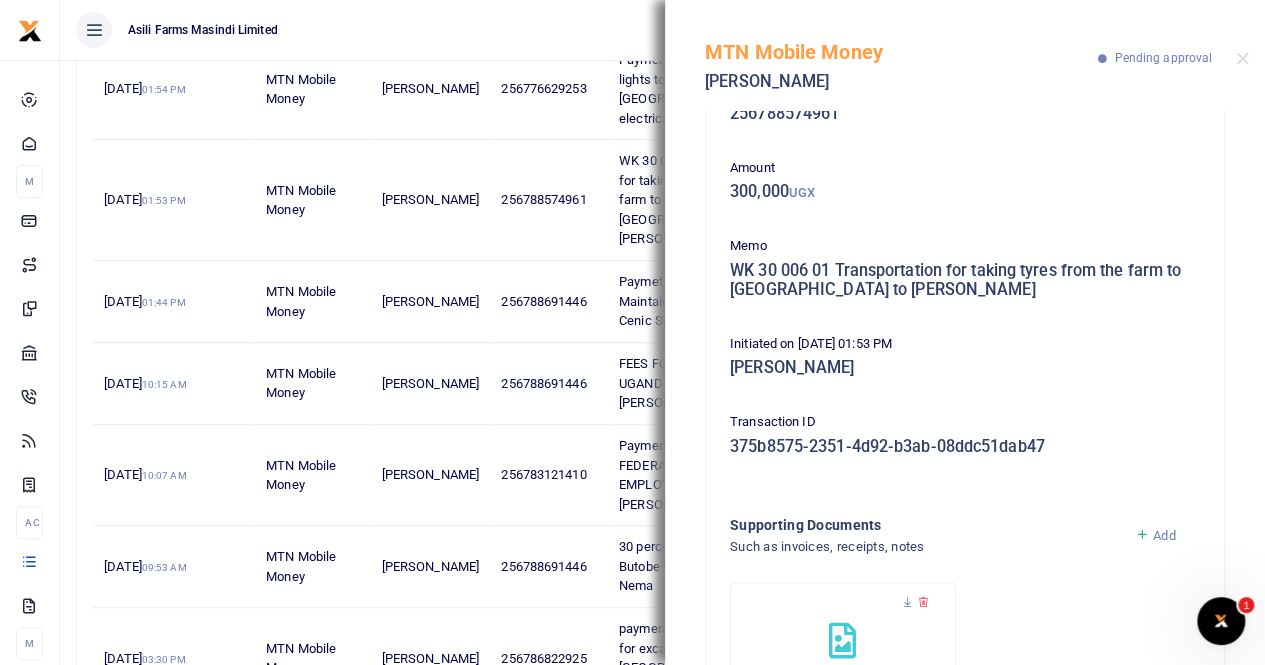 scroll, scrollTop: 0, scrollLeft: 0, axis: both 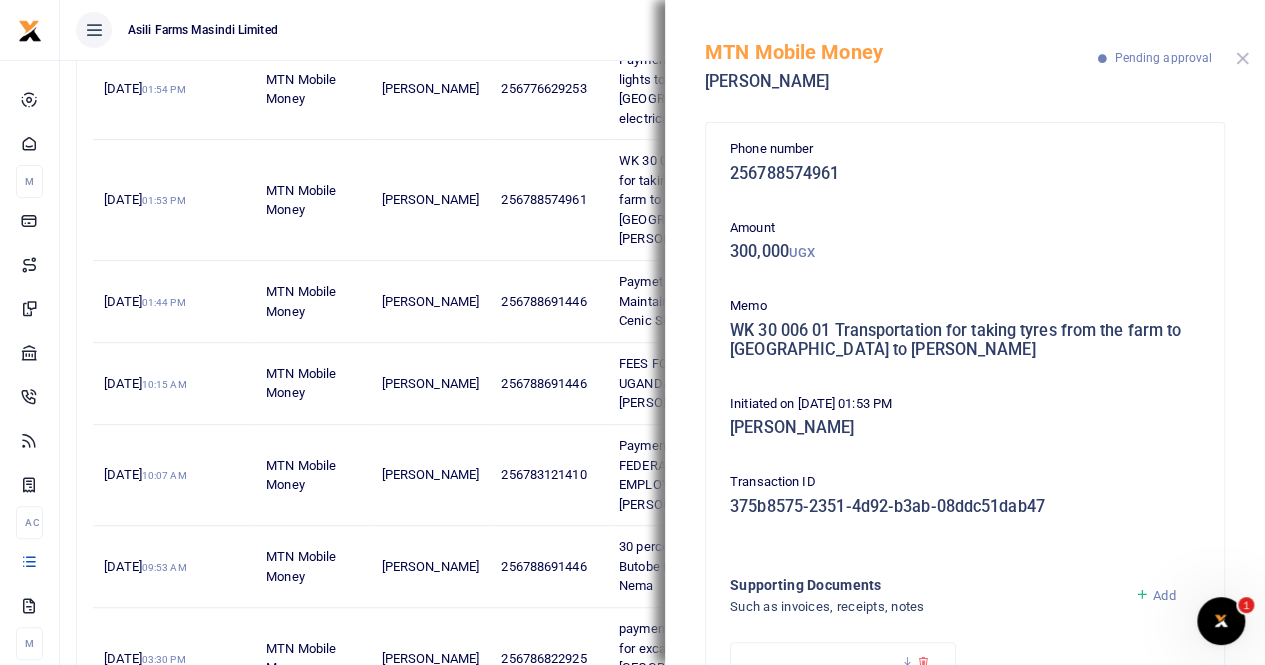 click at bounding box center [1242, 58] 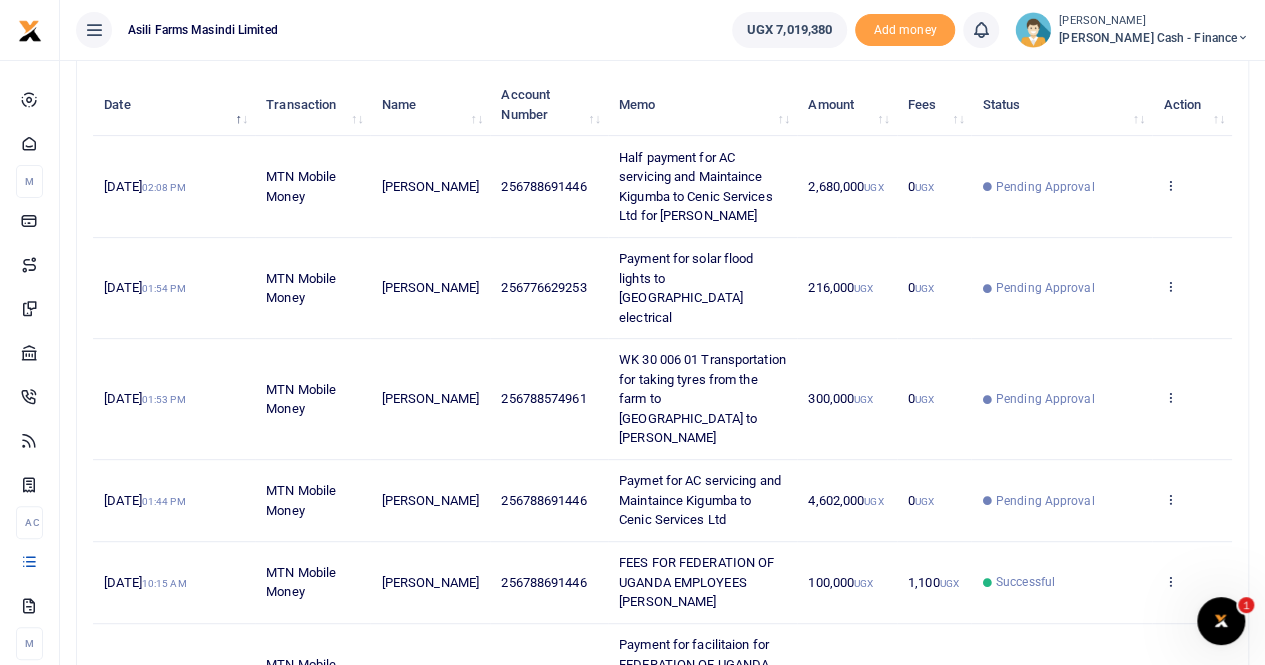 scroll, scrollTop: 0, scrollLeft: 0, axis: both 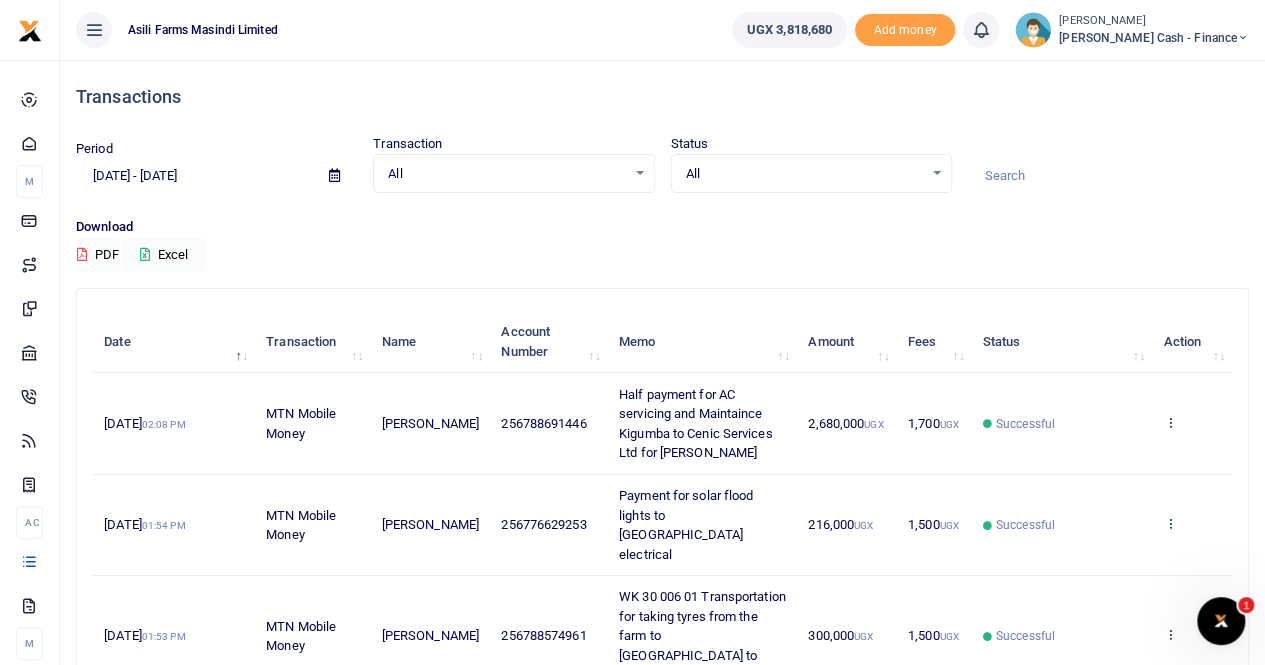 click at bounding box center (1169, 523) 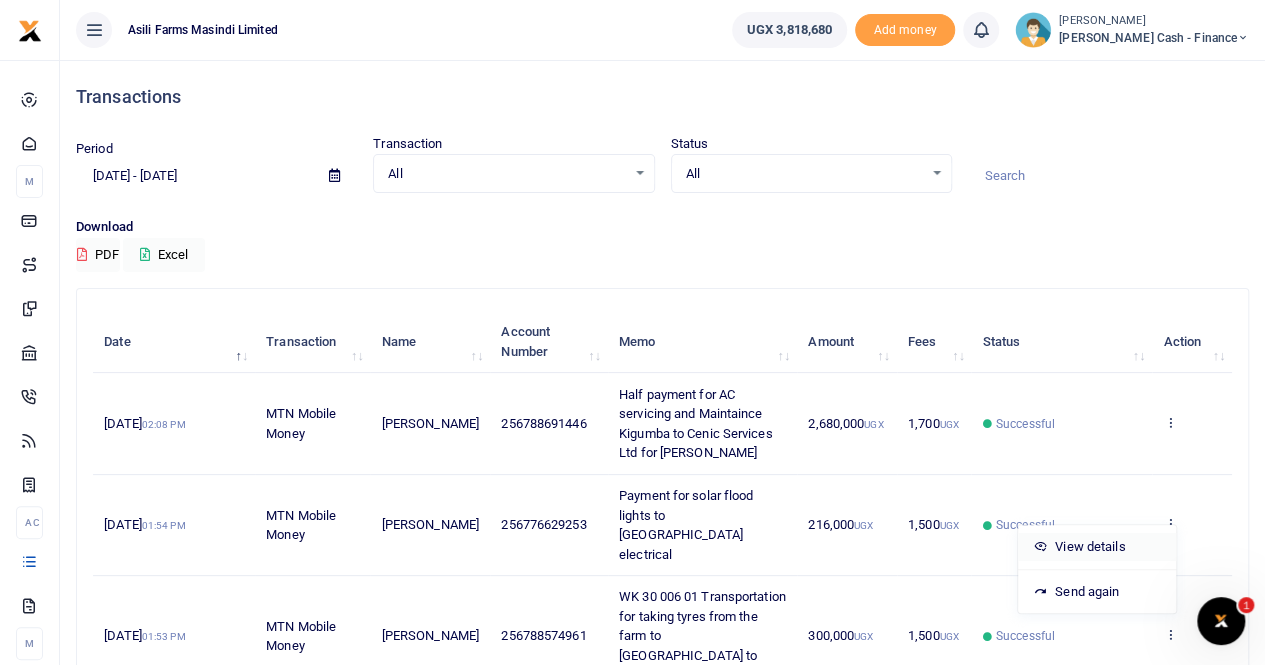 click on "View details" at bounding box center [1097, 547] 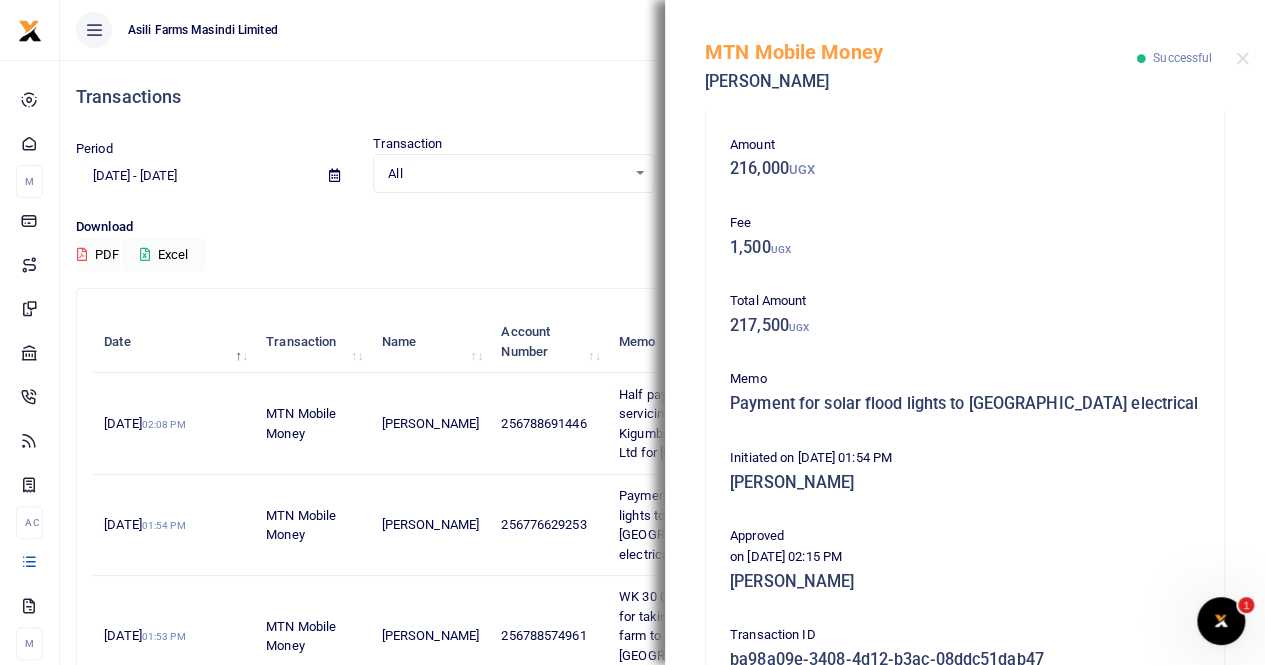 scroll, scrollTop: 82, scrollLeft: 0, axis: vertical 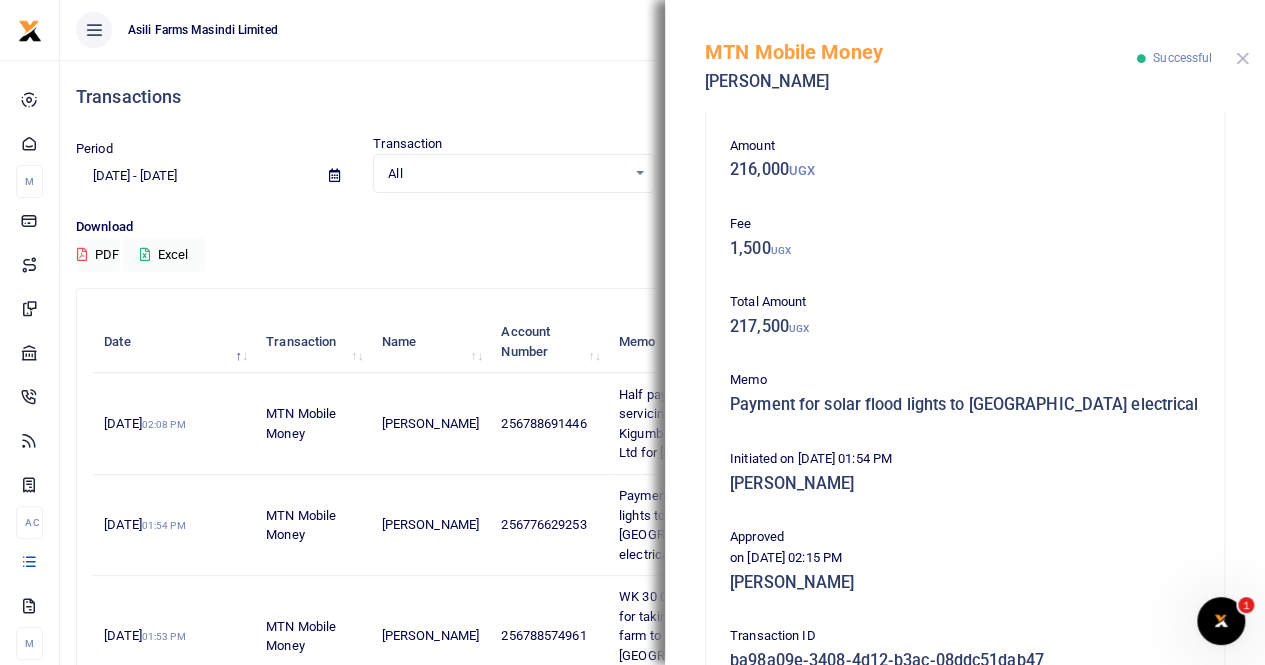 click at bounding box center [1242, 58] 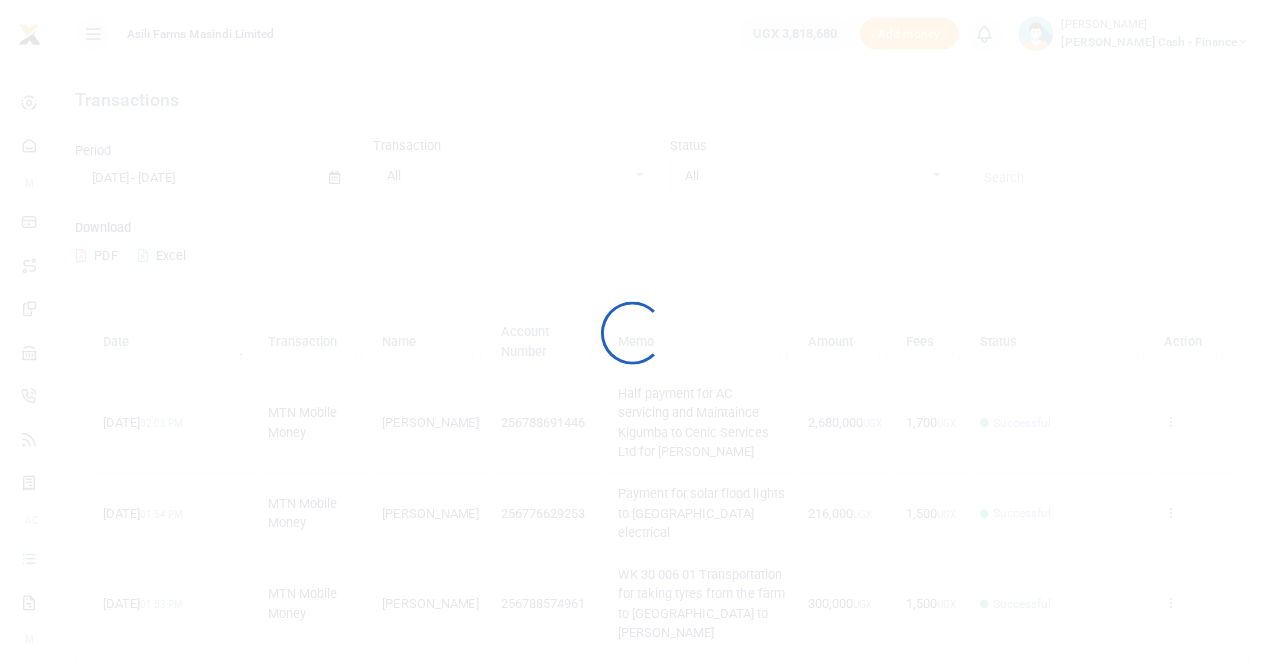 scroll, scrollTop: 0, scrollLeft: 0, axis: both 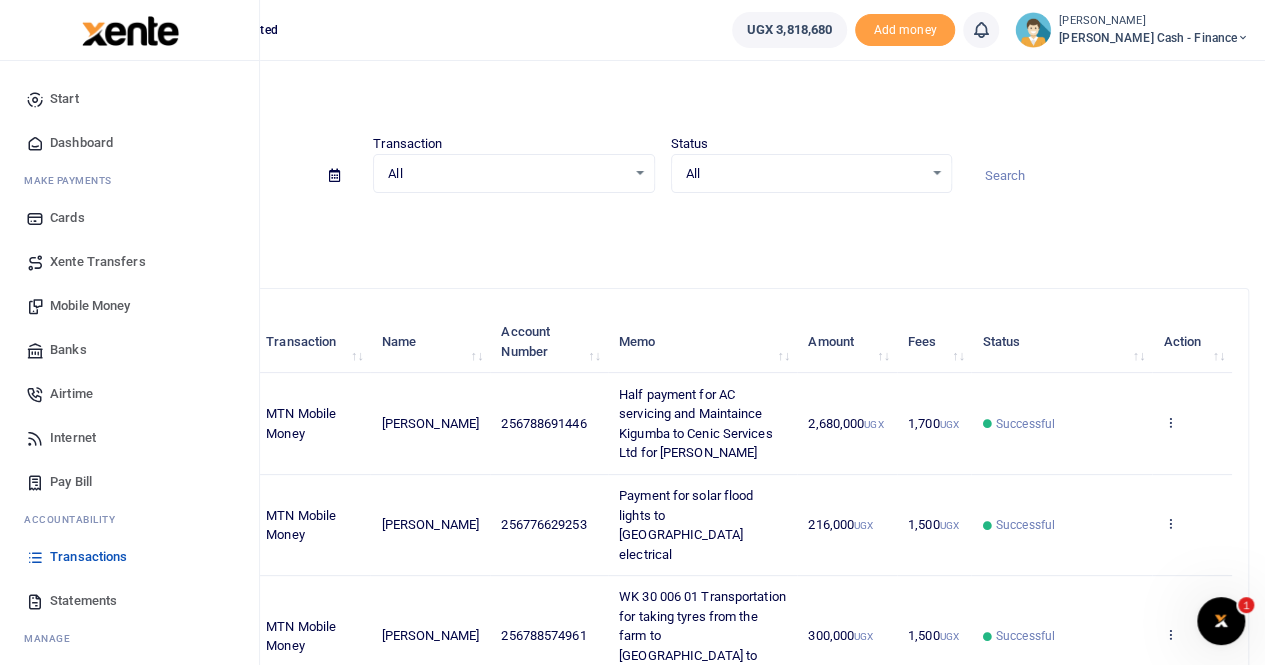click on "Xente Transfers" at bounding box center (98, 262) 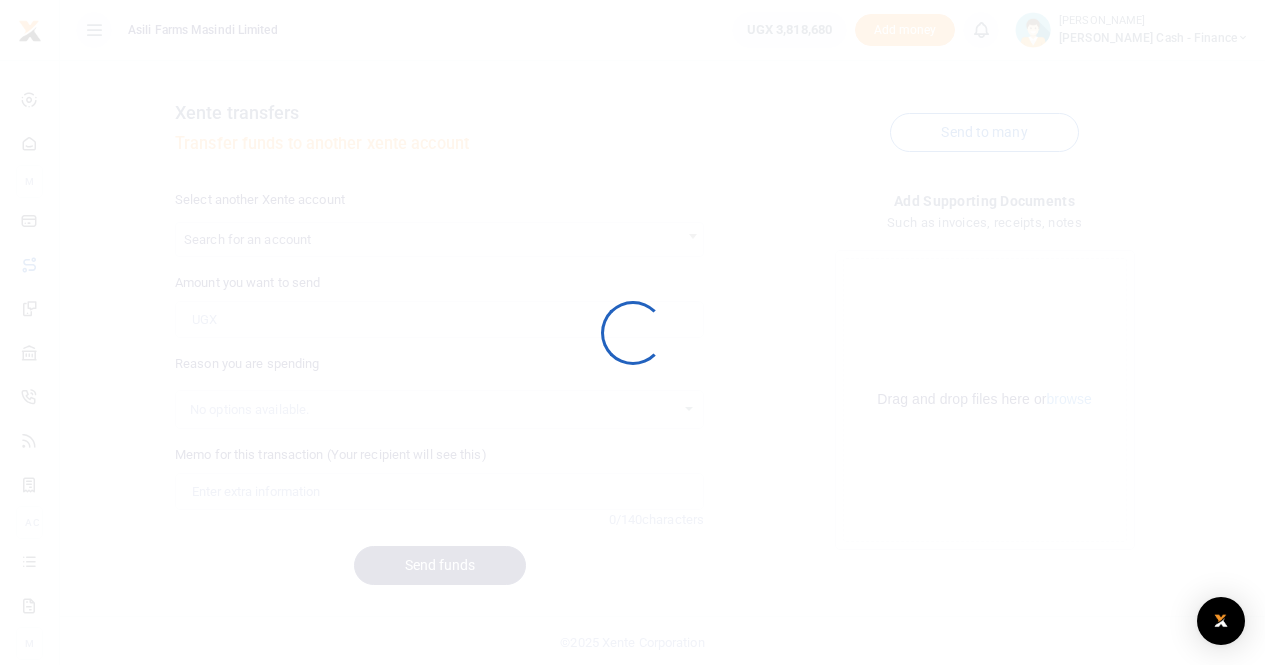 scroll, scrollTop: 0, scrollLeft: 0, axis: both 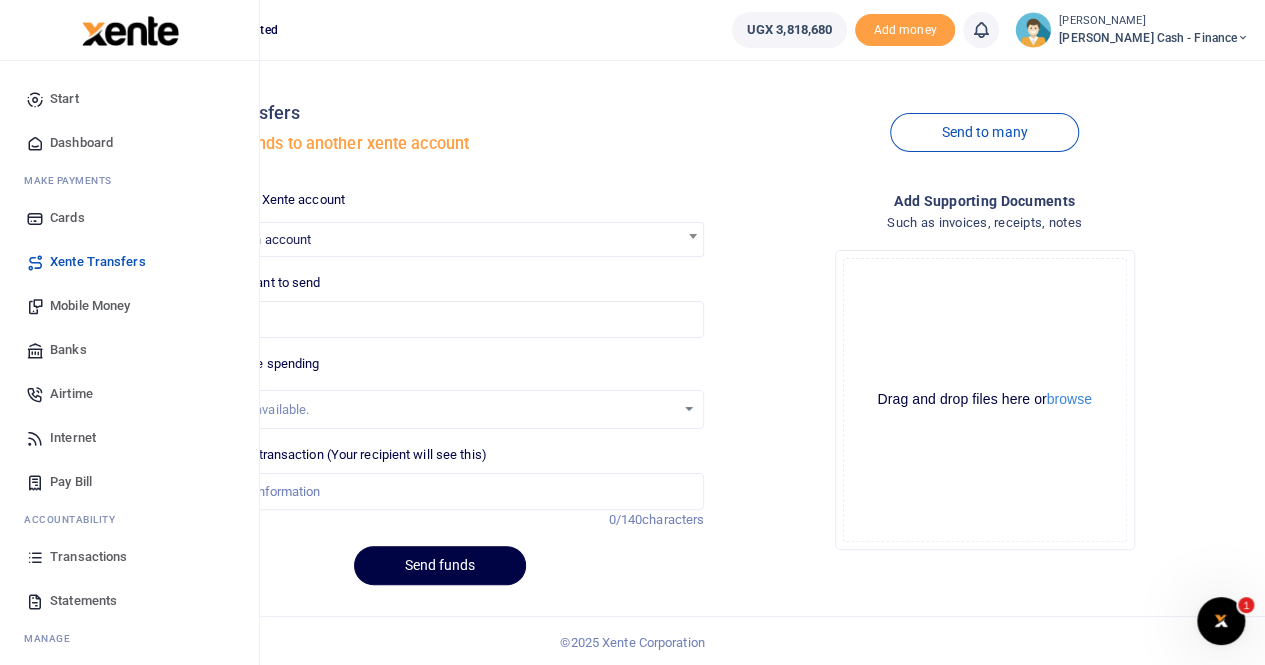 click on "Mobile Money" at bounding box center [90, 306] 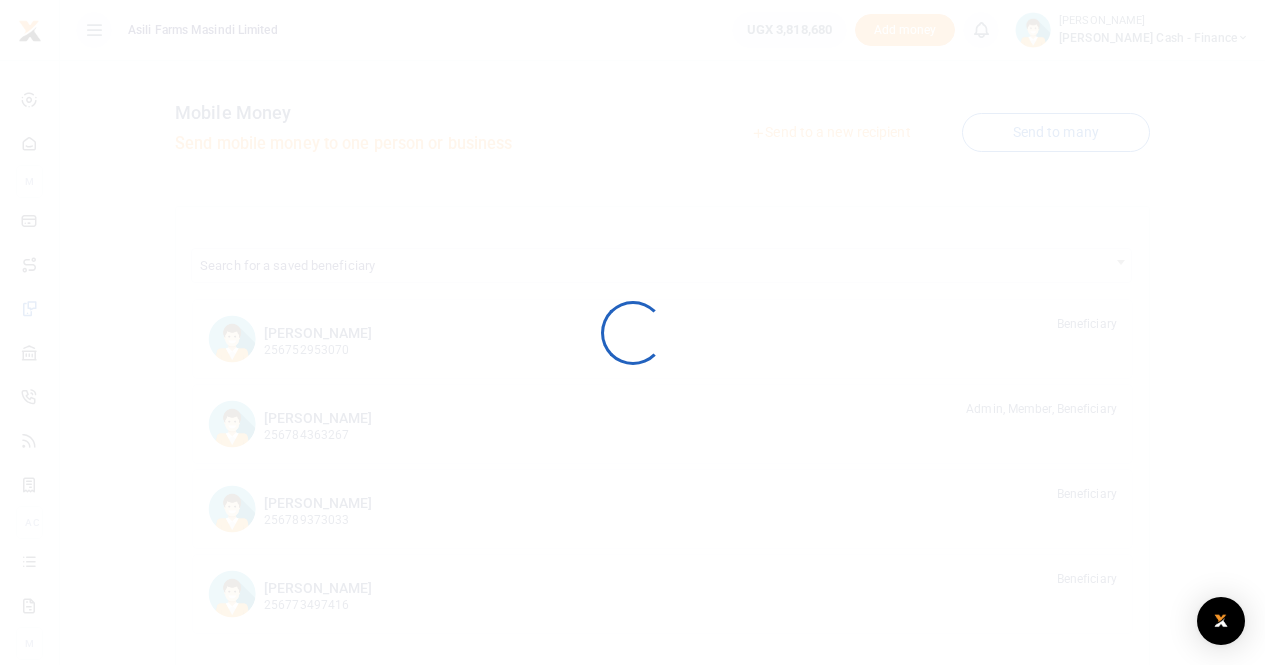 scroll, scrollTop: 0, scrollLeft: 0, axis: both 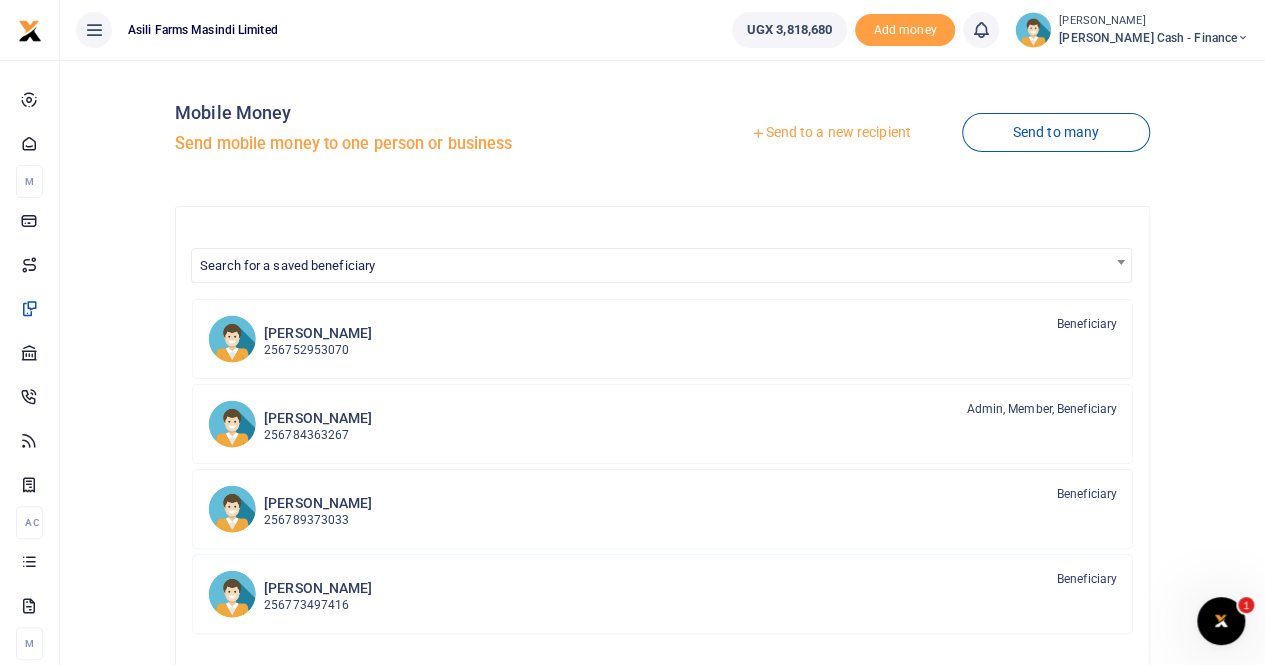 click on "Send to a new recipient" at bounding box center (830, 133) 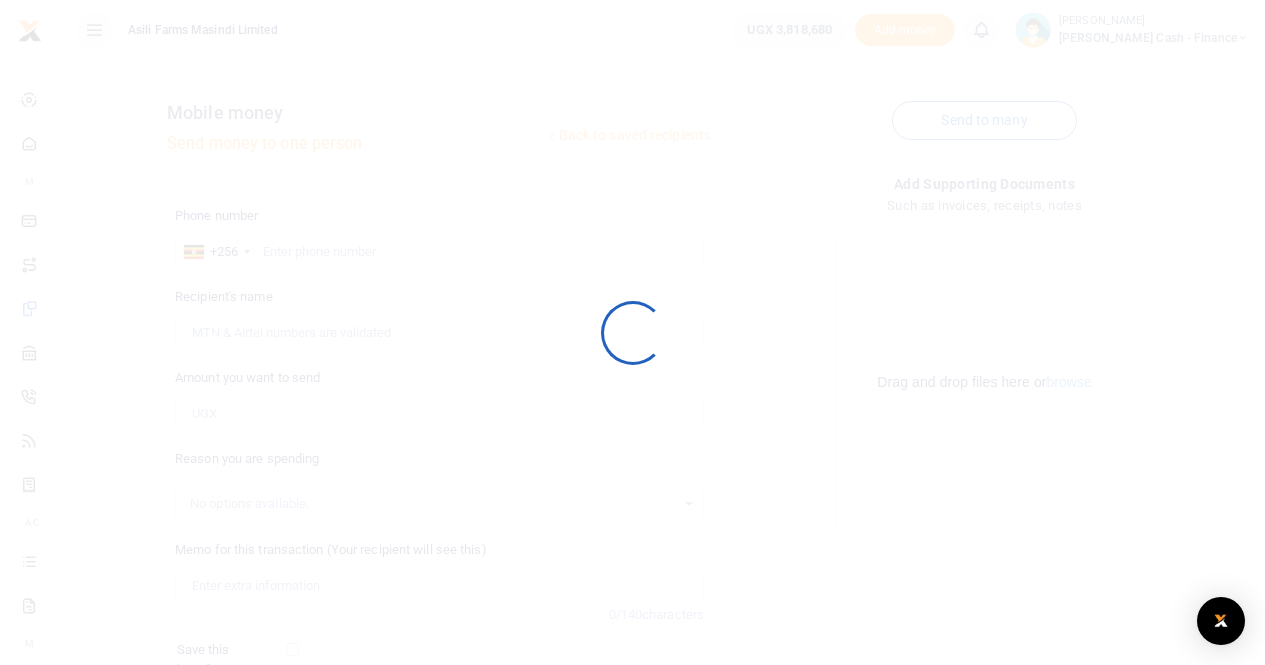 scroll, scrollTop: 0, scrollLeft: 0, axis: both 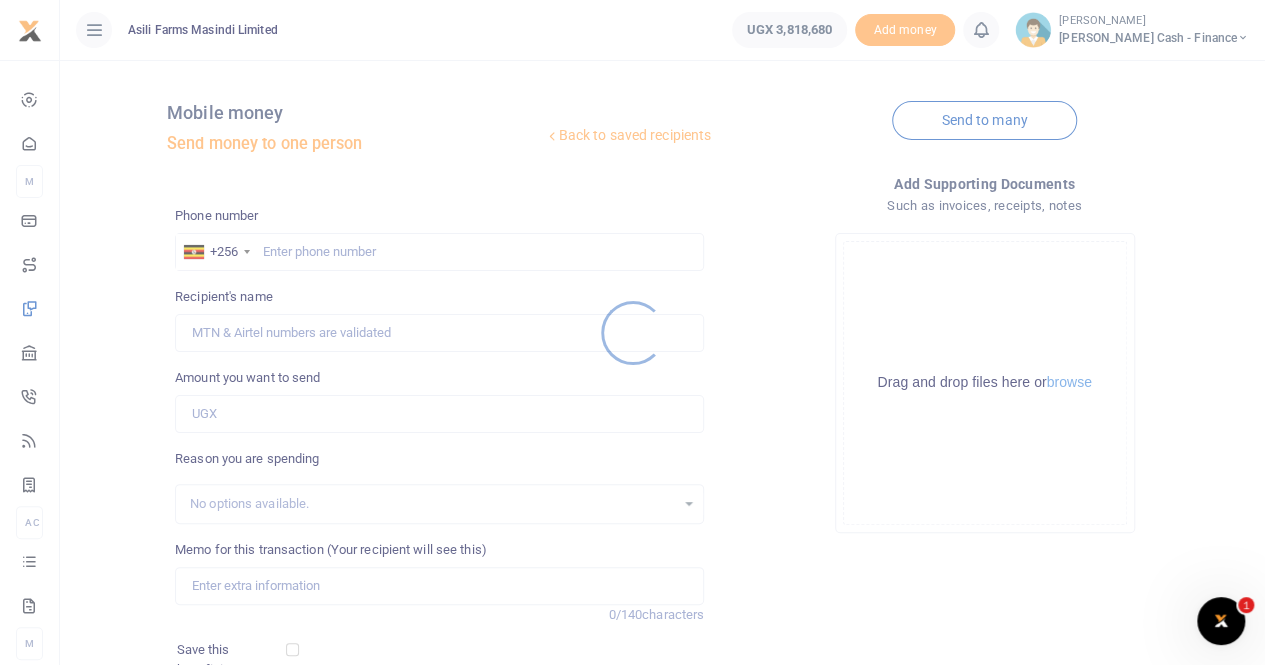 click at bounding box center [632, 332] 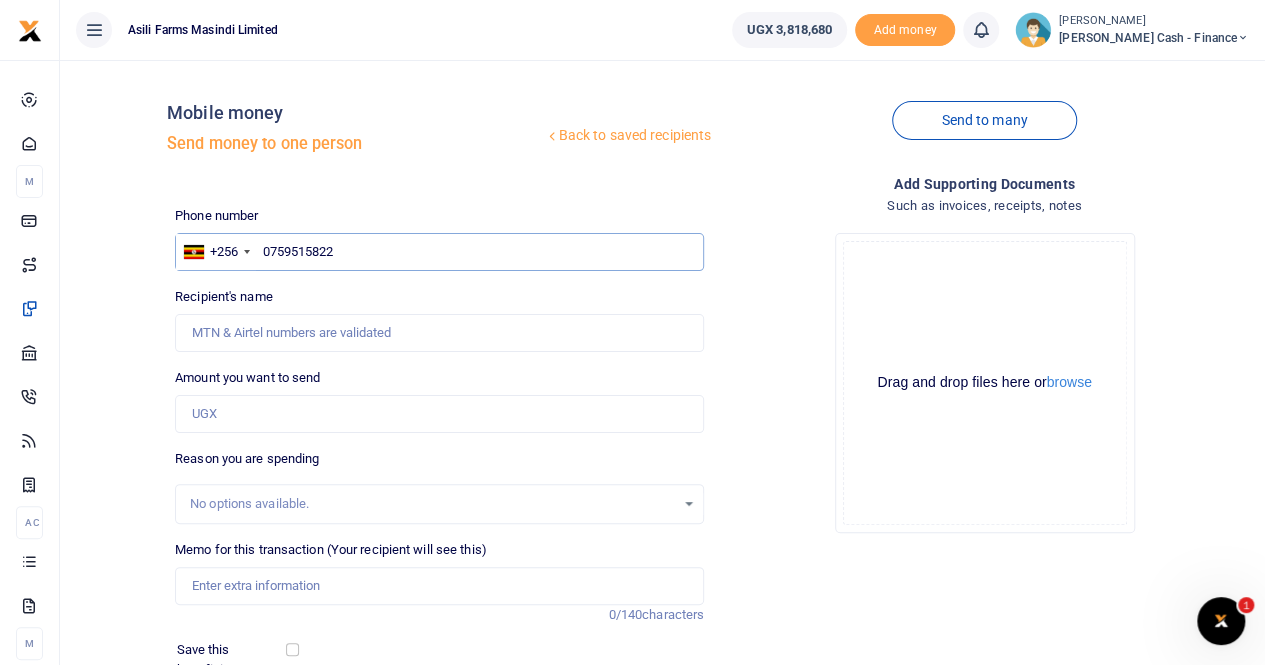 type on "0759515822" 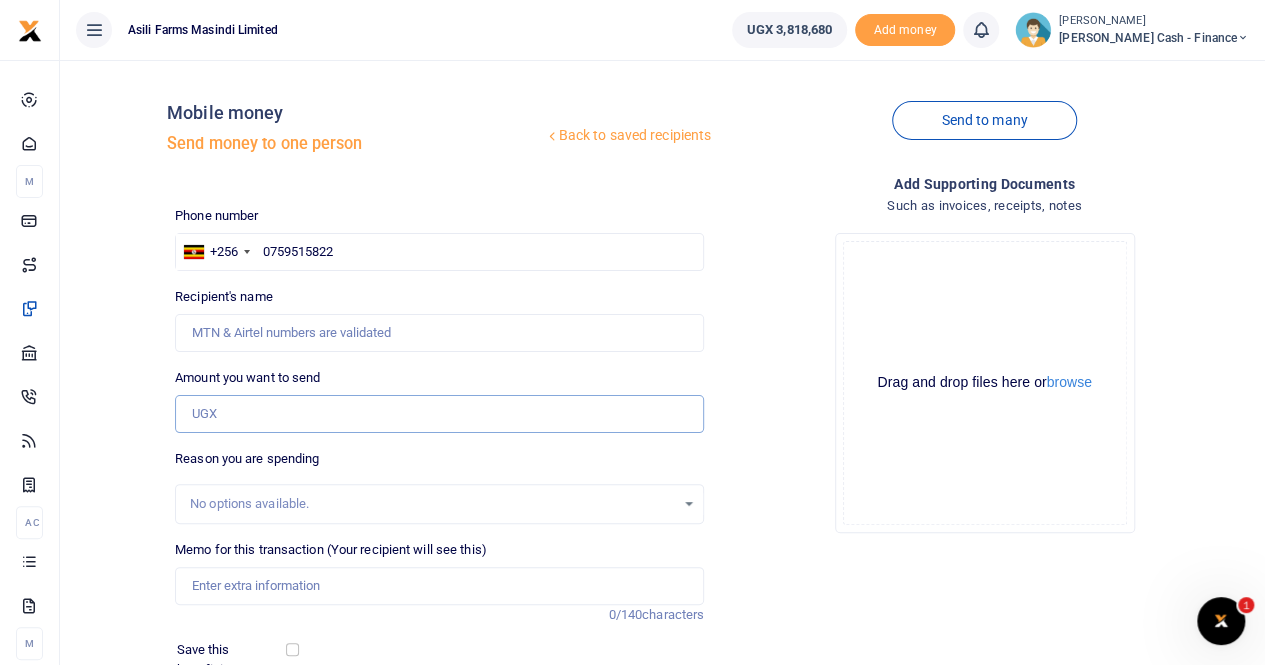 click on "Amount you want to send" at bounding box center (439, 414) 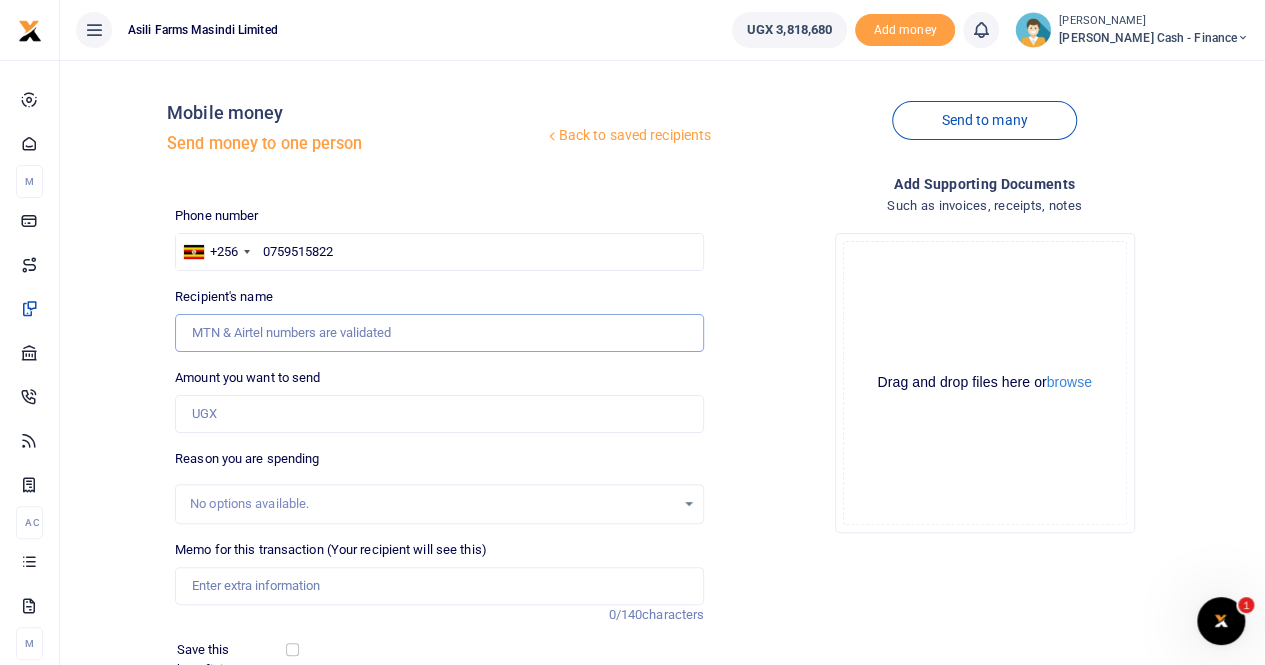 click on "Recipient's name" at bounding box center [439, 333] 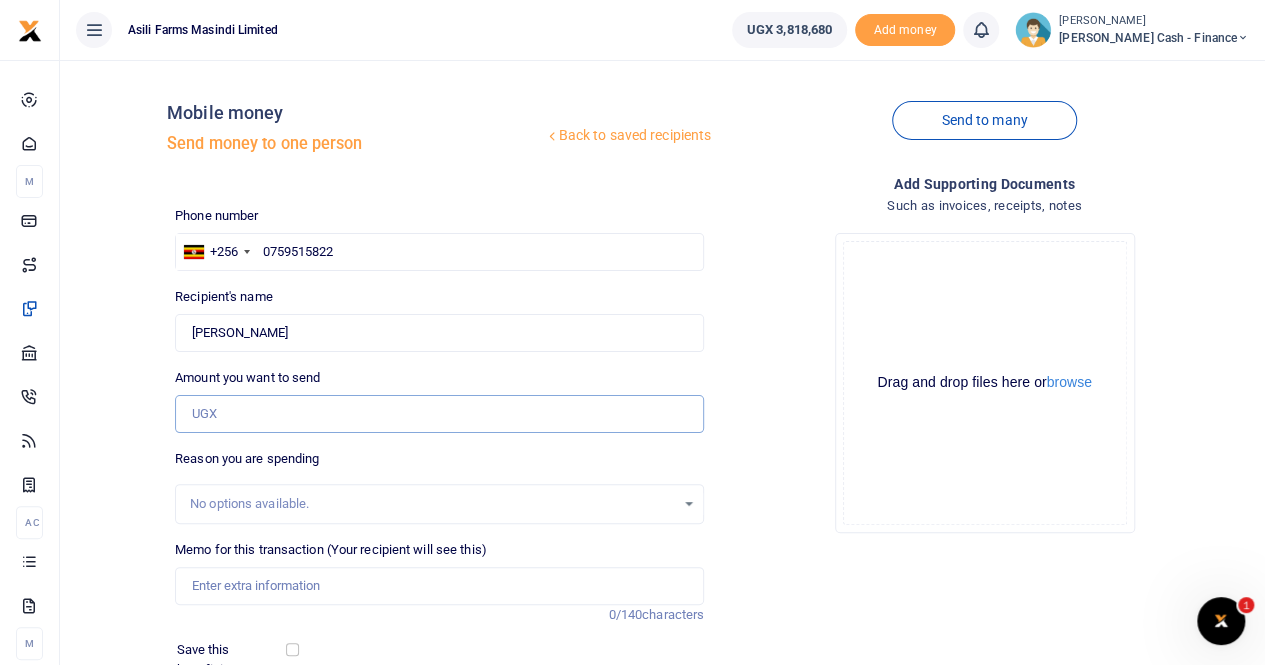 click on "Amount you want to send" at bounding box center (439, 414) 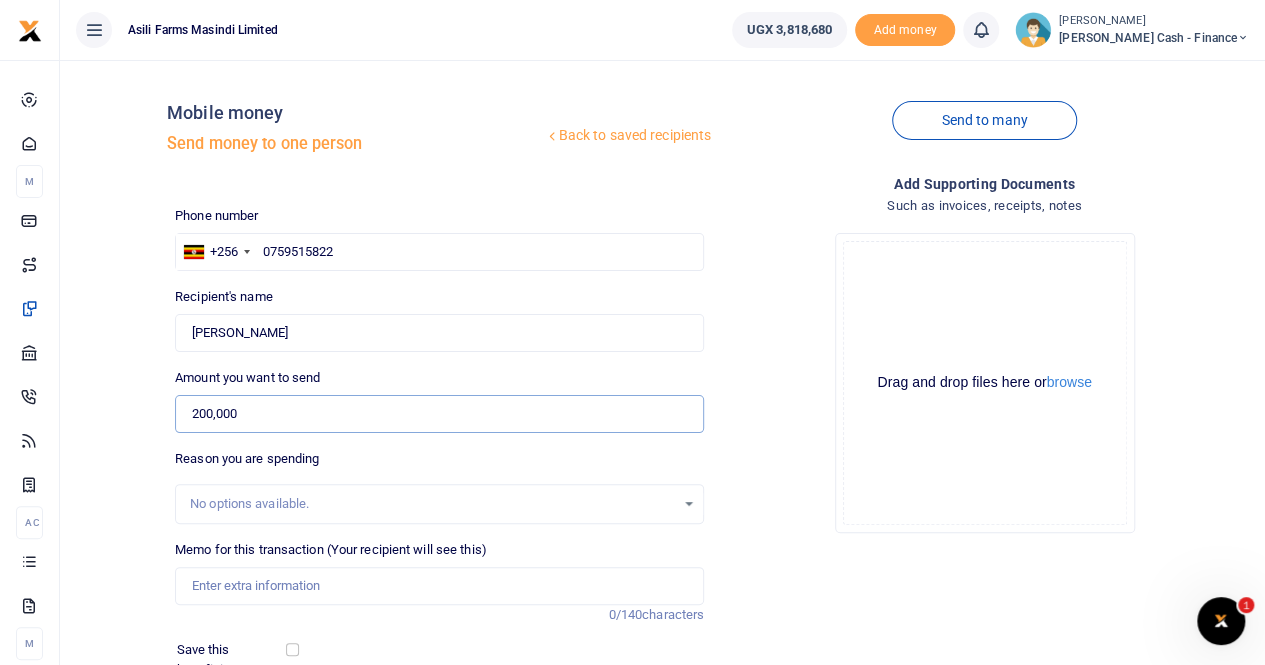 type on "200,000" 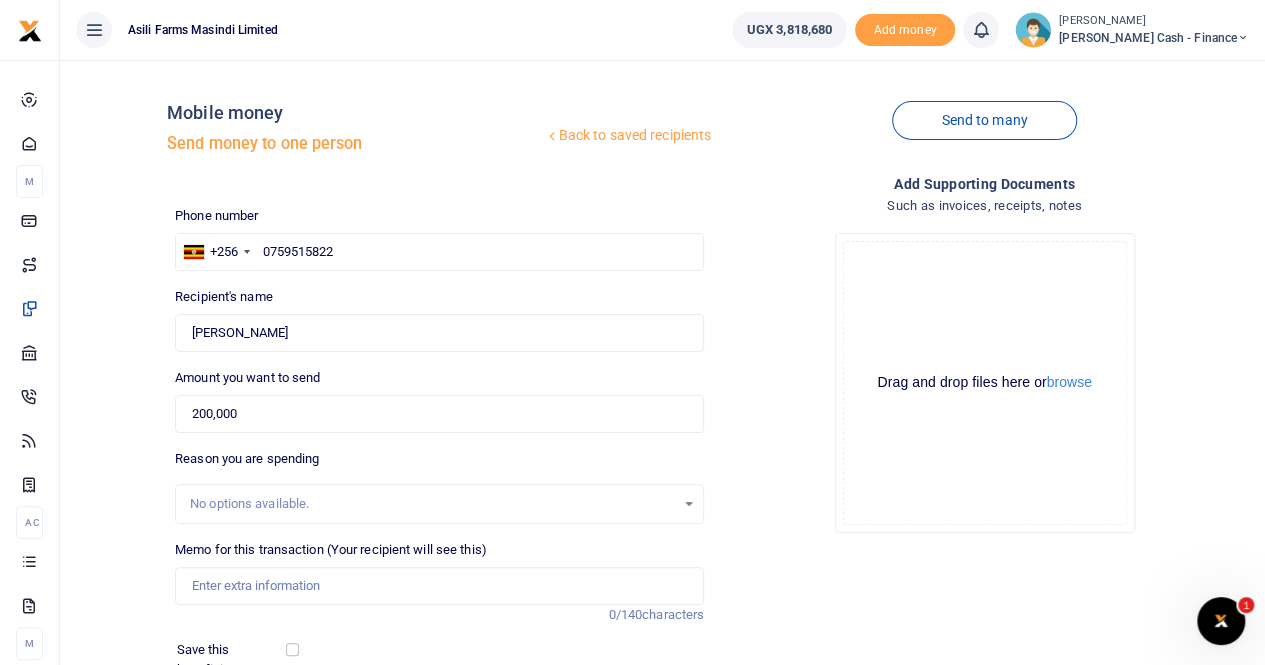 click on "No options available." at bounding box center [432, 504] 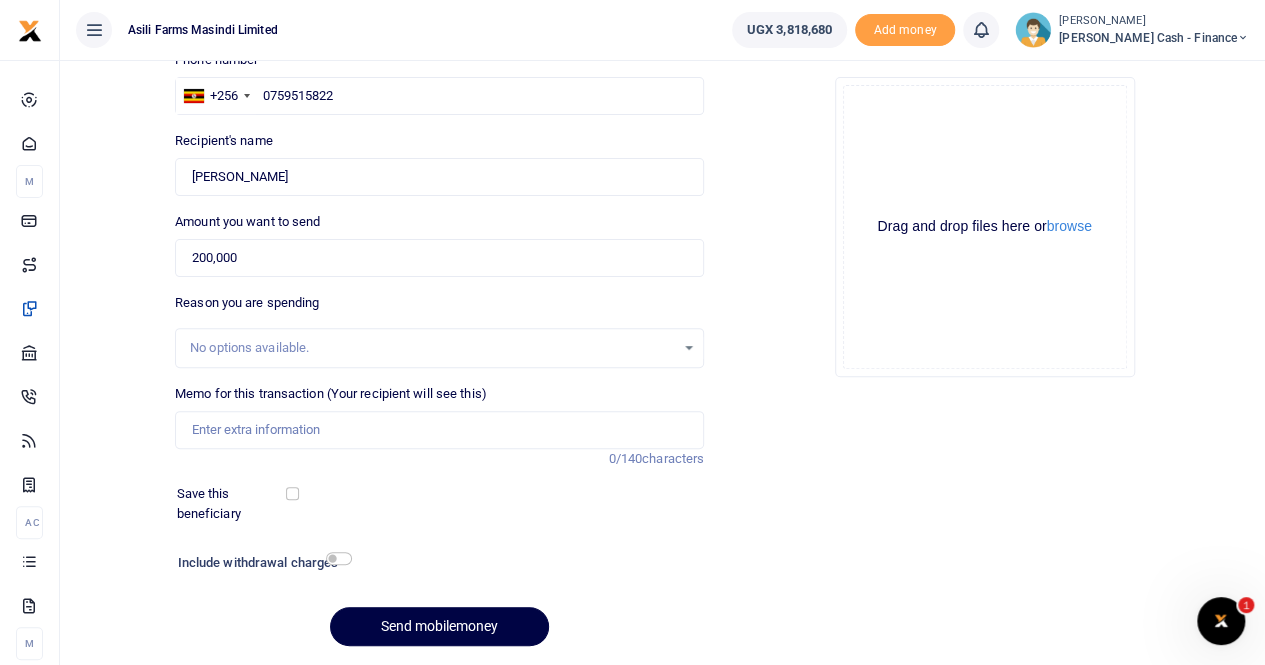 scroll, scrollTop: 200, scrollLeft: 0, axis: vertical 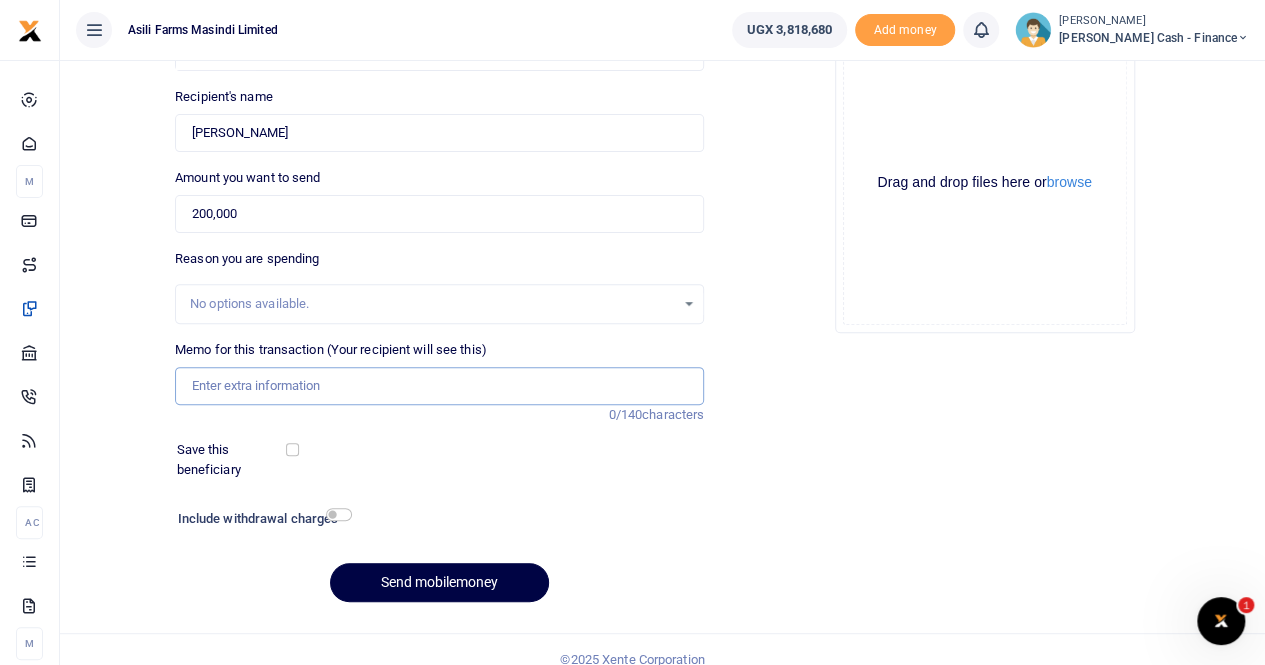 click on "Memo for this transaction (Your recipient will see this)" at bounding box center [439, 386] 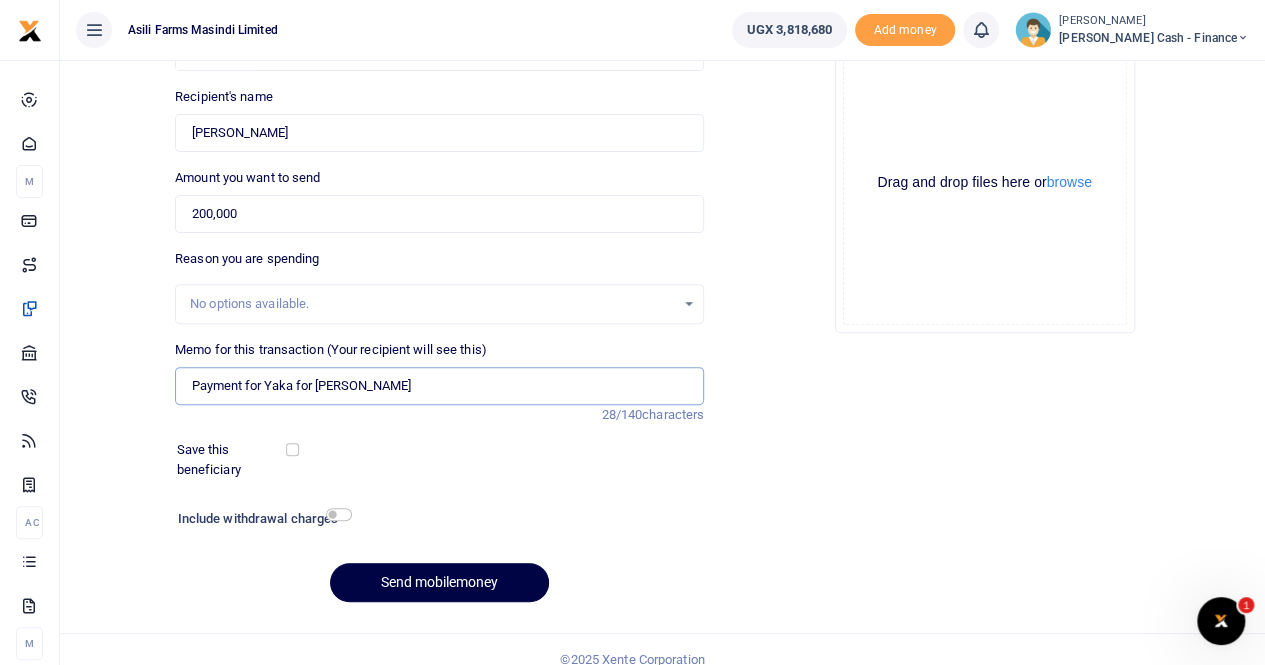 click on "Payment for Yaka for Philip" at bounding box center [439, 386] 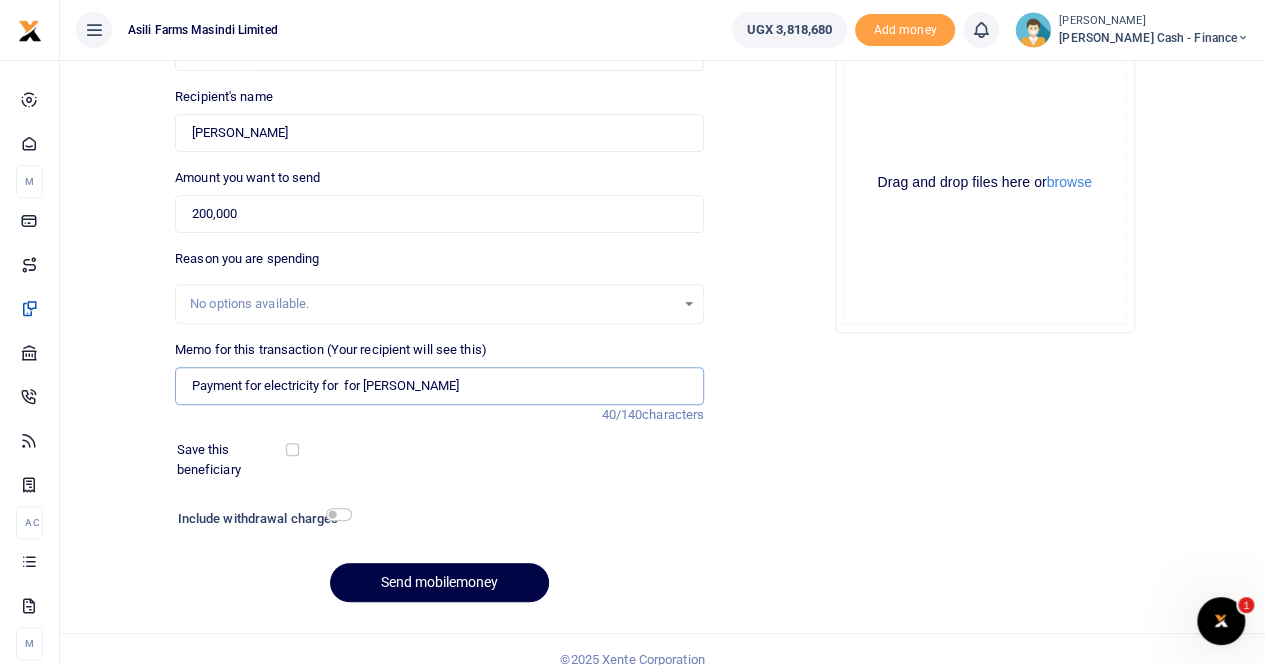 click on "Payment for electricity for  for Philip" at bounding box center (439, 386) 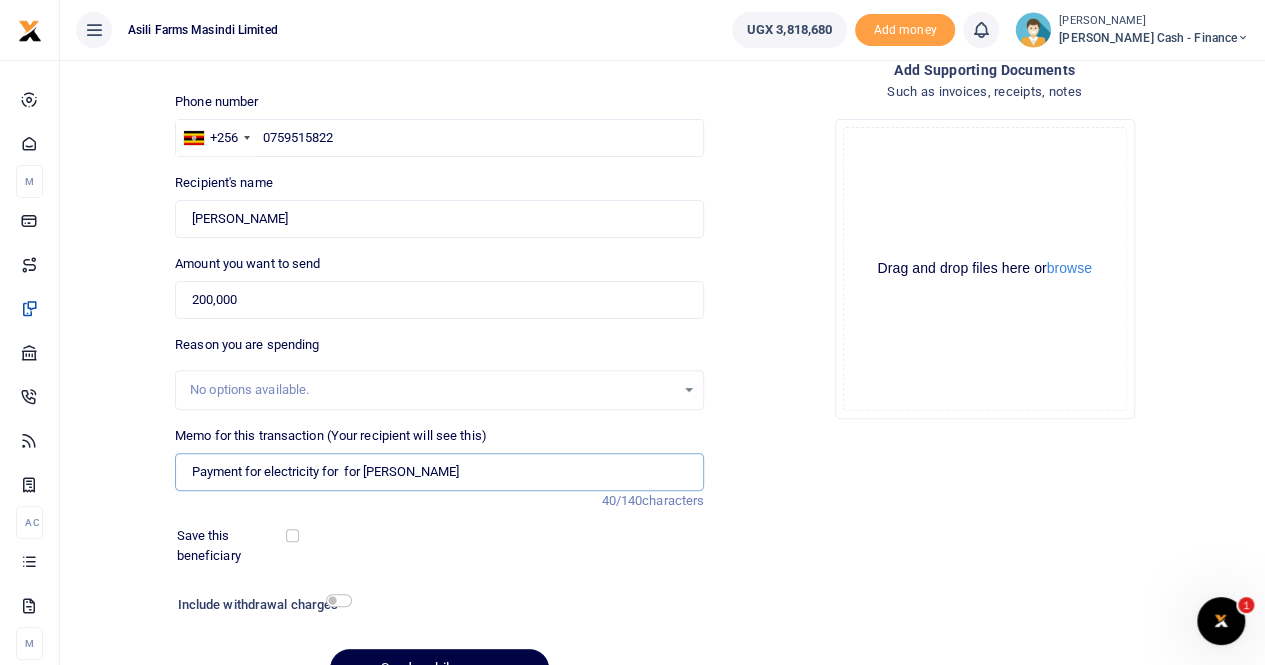 scroll, scrollTop: 0, scrollLeft: 0, axis: both 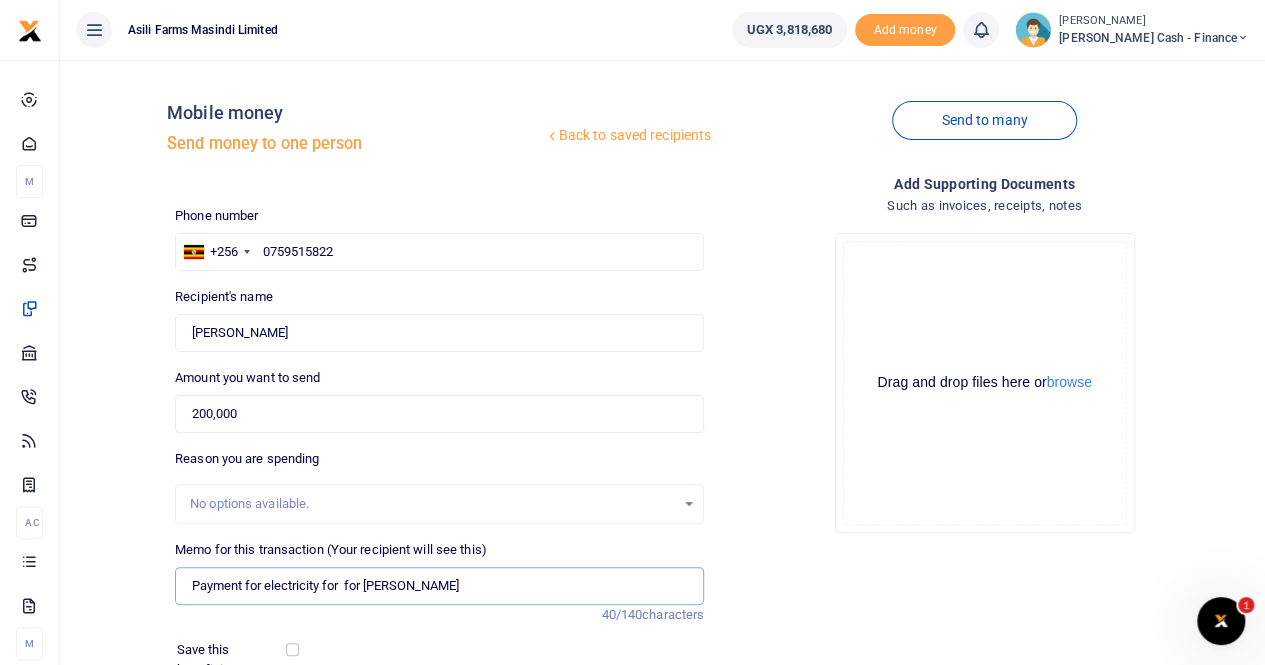 type on "Payment for electricity for  for Philip" 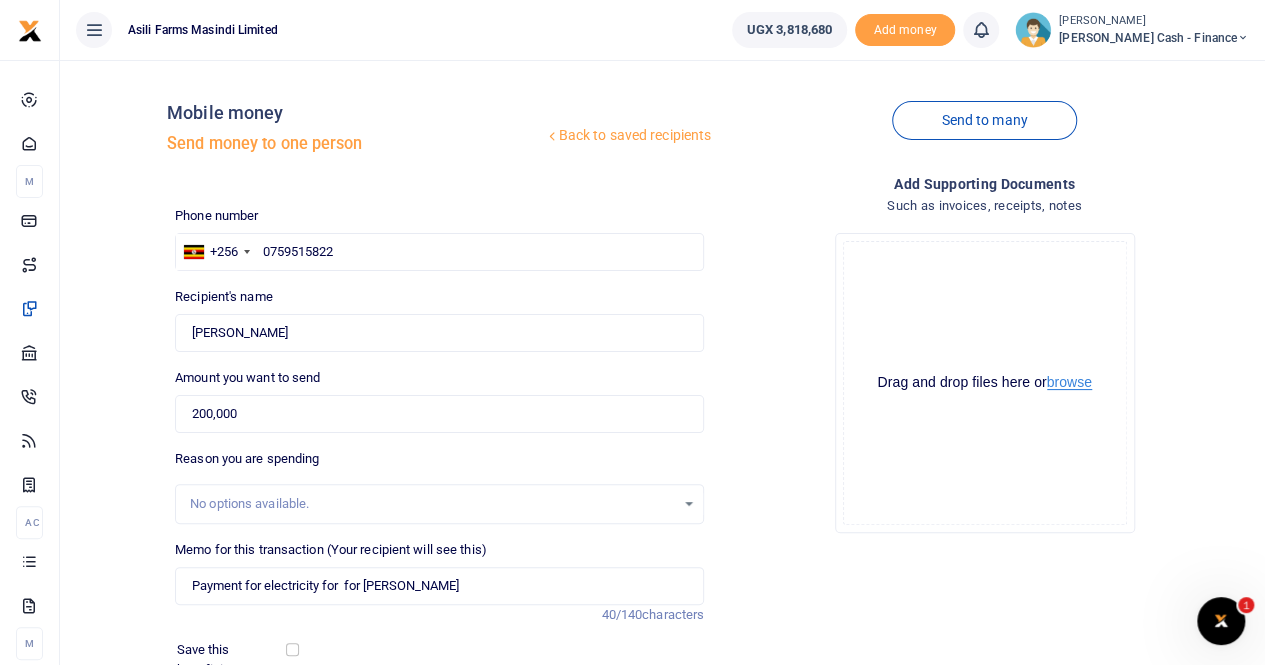 click on "browse" at bounding box center (1069, 382) 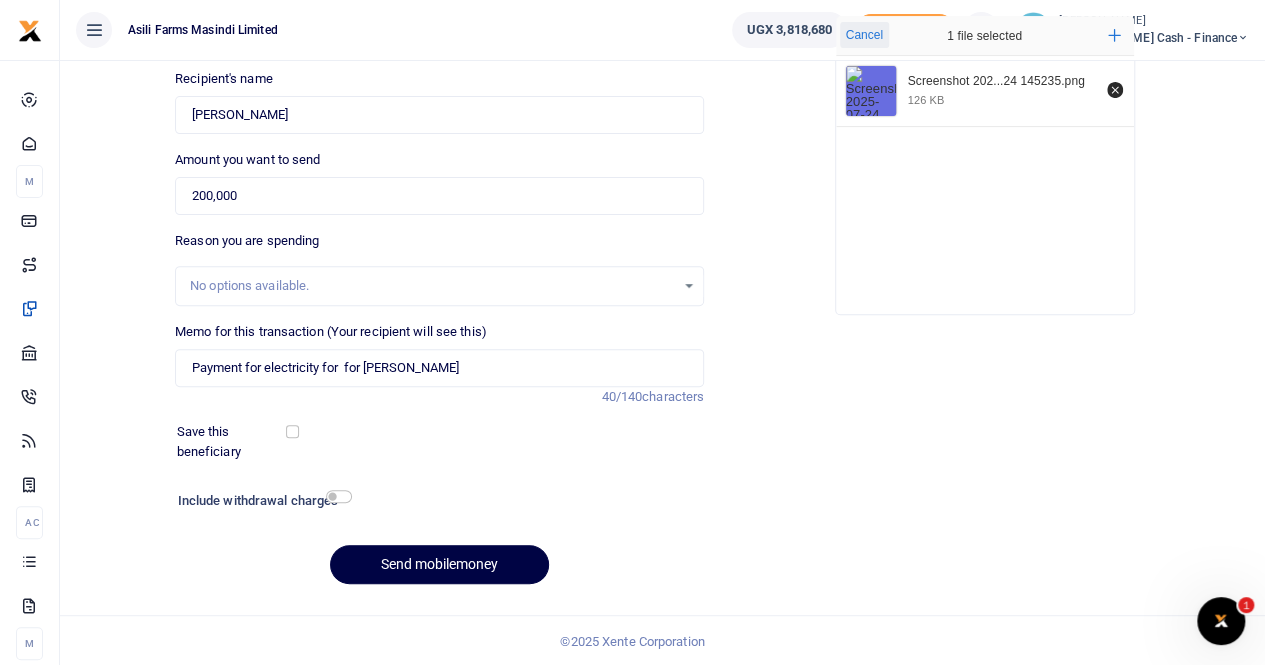 scroll, scrollTop: 218, scrollLeft: 0, axis: vertical 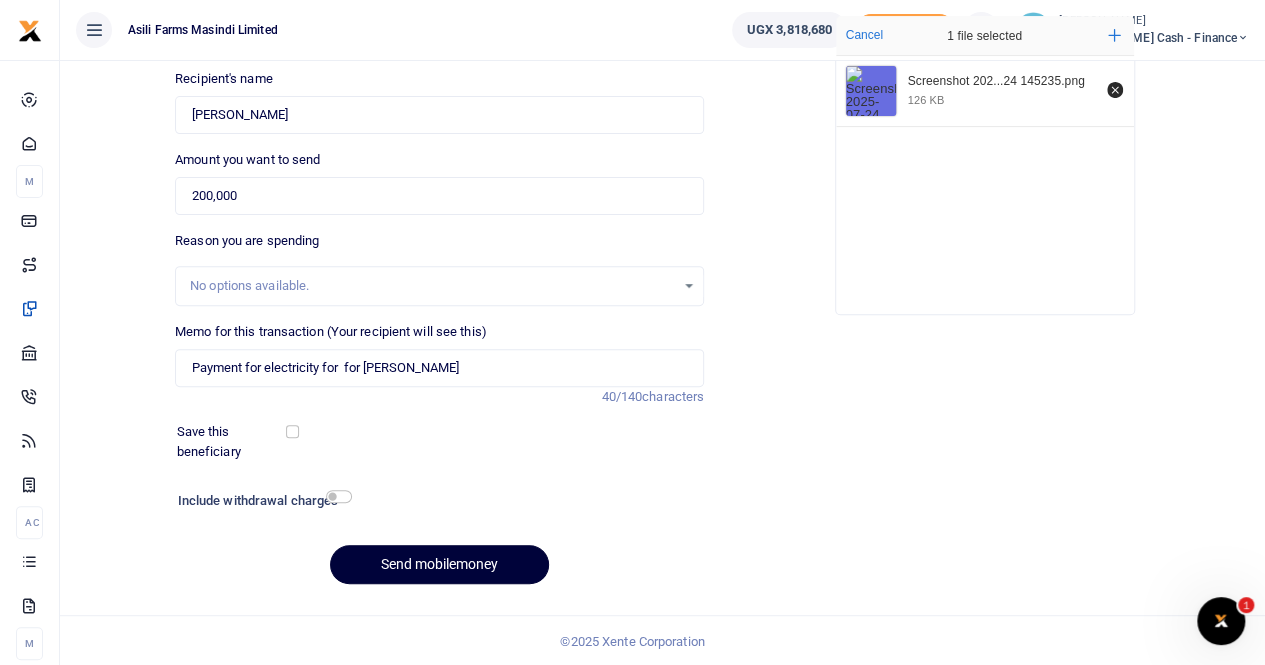 click on "Send mobilemoney" at bounding box center (439, 564) 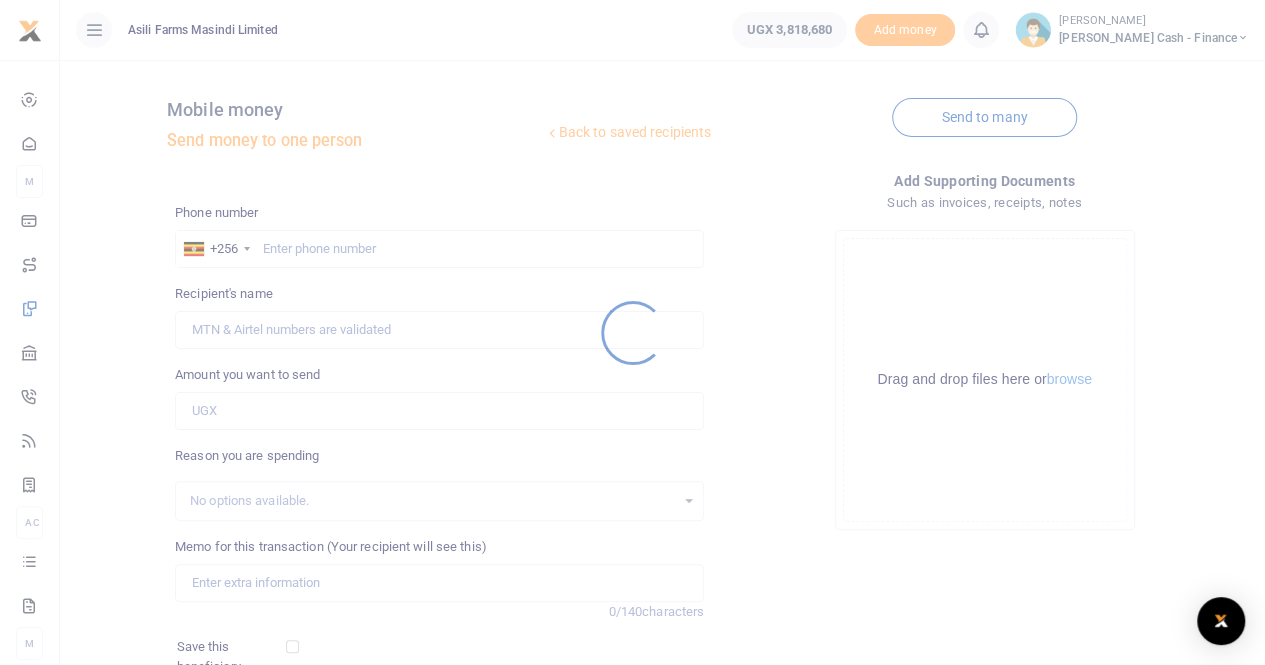 scroll, scrollTop: 0, scrollLeft: 0, axis: both 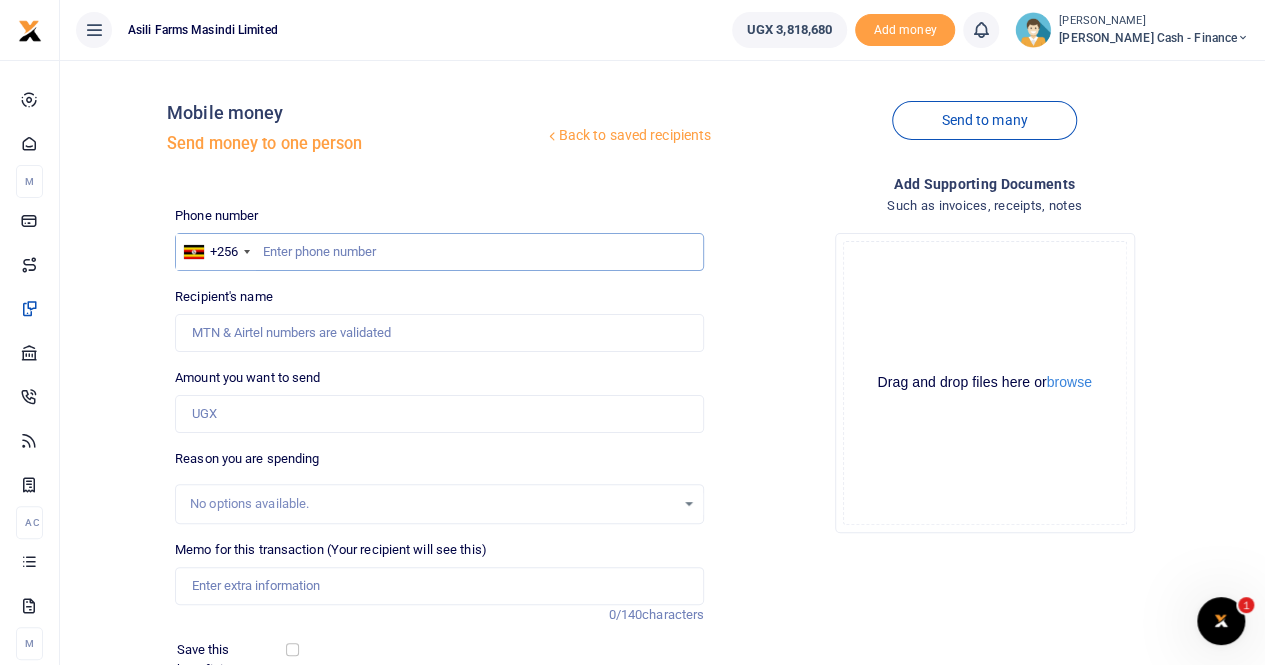 click at bounding box center [439, 252] 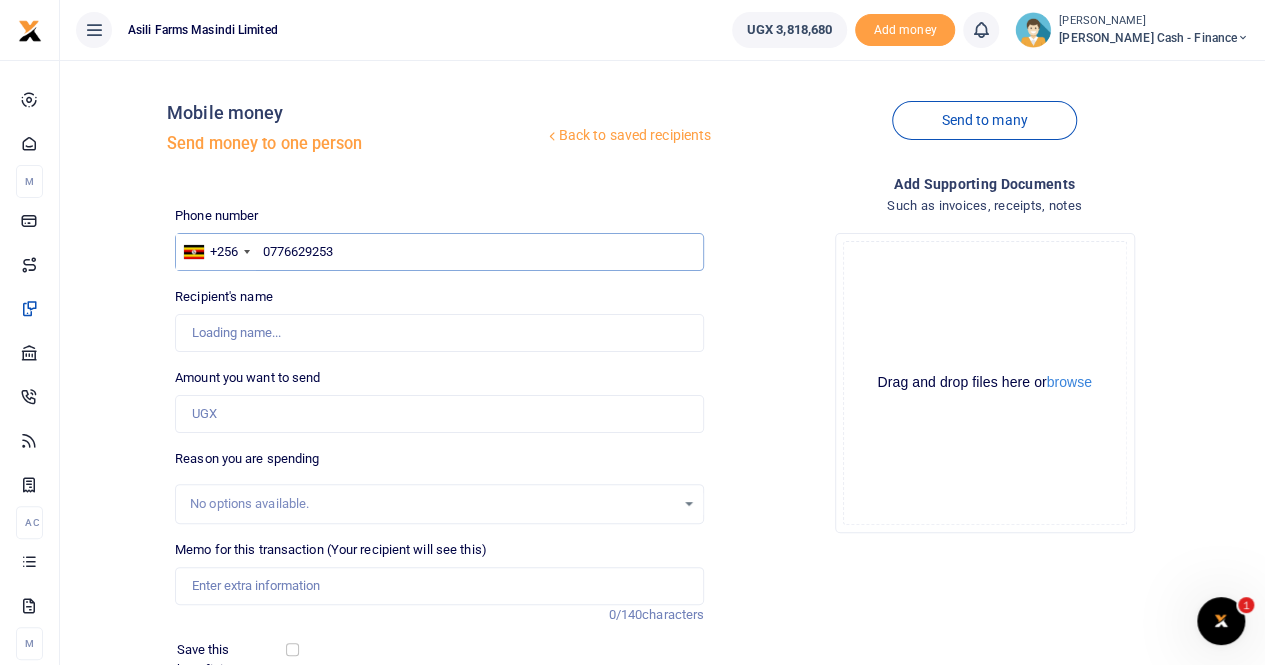 type on "0776629253" 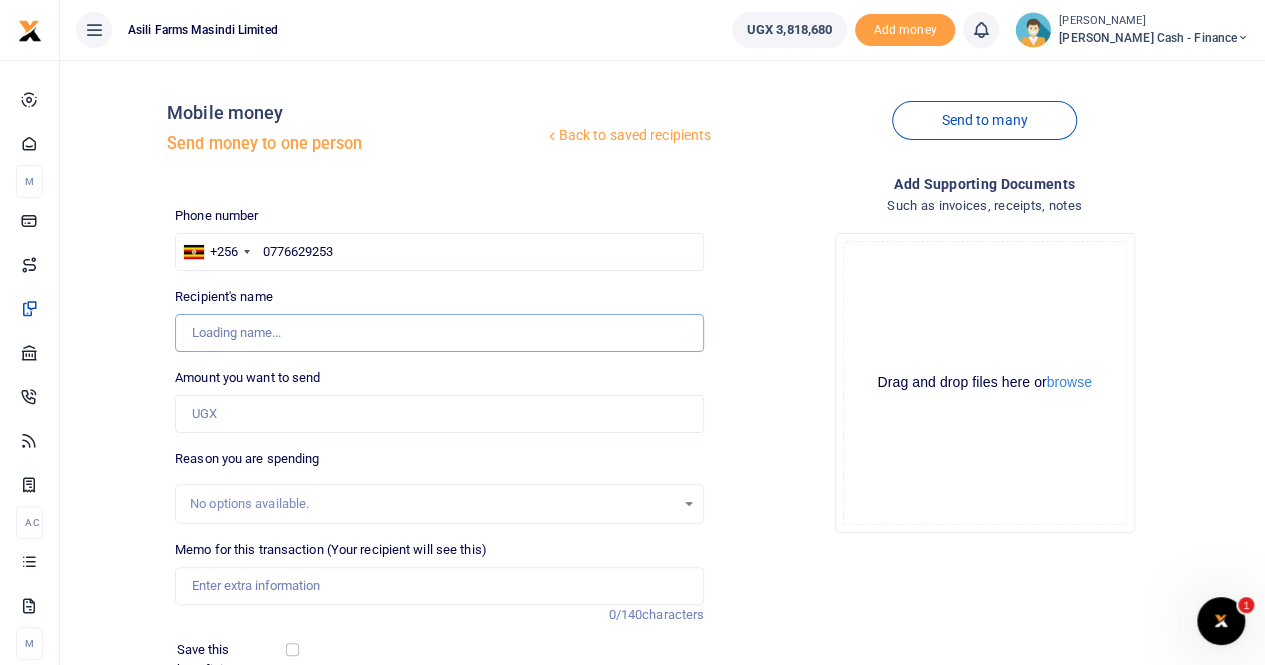 click on "Recipient's name" at bounding box center (439, 333) 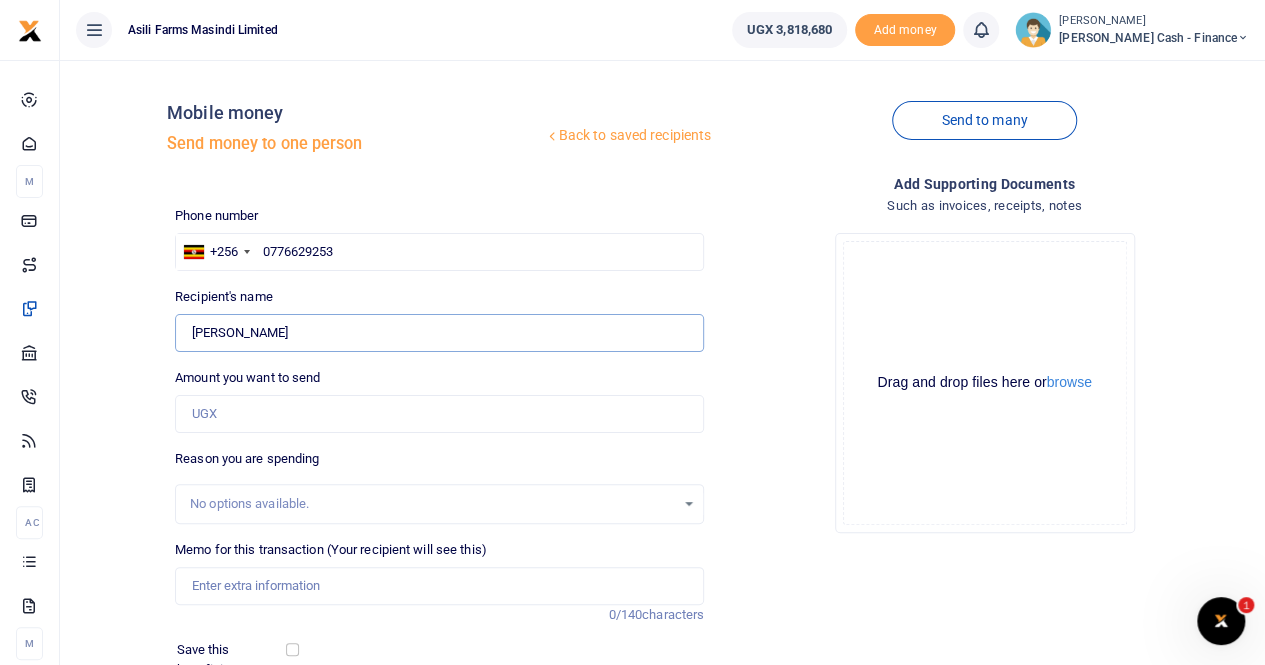 click on "Found" at bounding box center [439, 333] 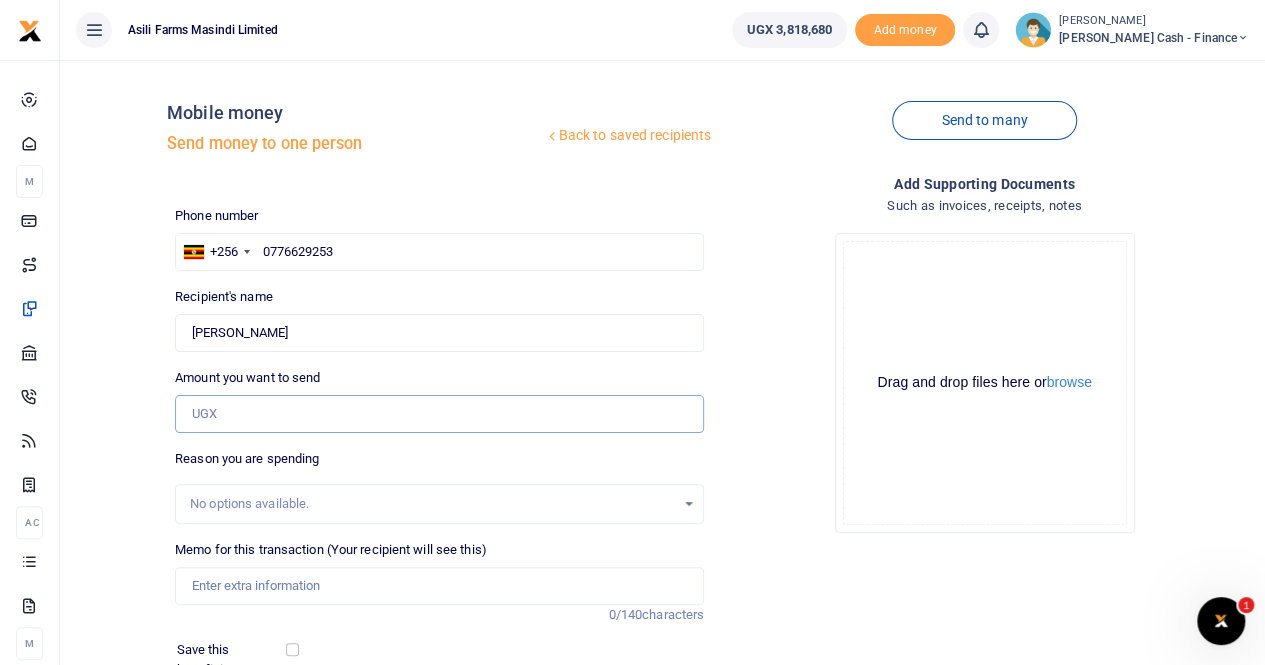 click on "Amount you want to send" at bounding box center [439, 414] 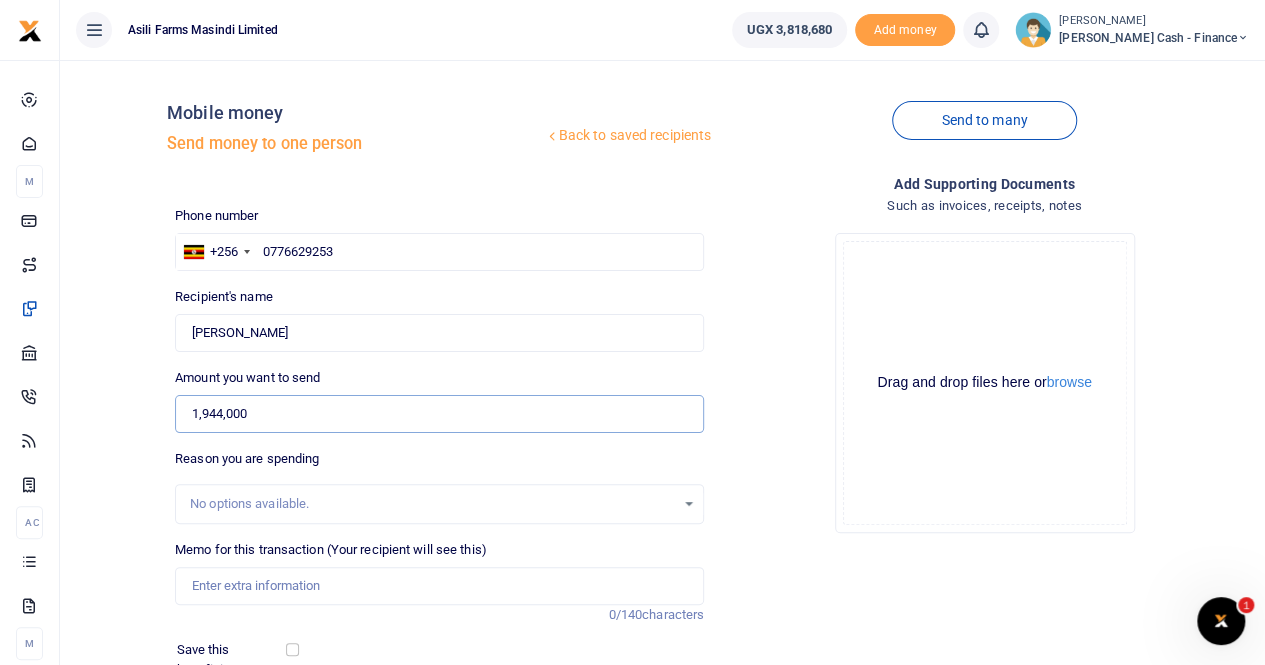 type on "1,944,000" 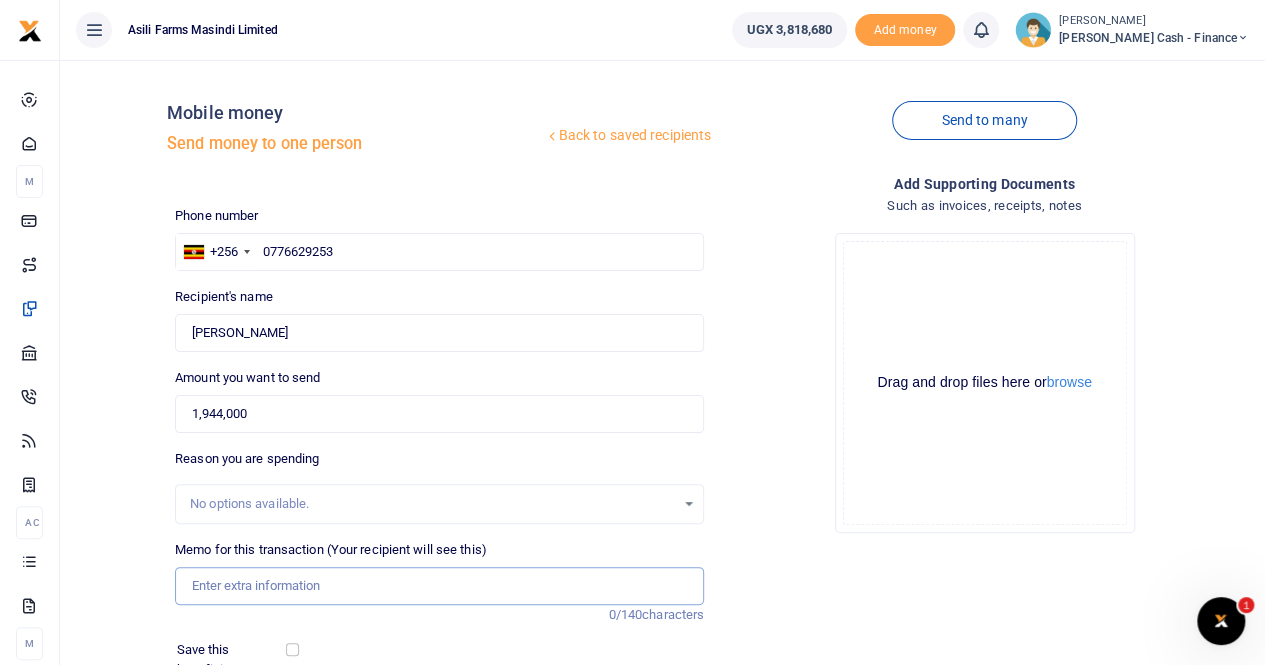 click on "Memo for this transaction (Your recipient will see this)" at bounding box center [439, 586] 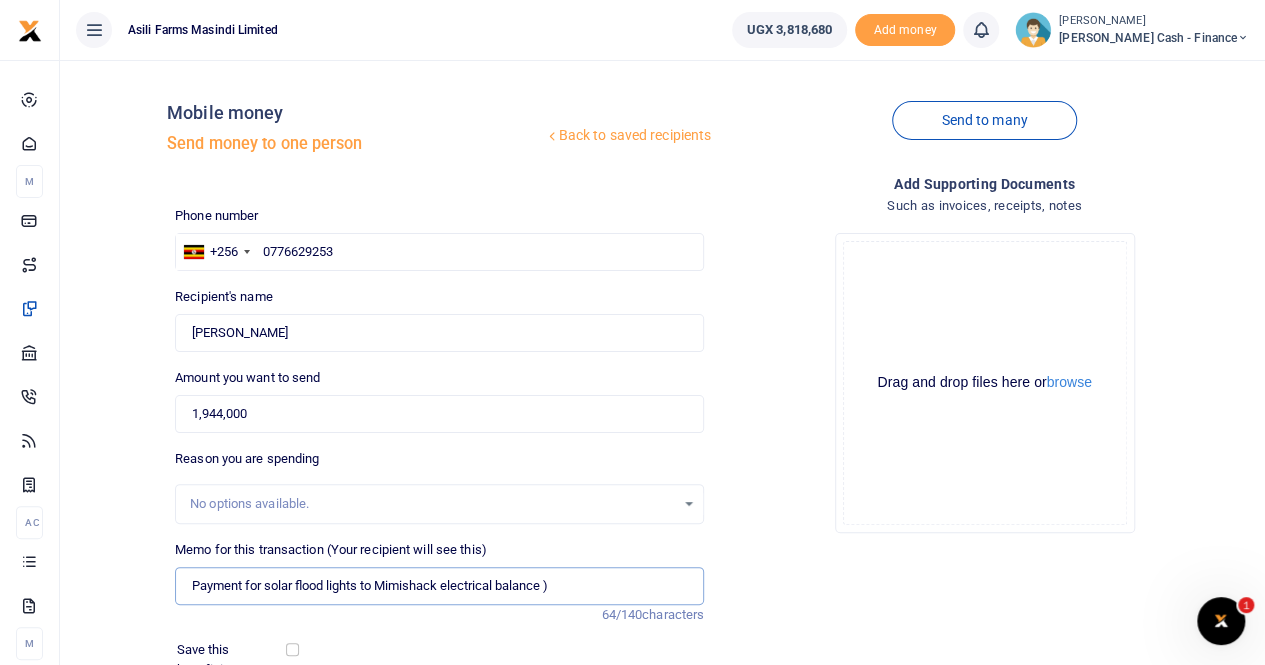 click on "Payment for solar flood lights to Mimishack electrical balance )" at bounding box center (439, 586) 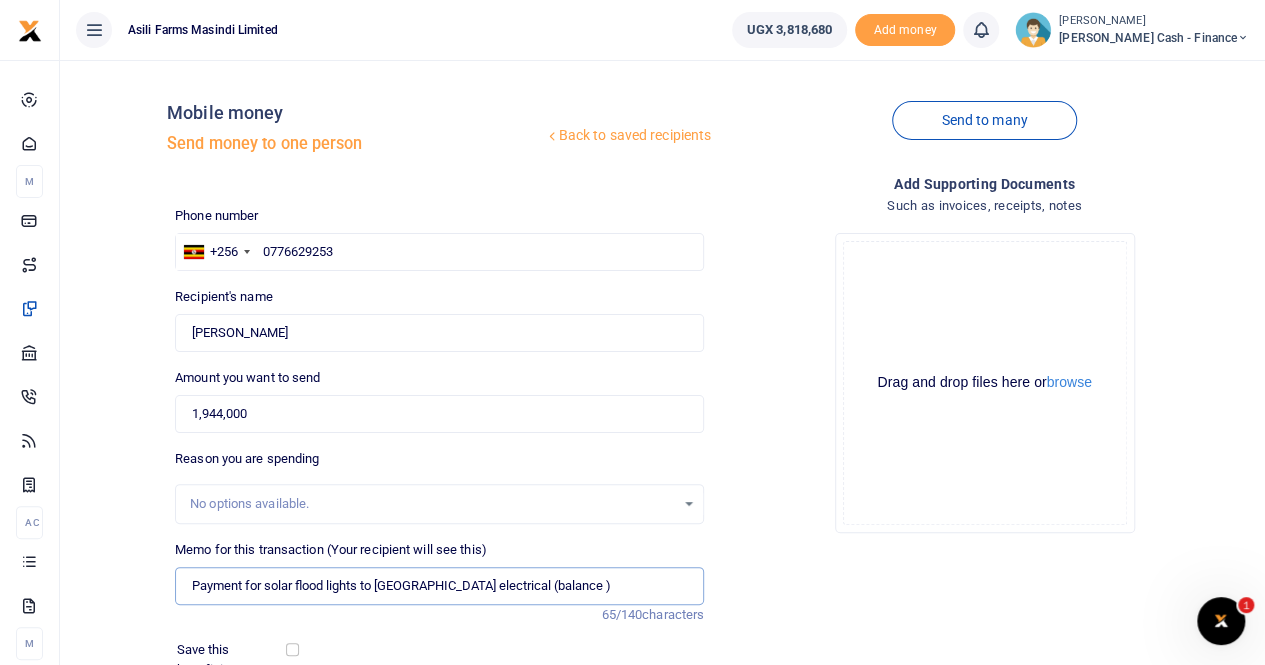 click on "Payment for solar flood lights to Mimishack electrical (balance )" at bounding box center [439, 586] 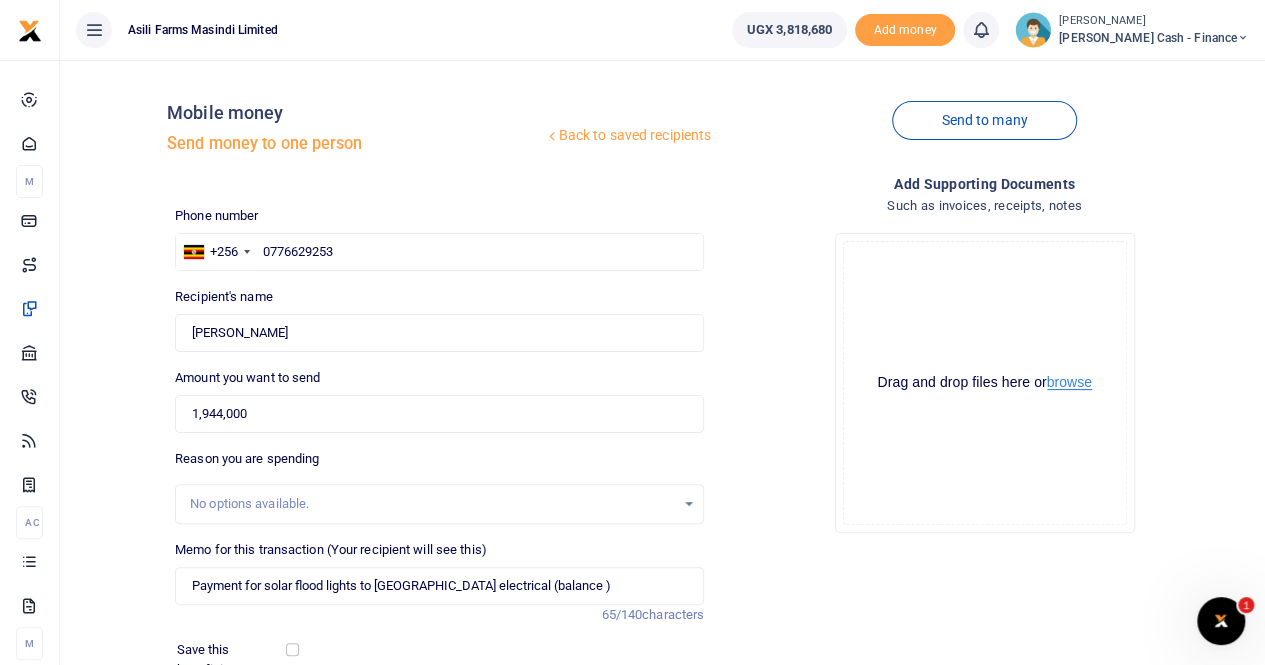 click on "browse" at bounding box center (1069, 382) 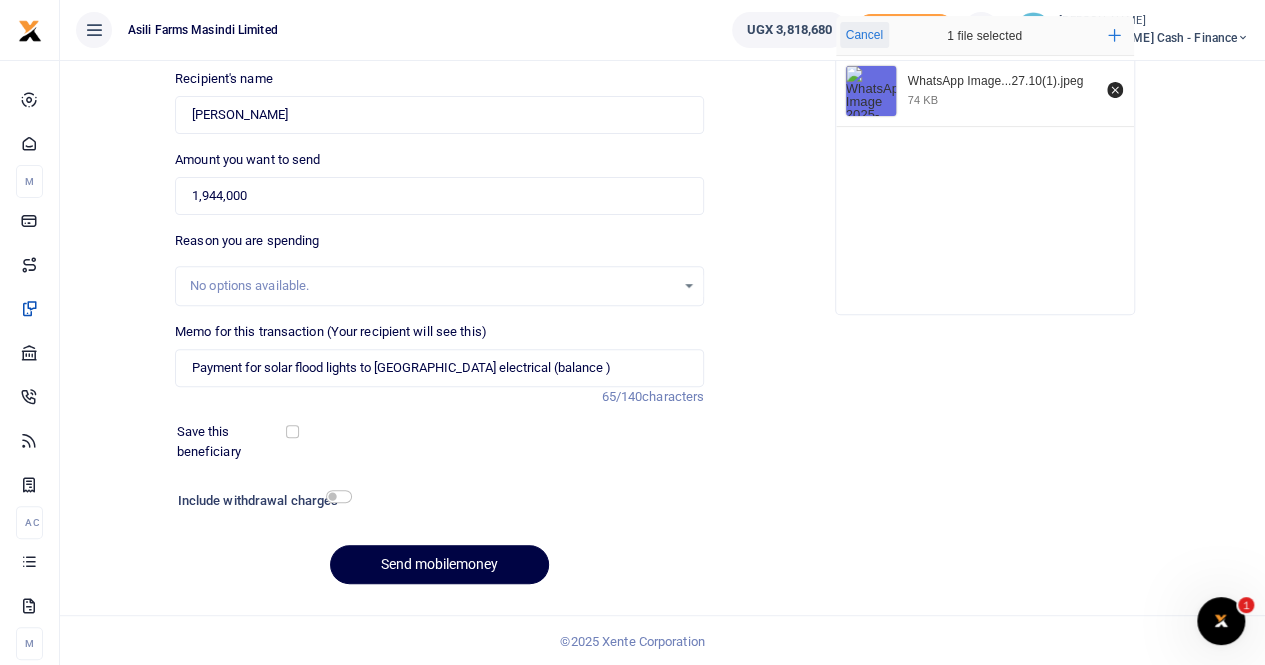 scroll, scrollTop: 118, scrollLeft: 0, axis: vertical 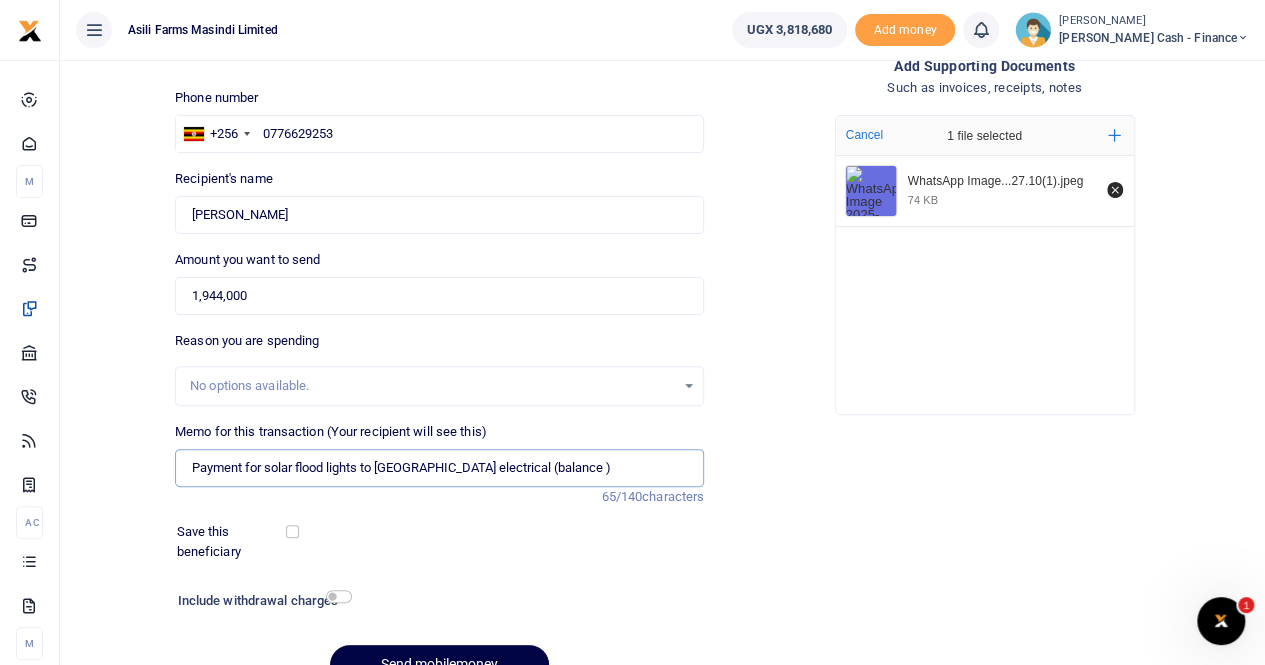 click on "Payment for solar flood lights to Mimishack electrical (balance )" at bounding box center [439, 468] 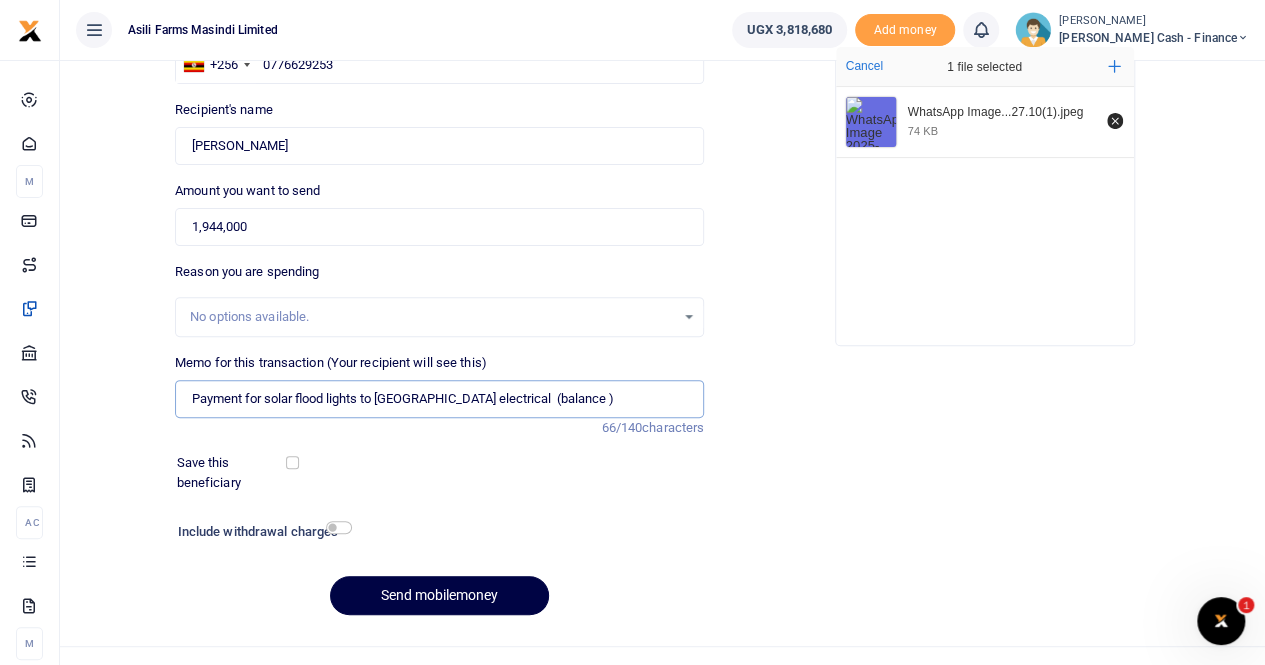 scroll, scrollTop: 218, scrollLeft: 0, axis: vertical 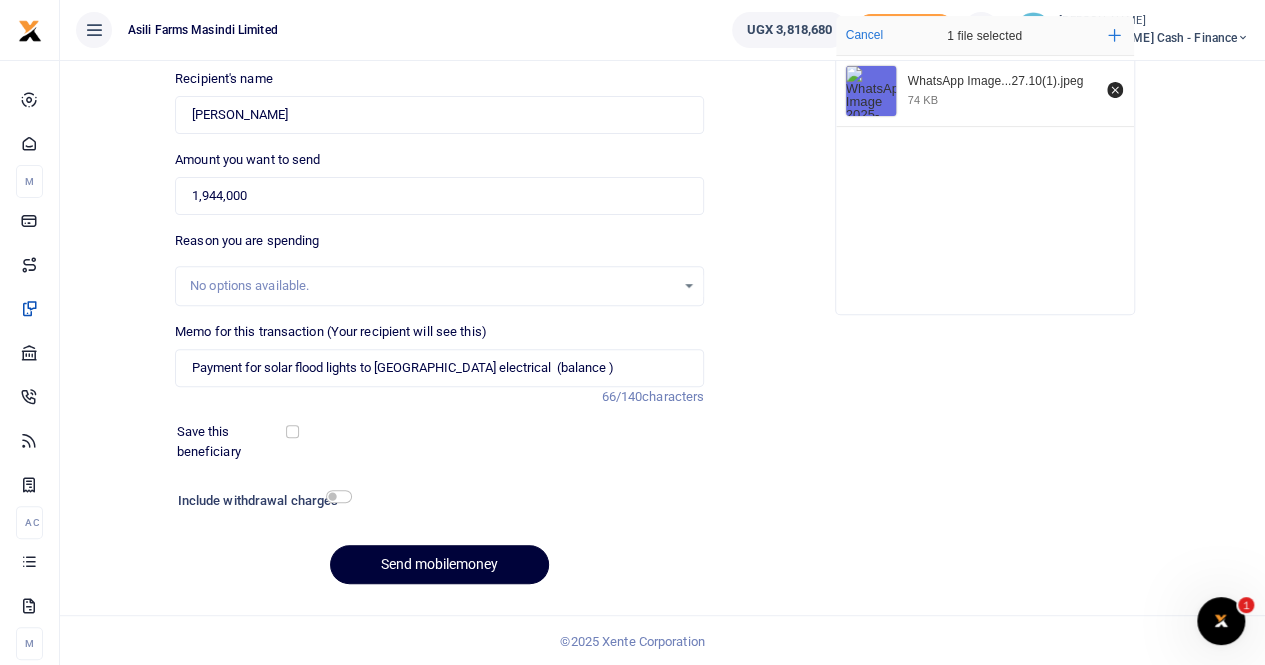 click on "Send mobilemoney" at bounding box center [439, 564] 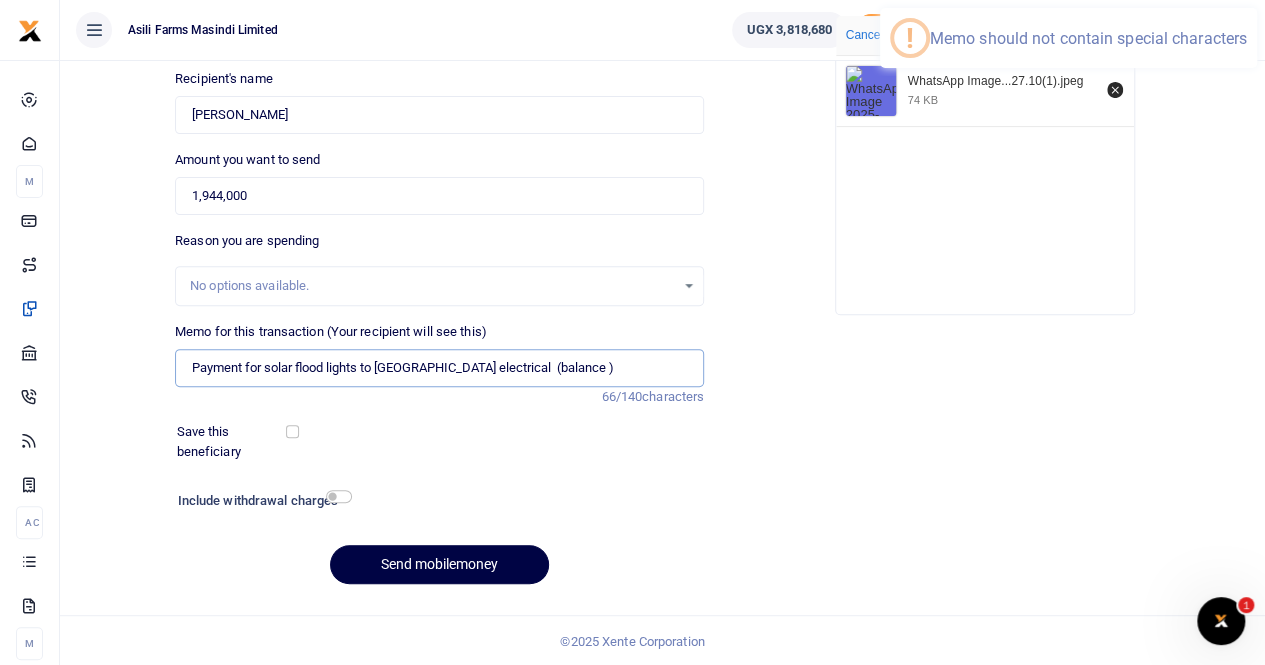 click on "Payment for solar flood lights to Mimishack electrical  (balance )" at bounding box center (439, 368) 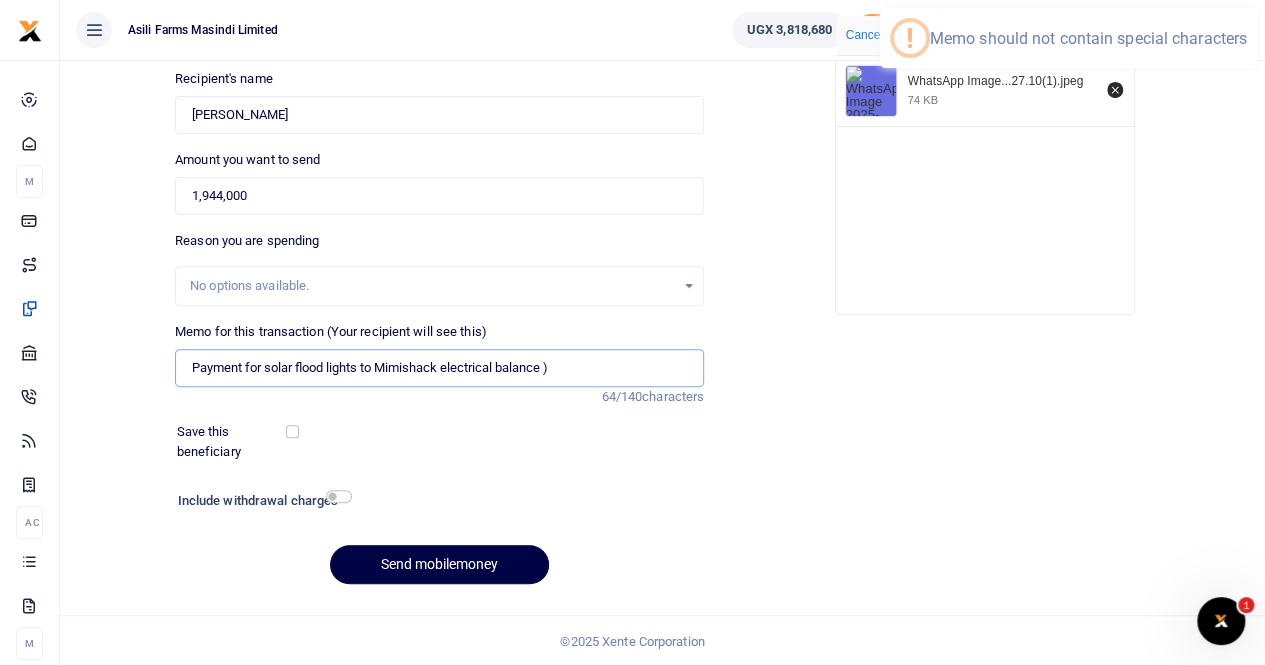 click on "Payment for solar flood lights to Mimishack electrical balance )" at bounding box center [439, 368] 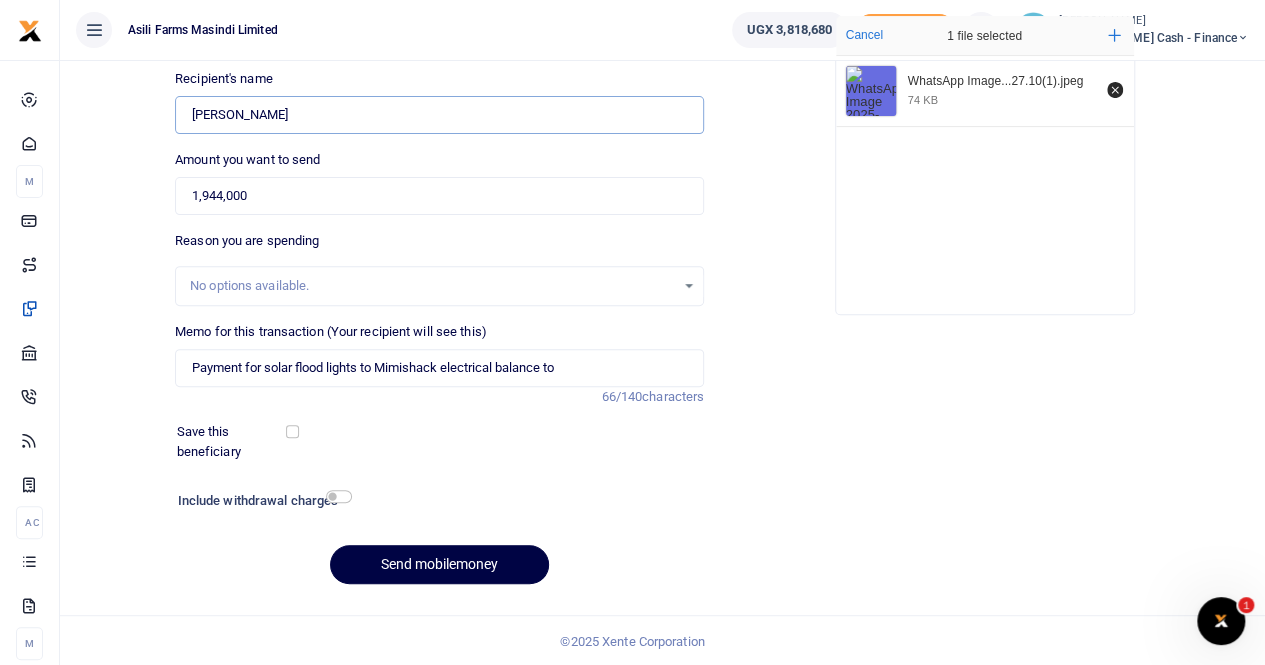 drag, startPoint x: 279, startPoint y: 111, endPoint x: 154, endPoint y: 111, distance: 125 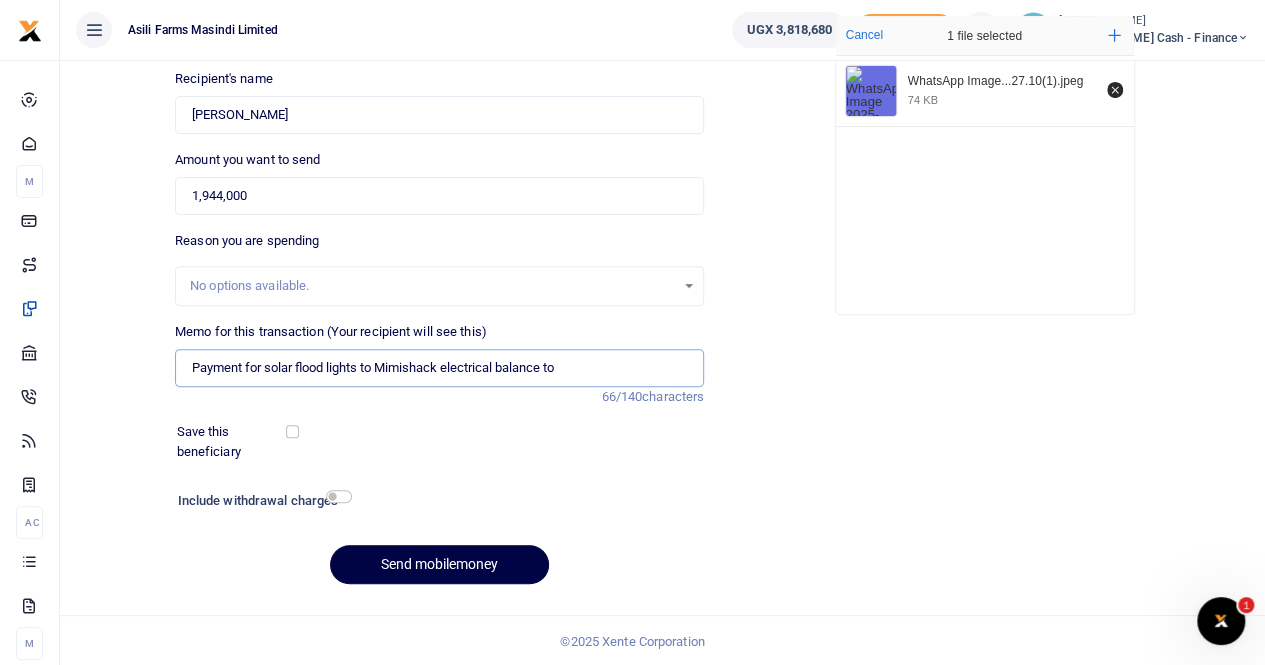 click on "Payment for solar flood lights to Mimishack electrical balance to" at bounding box center [439, 368] 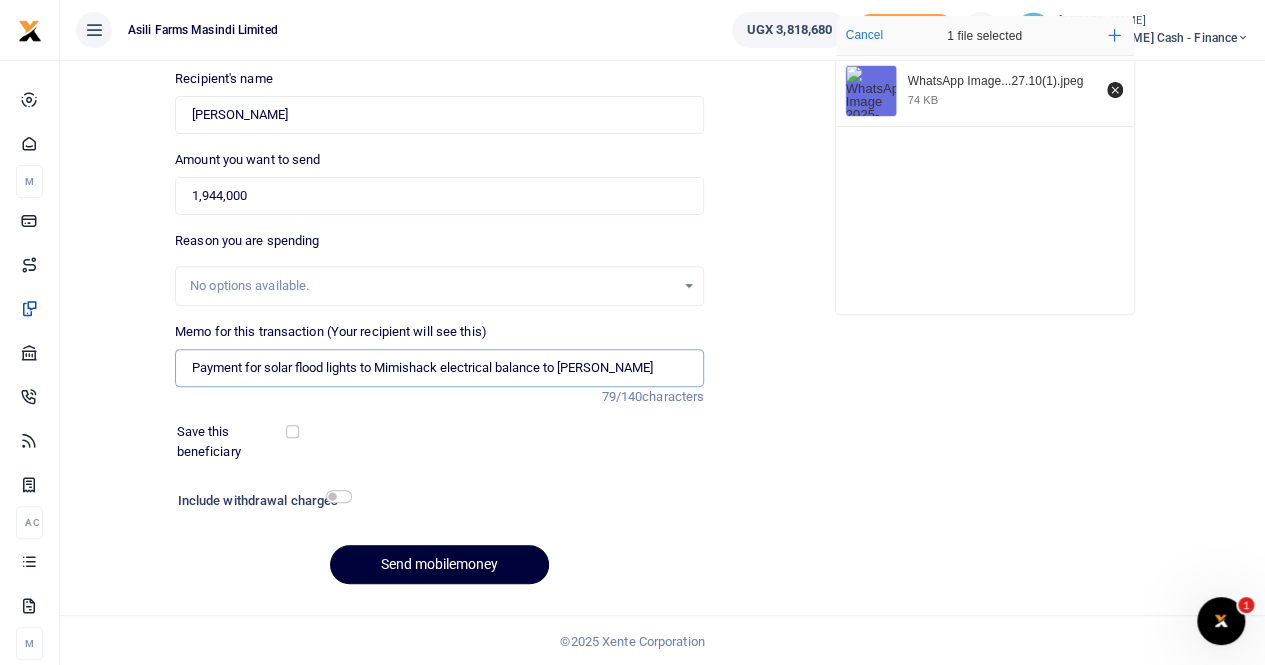 type on "Payment for solar flood lights to Mimishack electrical balance to Ritah Nalwoga" 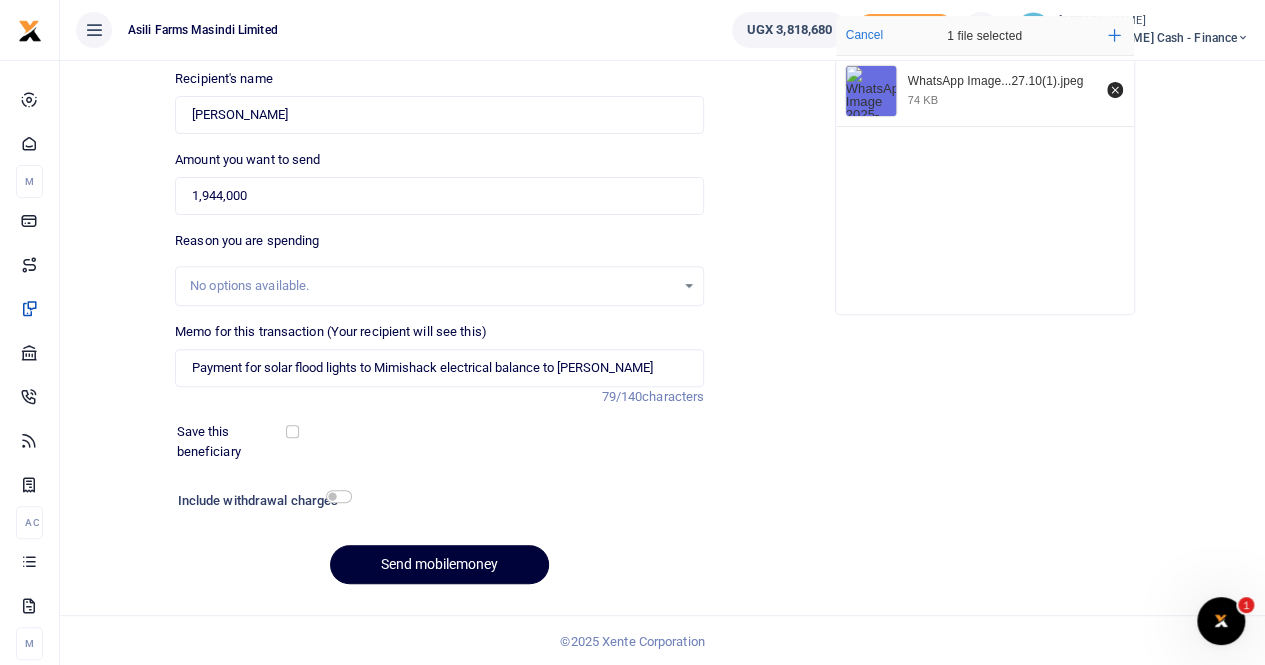 click on "Send mobilemoney" at bounding box center [439, 564] 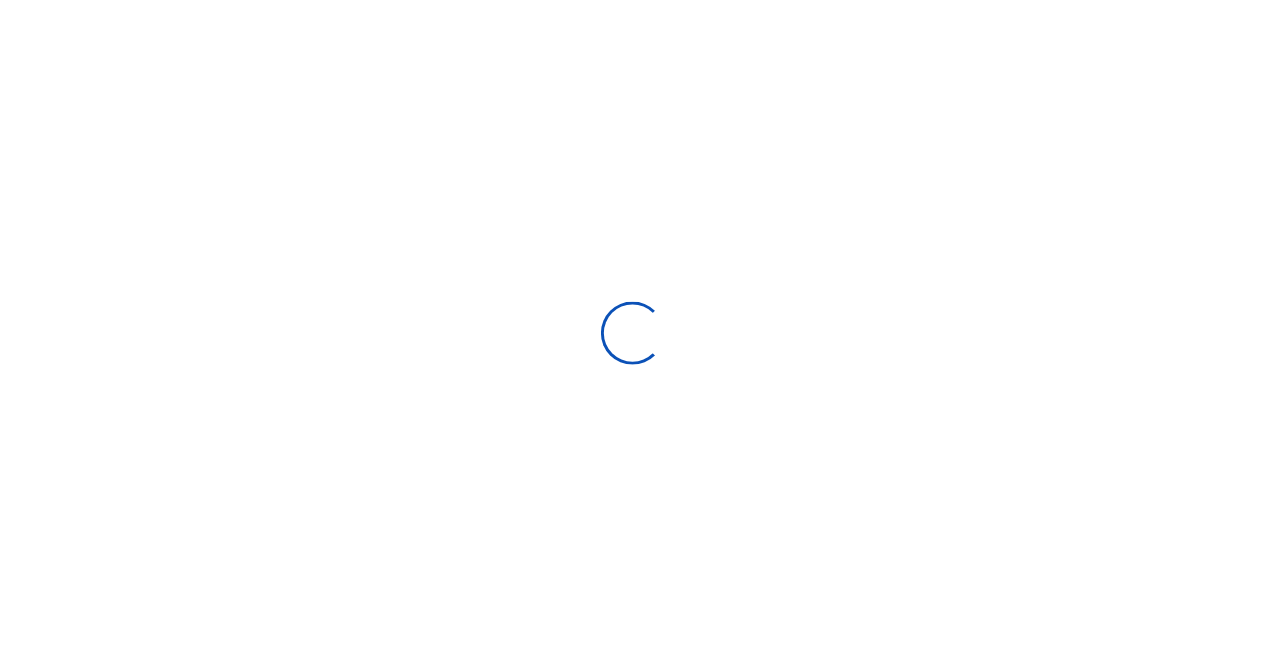 scroll, scrollTop: 217, scrollLeft: 0, axis: vertical 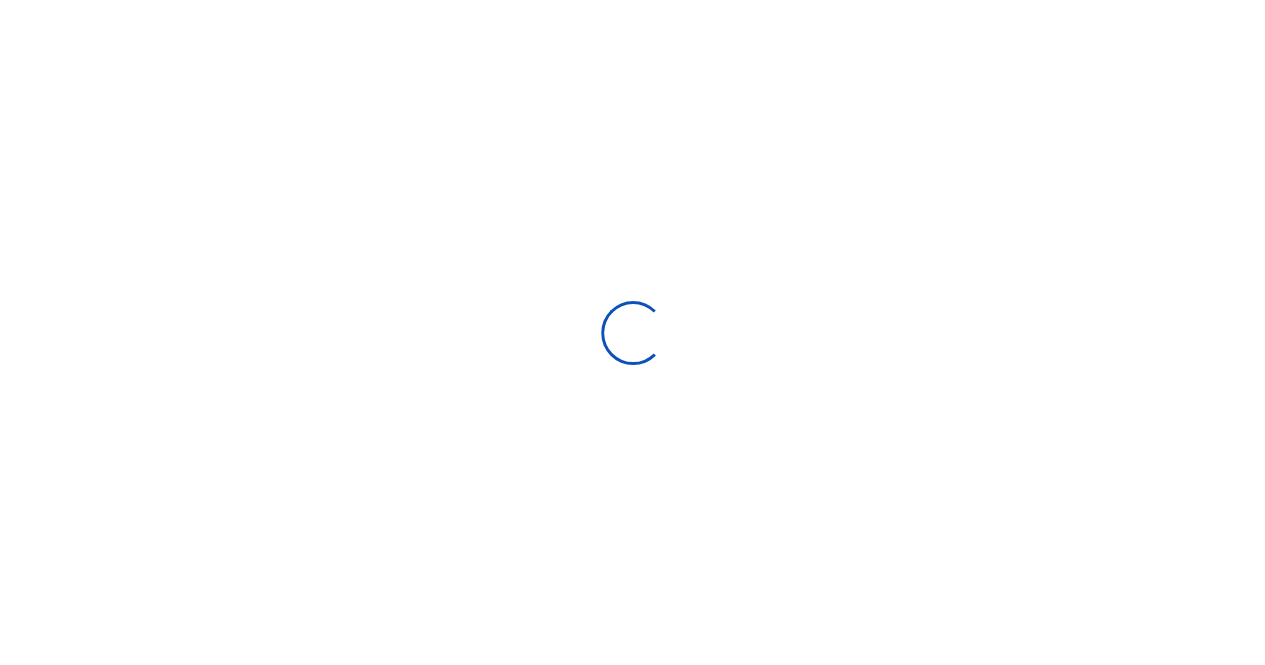 select 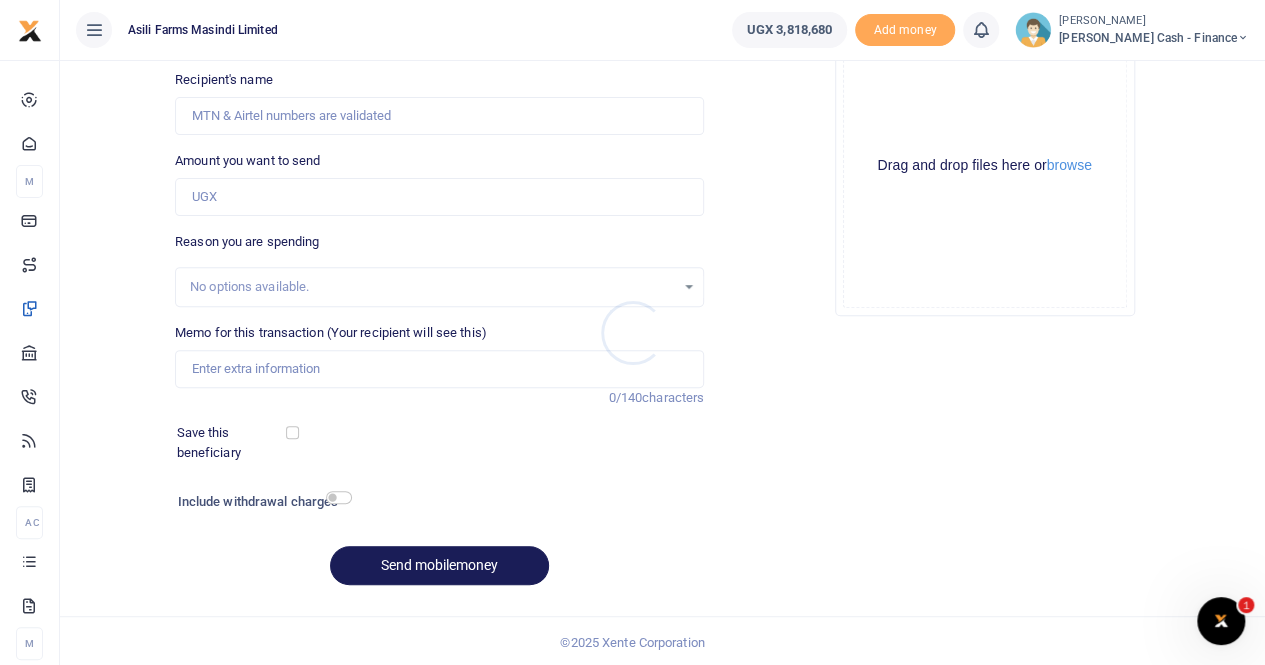 scroll, scrollTop: 0, scrollLeft: 0, axis: both 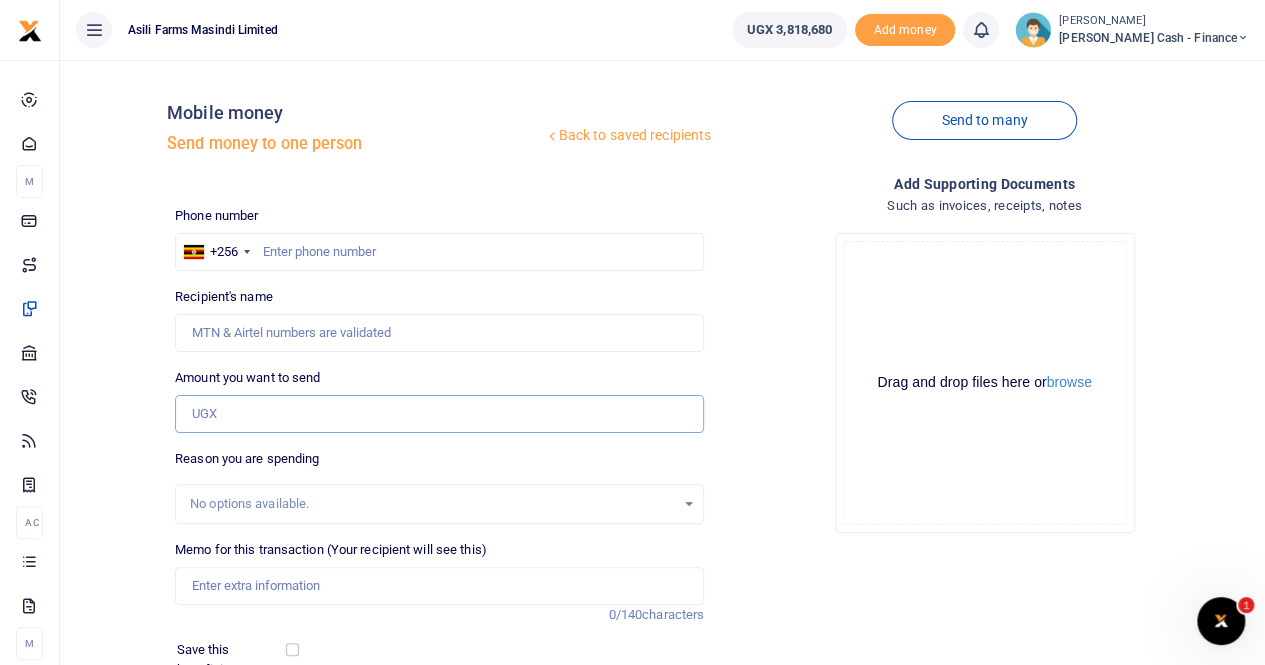 click on "Amount you want to send" at bounding box center (439, 414) 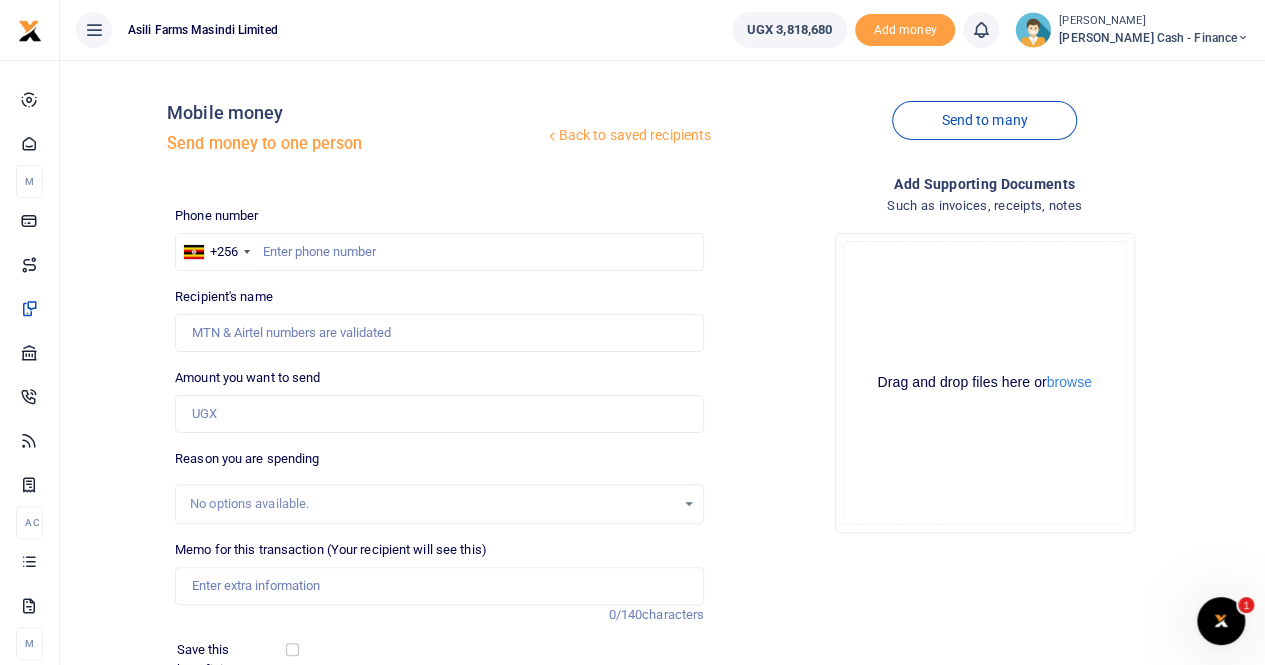 click on "[PERSON_NAME] Cash - Finance" at bounding box center [1154, 38] 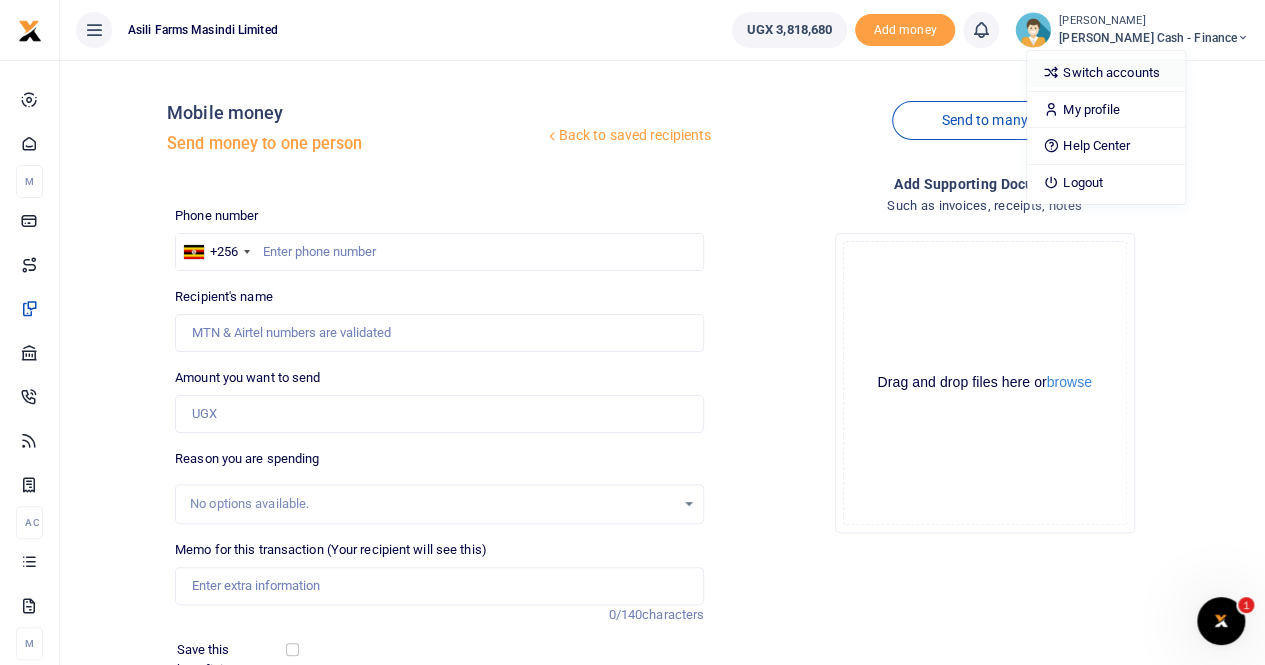 click on "Switch accounts" at bounding box center [1106, 73] 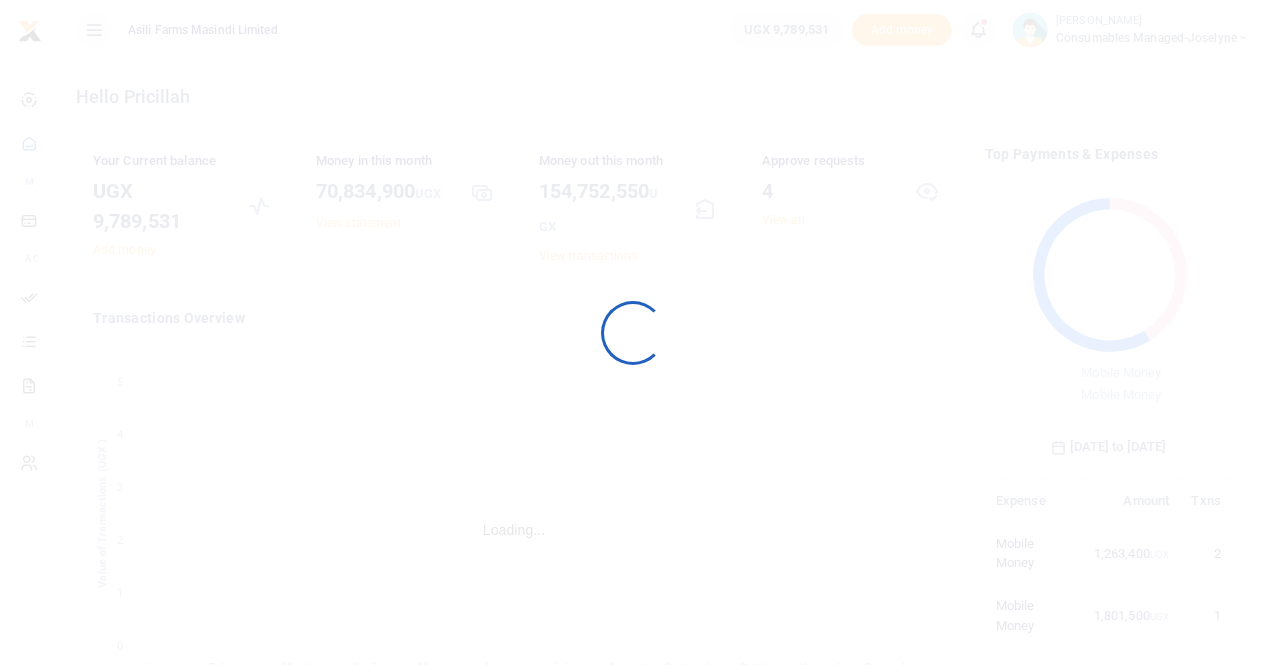 scroll, scrollTop: 0, scrollLeft: 0, axis: both 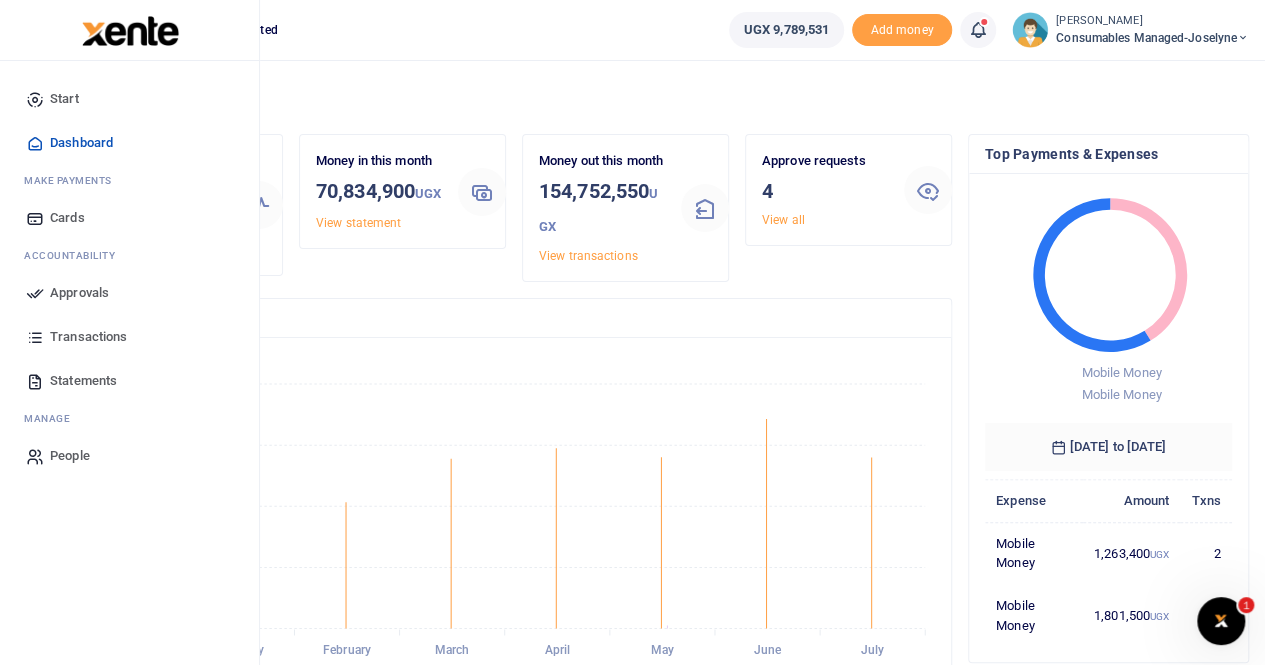 click on "Approvals" at bounding box center [79, 293] 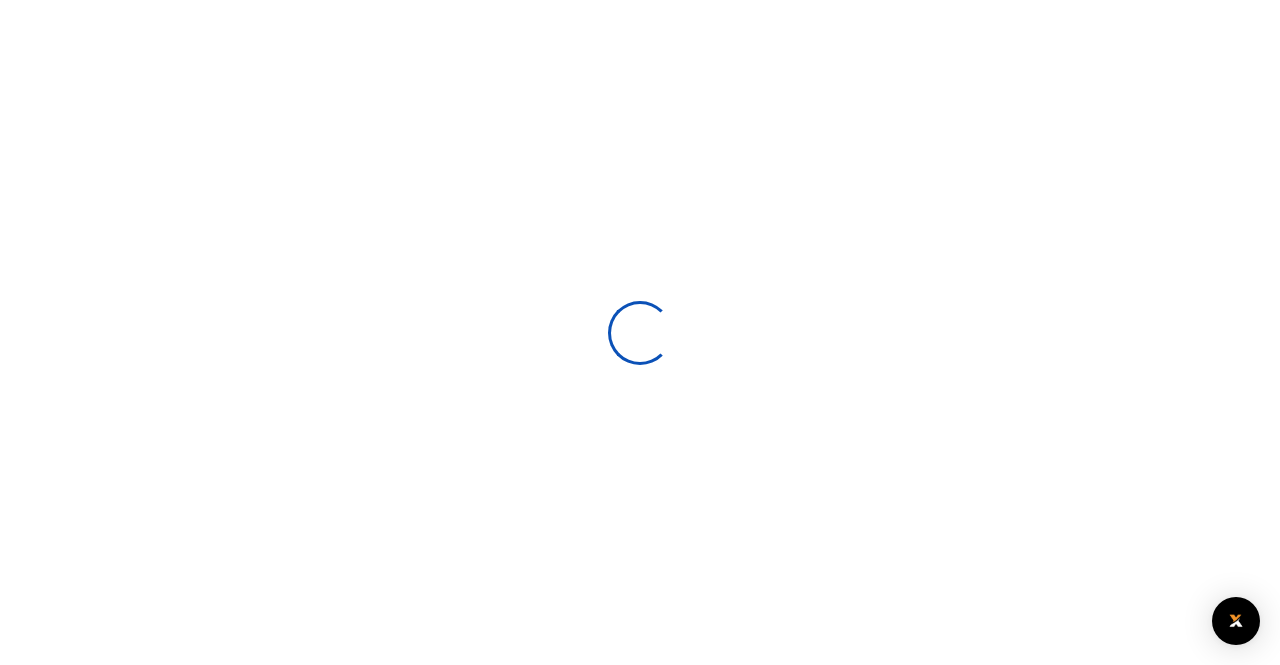 scroll, scrollTop: 0, scrollLeft: 0, axis: both 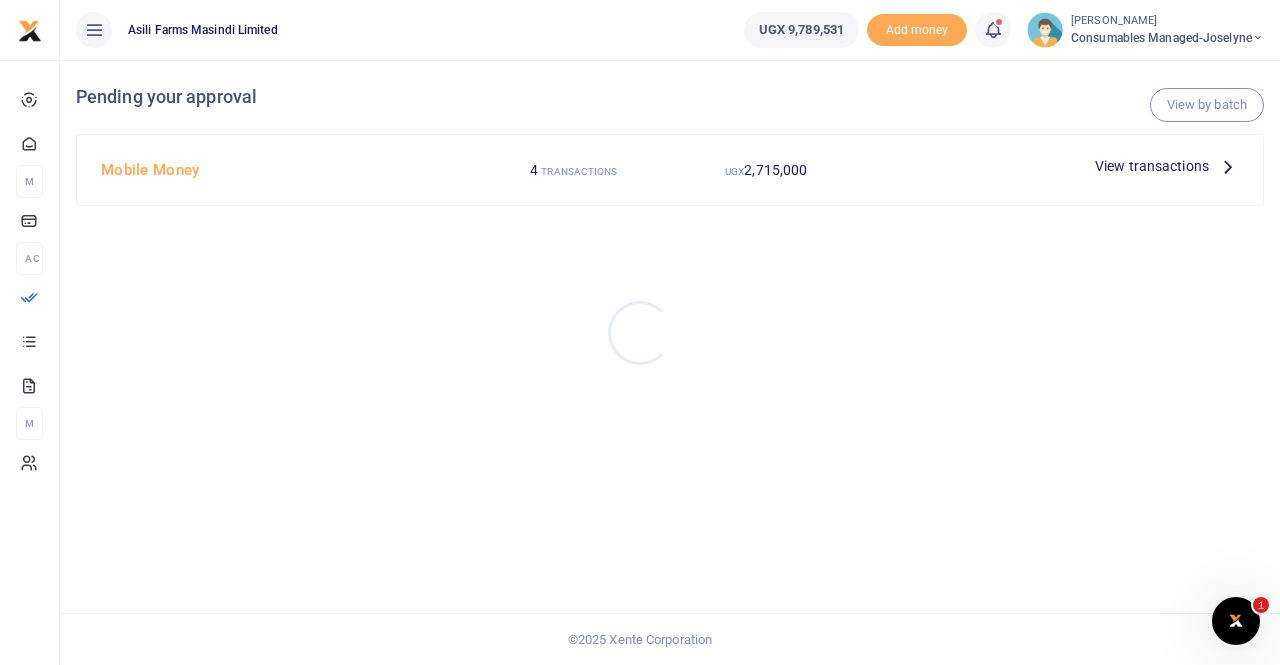 click at bounding box center (640, 332) 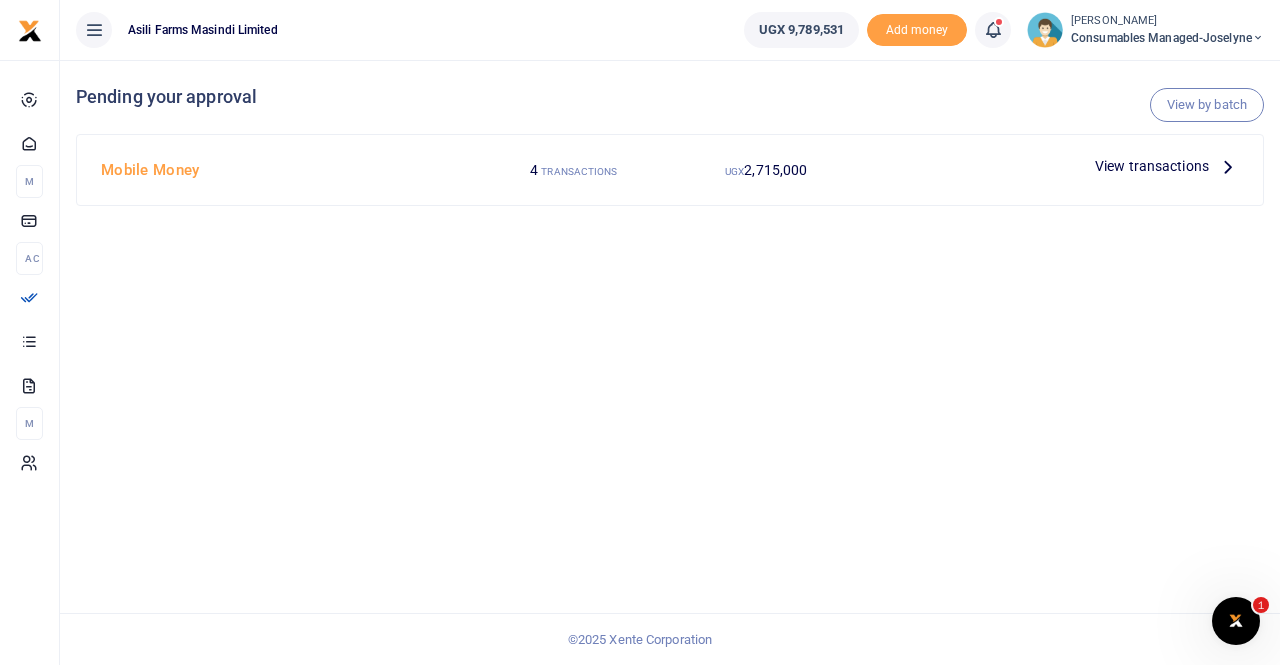 click at bounding box center [1228, 166] 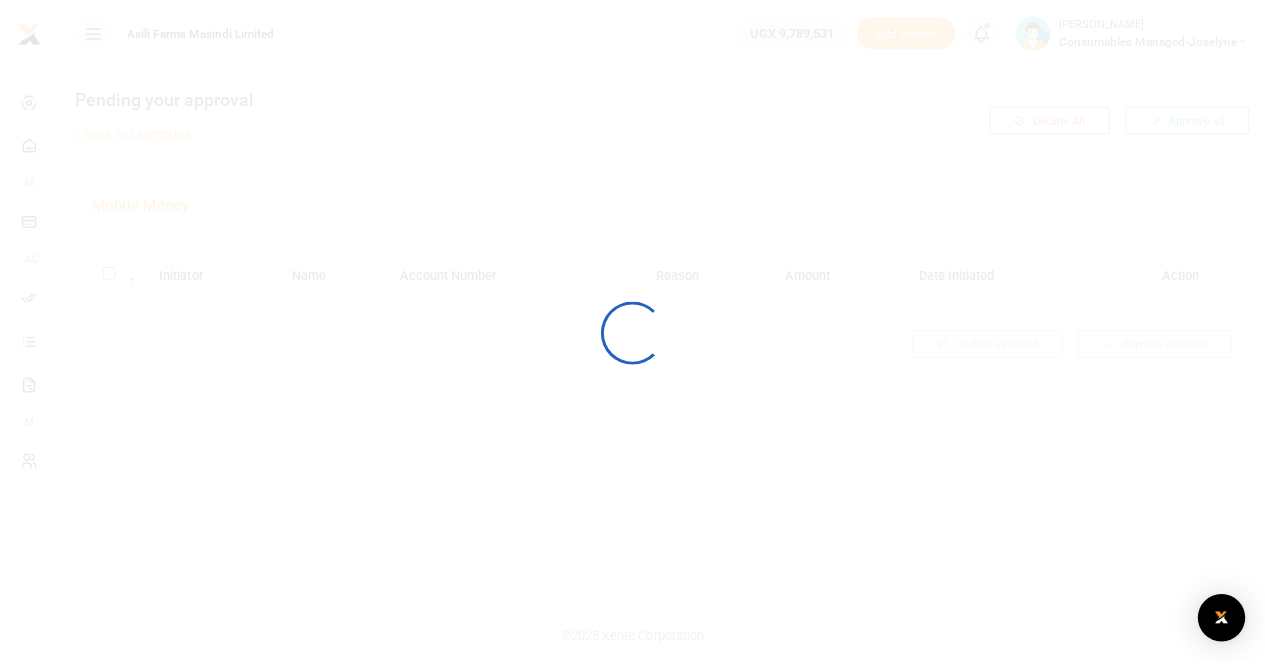 scroll, scrollTop: 0, scrollLeft: 0, axis: both 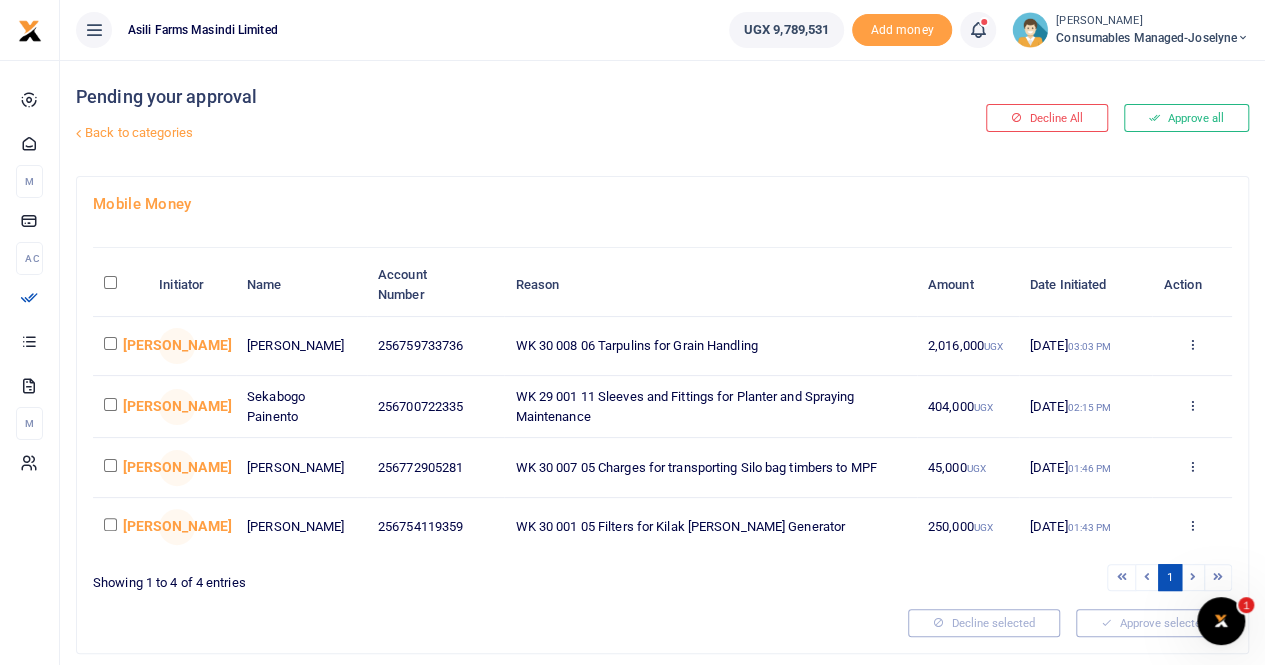 click on "Approve
Decline
Details" at bounding box center (1192, 346) 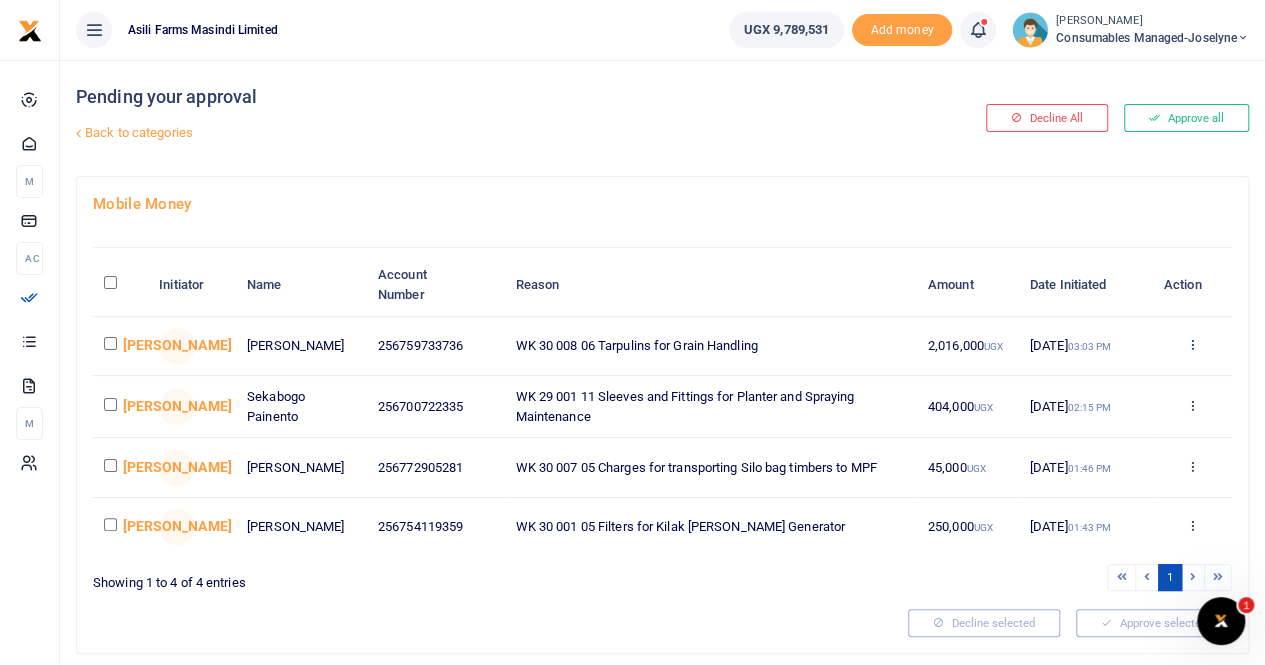 click at bounding box center (1191, 344) 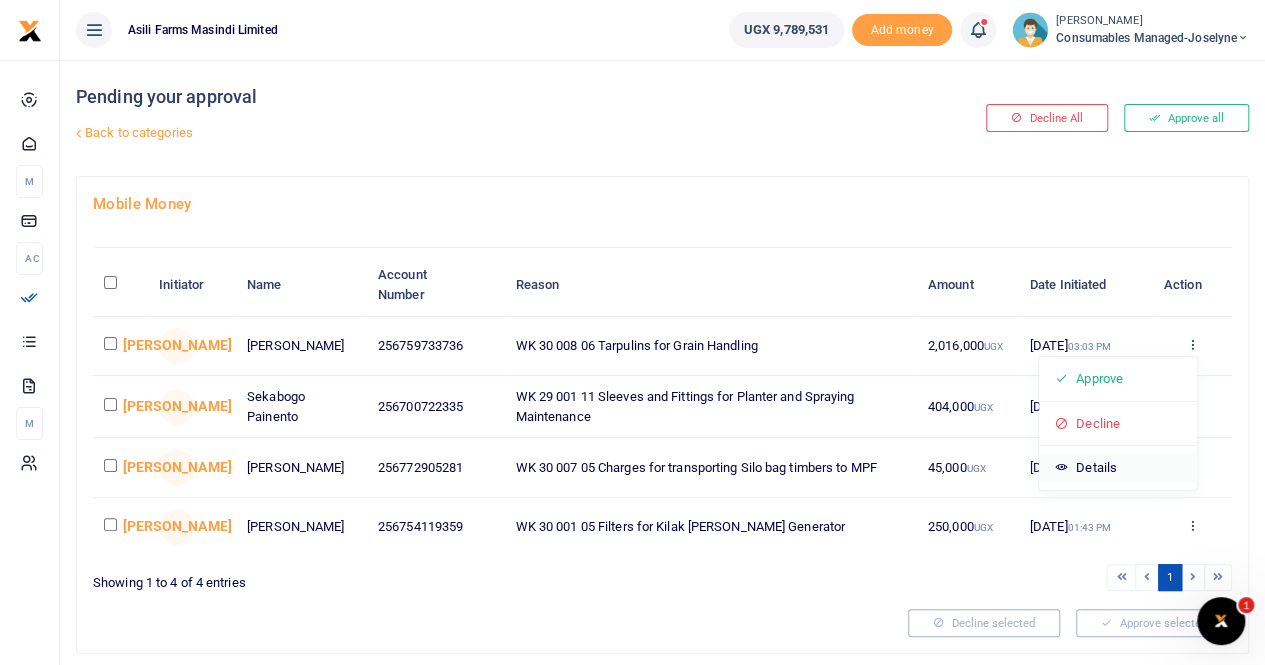 click on "Details" at bounding box center [1118, 468] 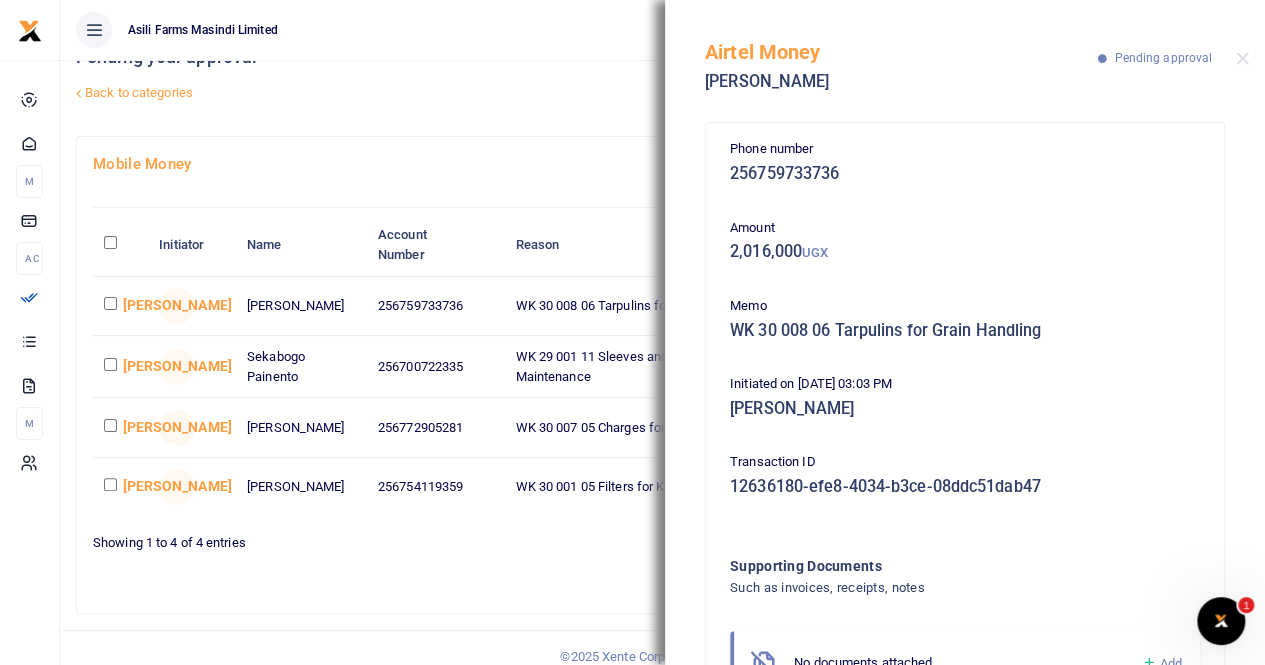 scroll, scrollTop: 61, scrollLeft: 0, axis: vertical 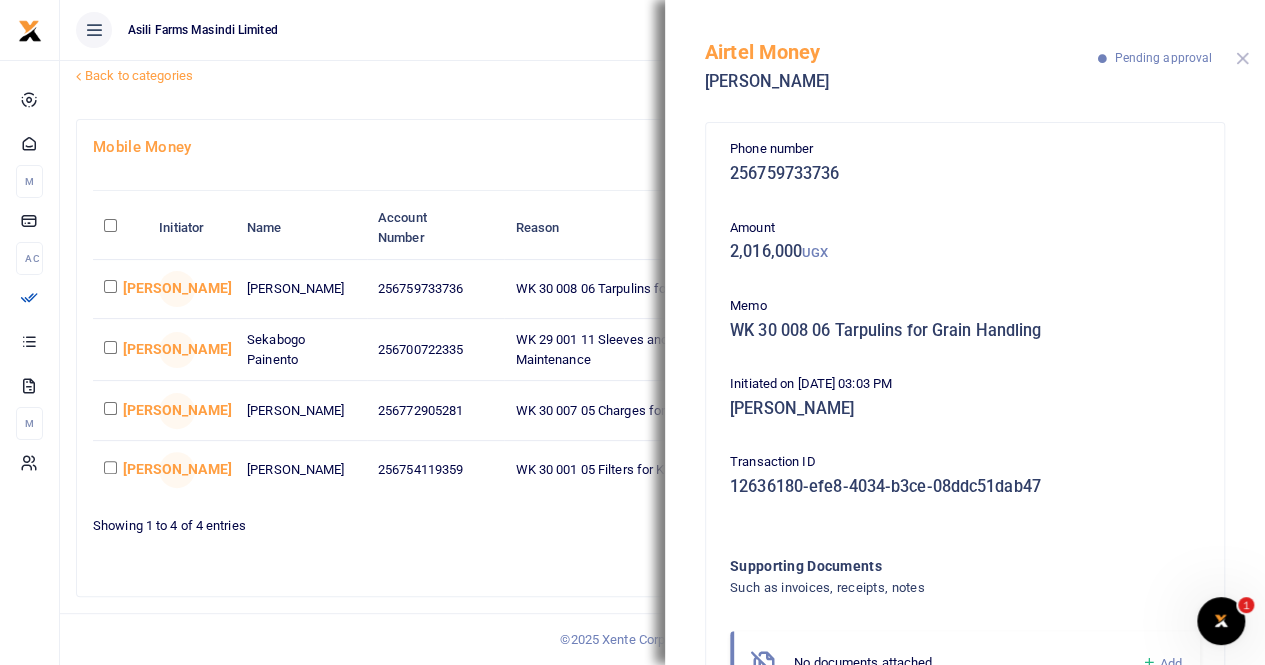 click at bounding box center [1242, 58] 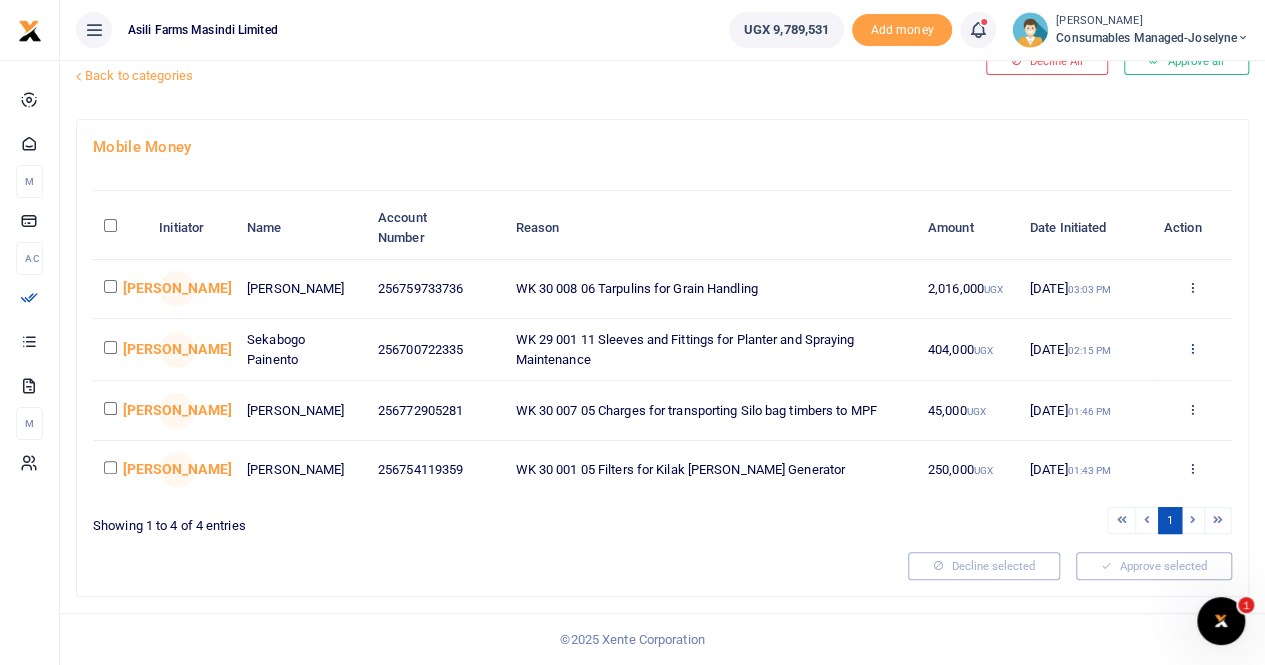 click at bounding box center [1191, 348] 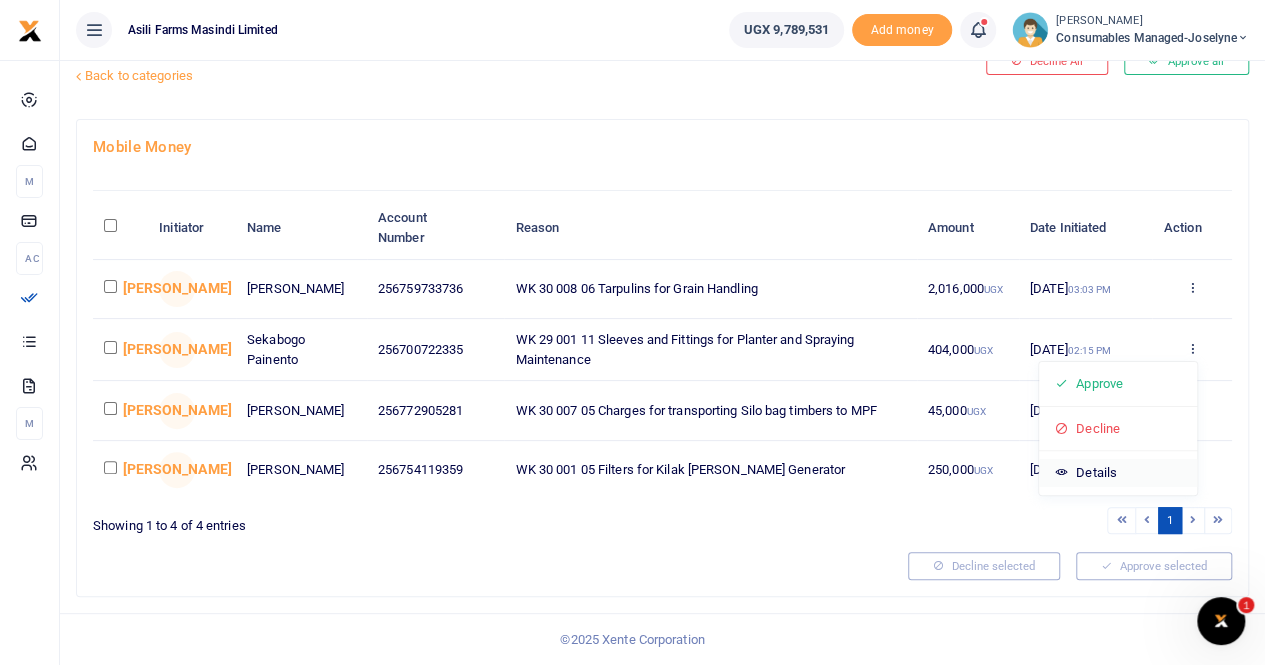 click on "Details" at bounding box center [1118, 473] 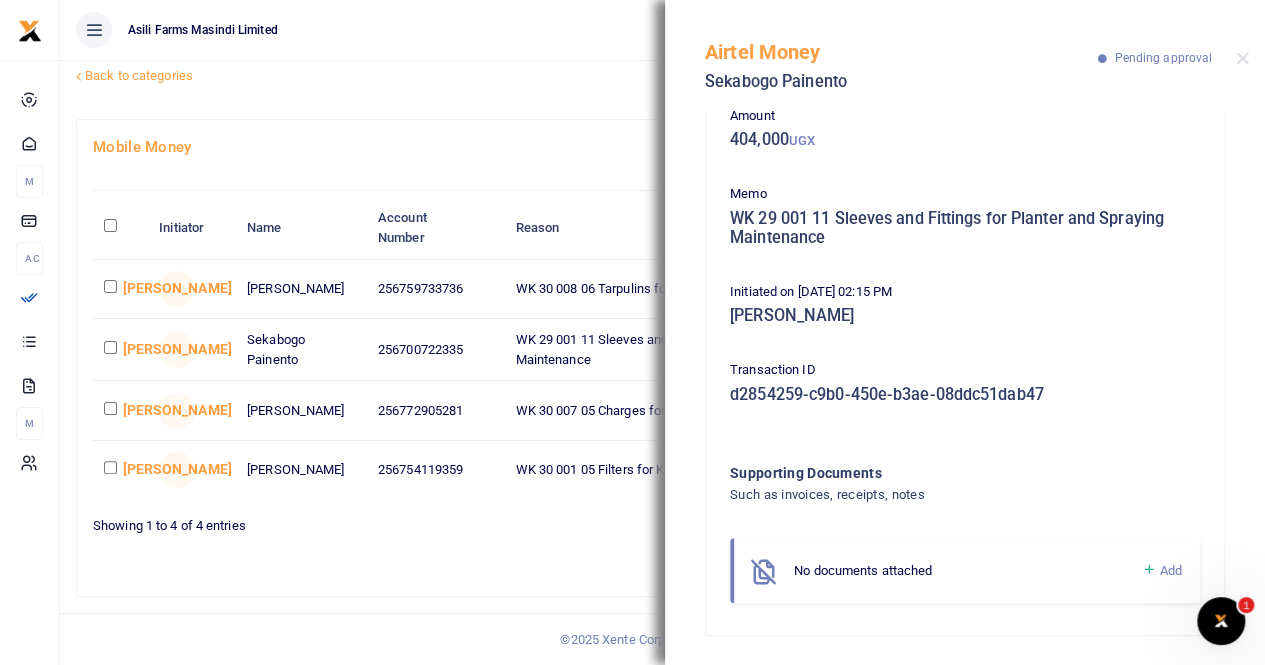 scroll, scrollTop: 114, scrollLeft: 0, axis: vertical 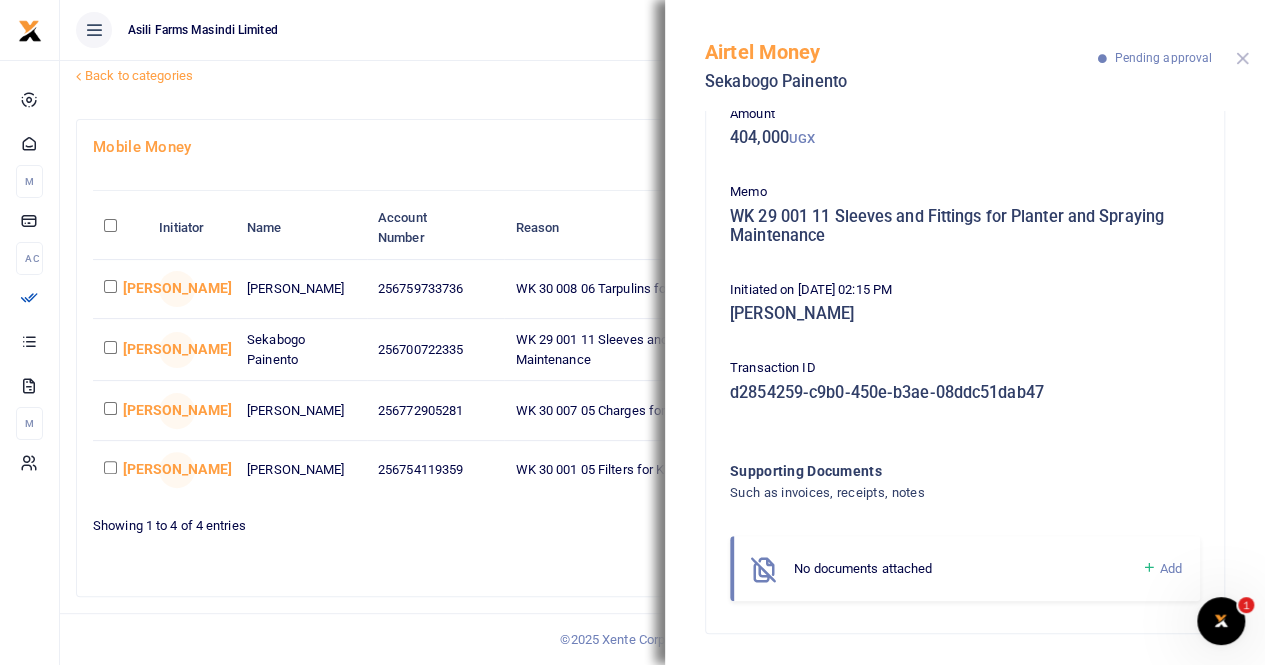 click at bounding box center (1242, 58) 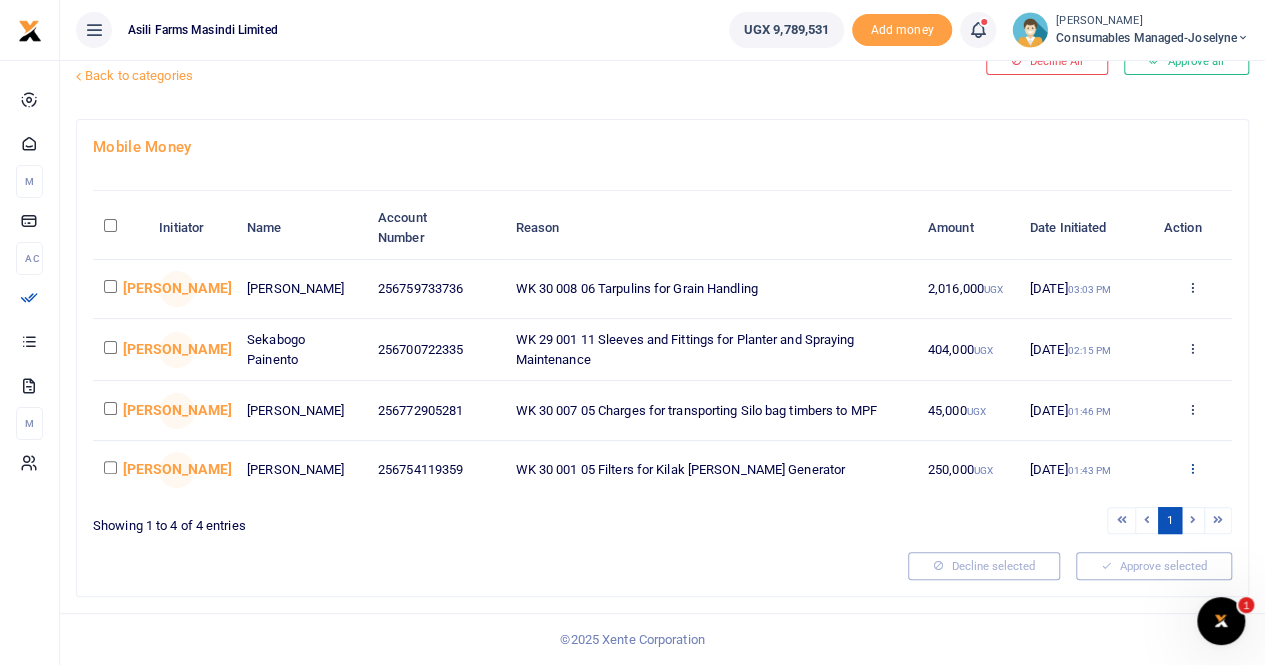 click at bounding box center (1191, 468) 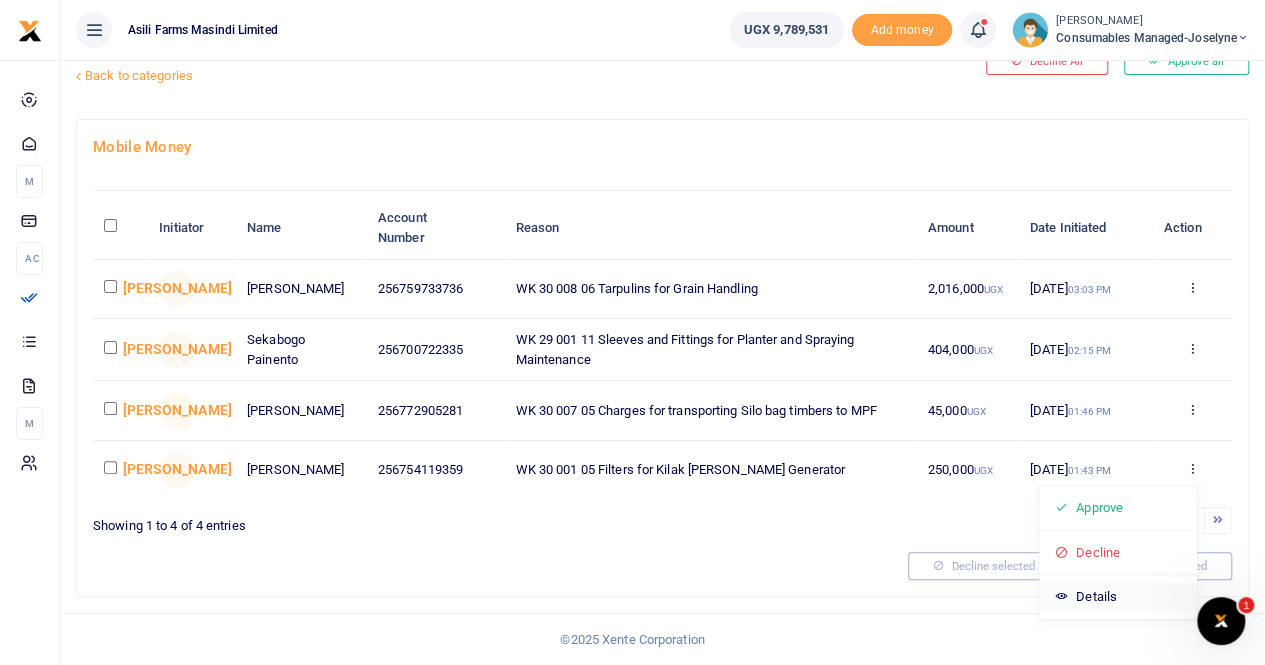 click on "Details" at bounding box center [1118, 597] 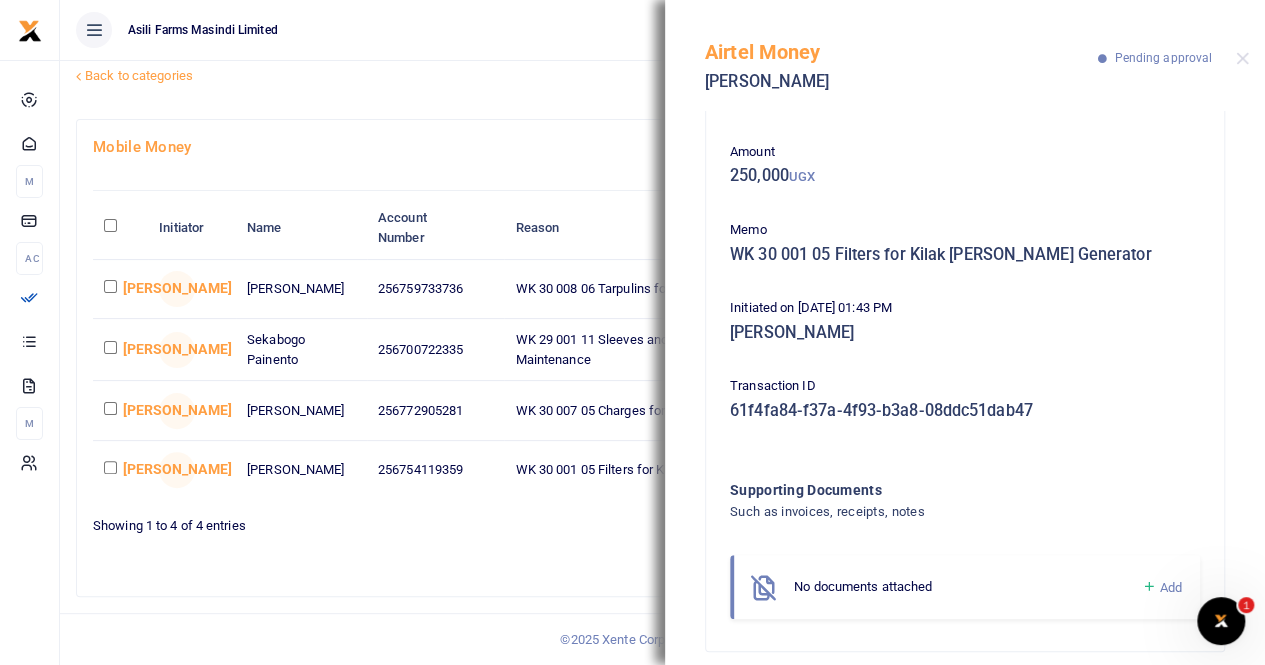 scroll, scrollTop: 94, scrollLeft: 0, axis: vertical 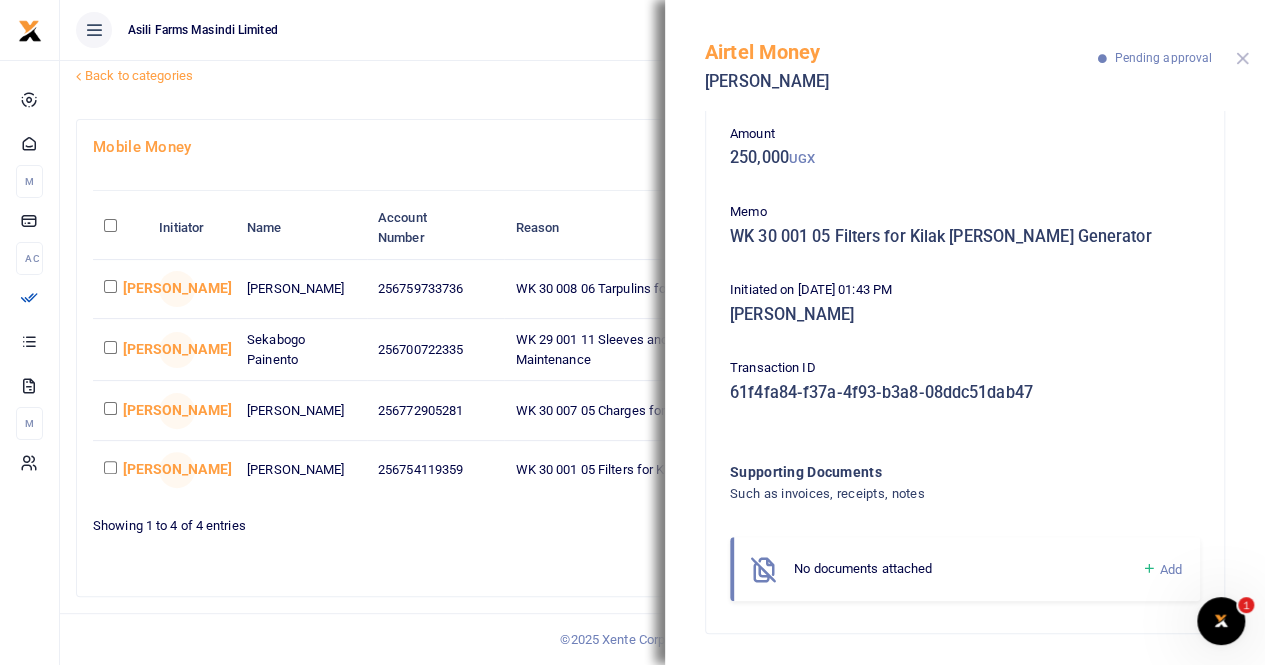 click at bounding box center (1242, 58) 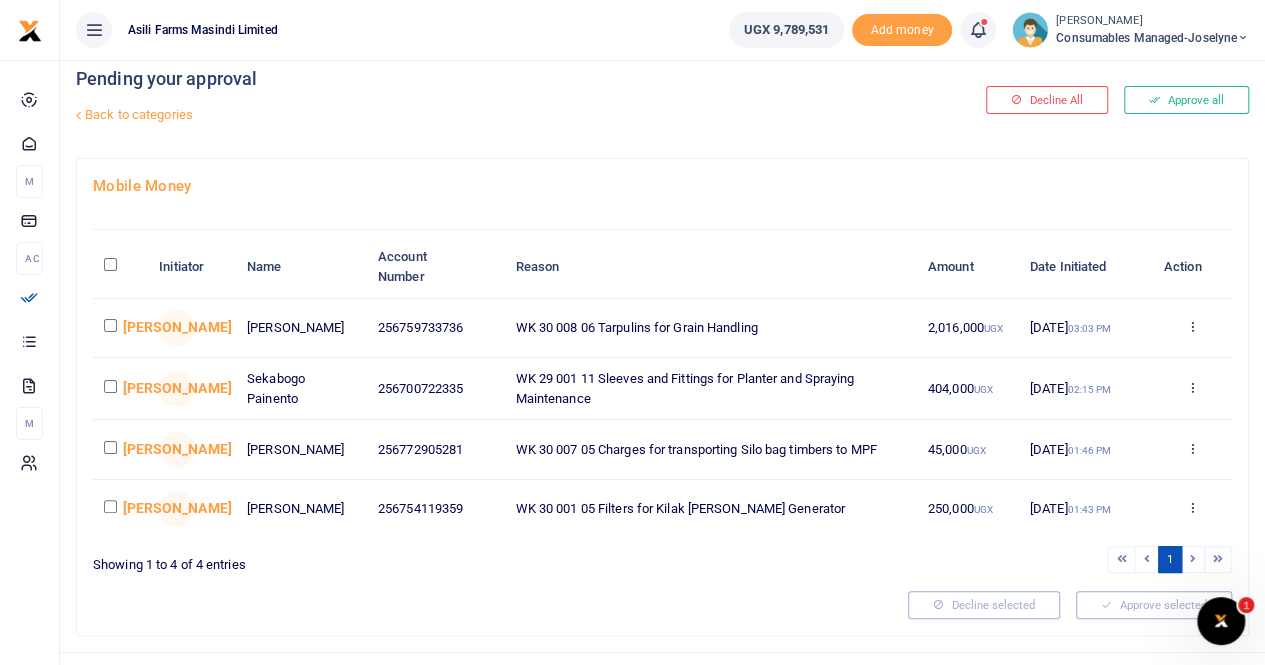 scroll, scrollTop: 0, scrollLeft: 0, axis: both 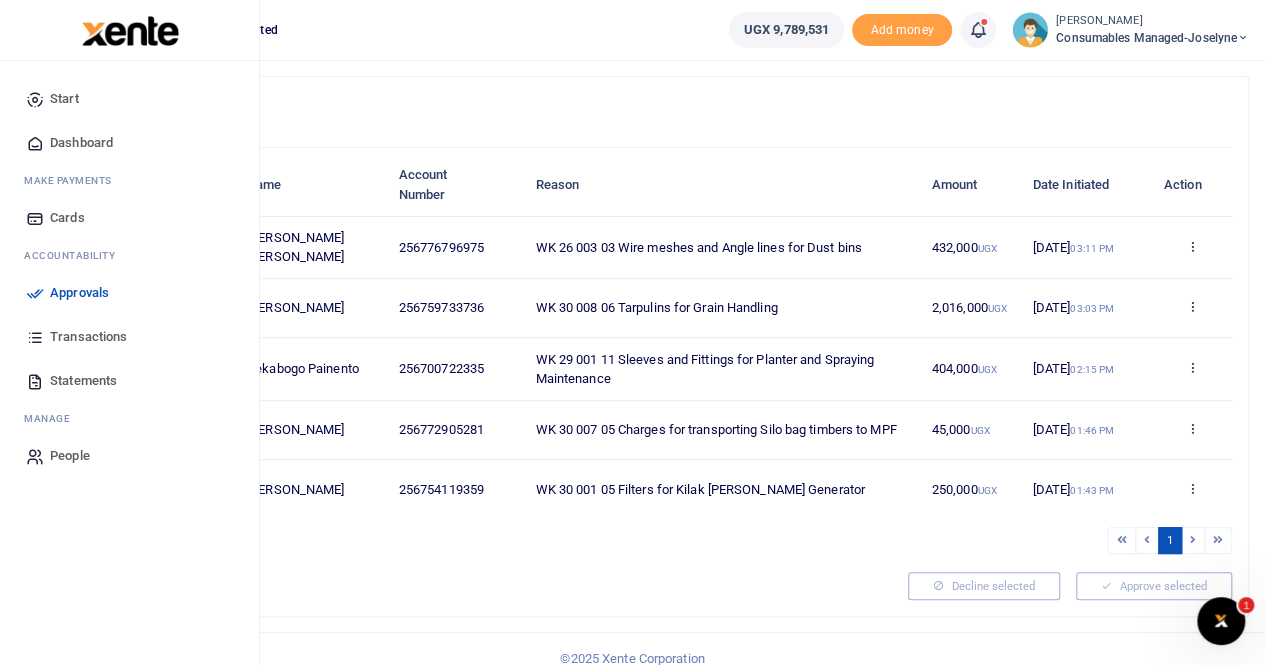 click on "Transactions" at bounding box center (88, 337) 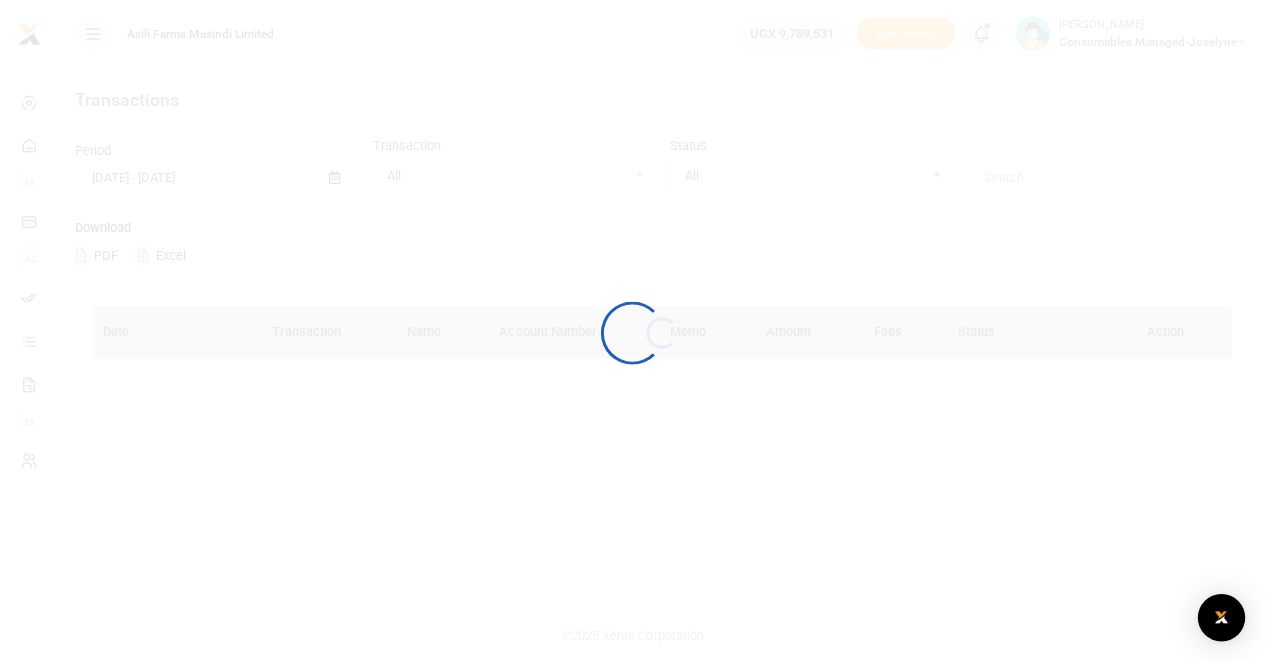 scroll, scrollTop: 0, scrollLeft: 0, axis: both 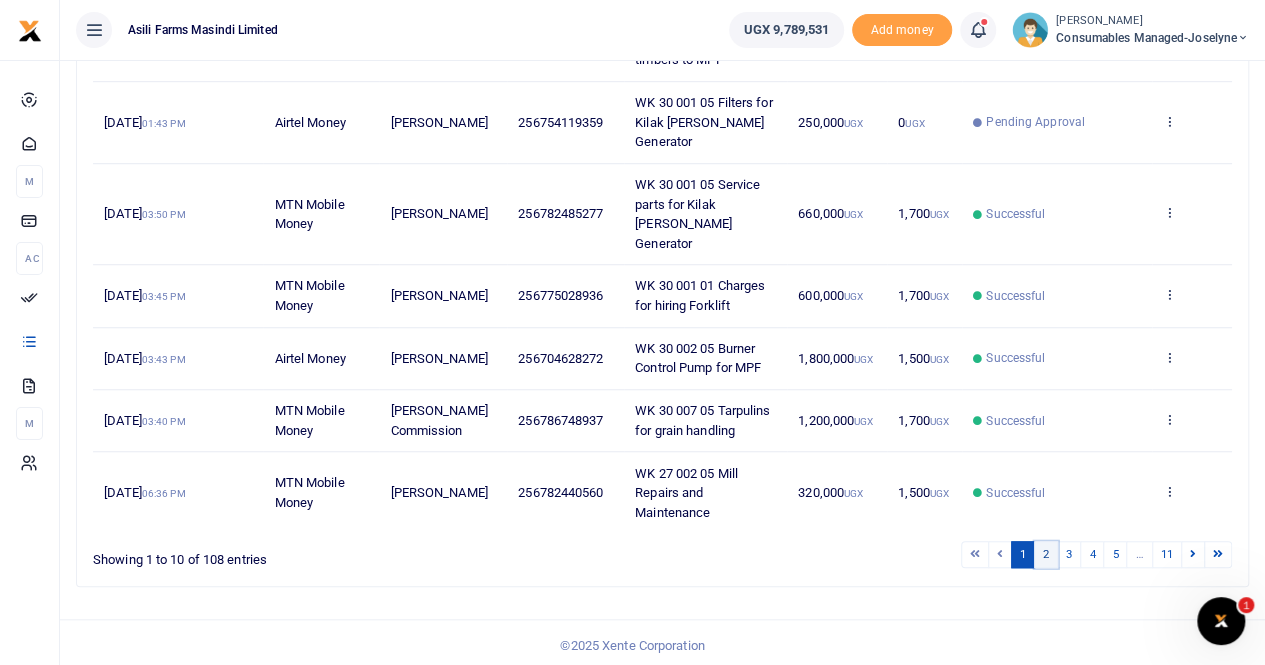 click on "2" at bounding box center [1046, 554] 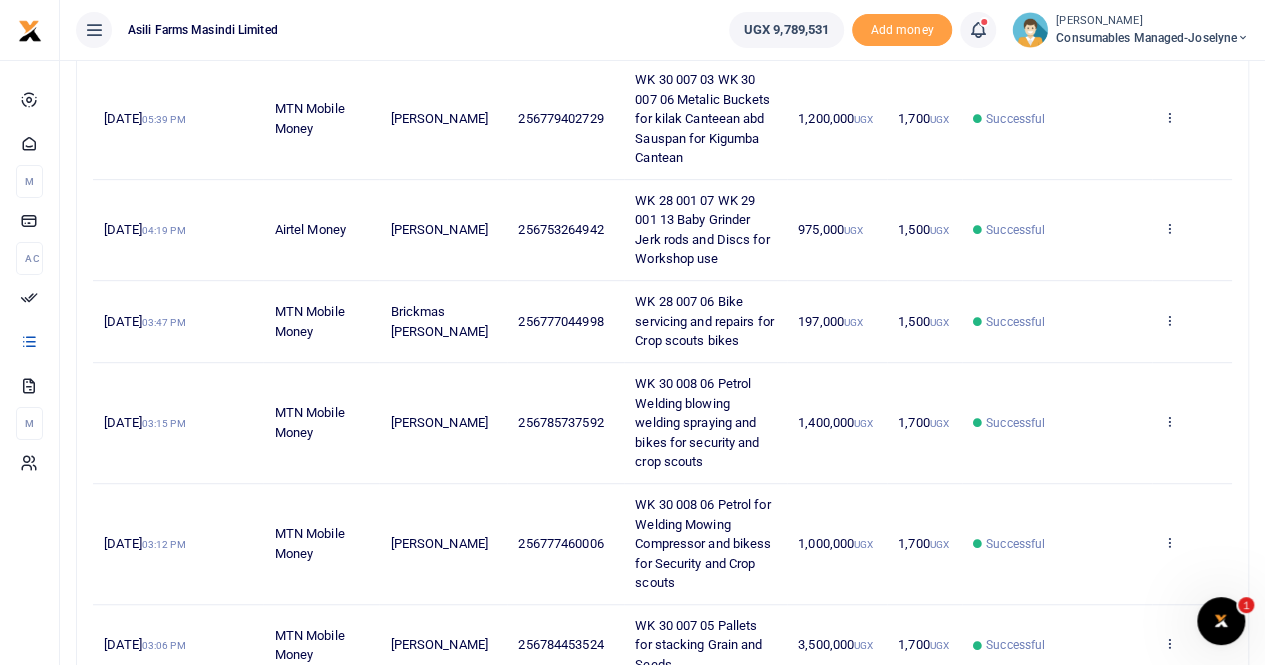 scroll, scrollTop: 334, scrollLeft: 0, axis: vertical 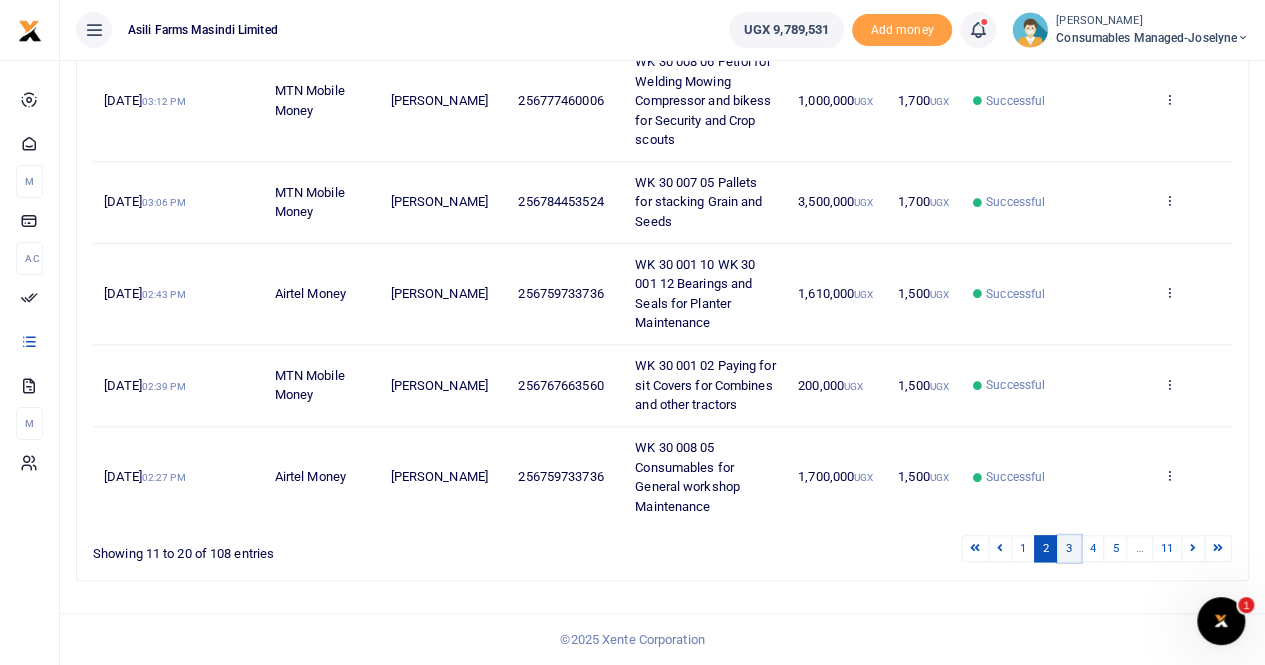 click on "3" at bounding box center (1069, 548) 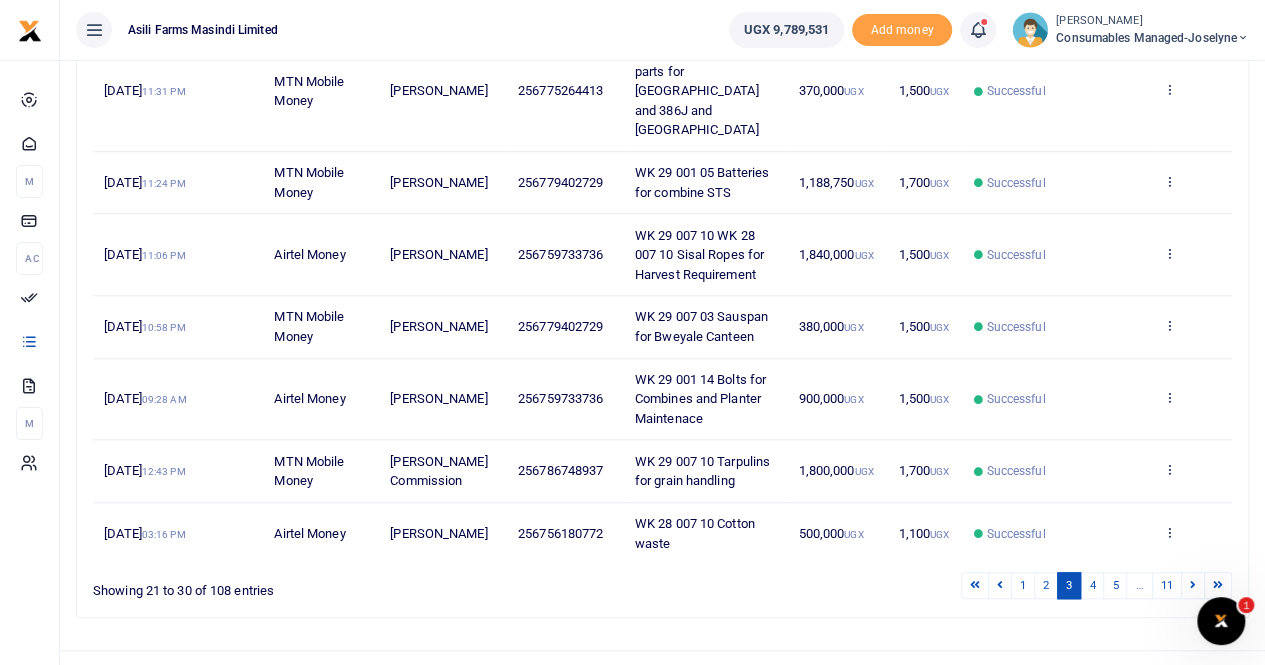 scroll, scrollTop: 638, scrollLeft: 0, axis: vertical 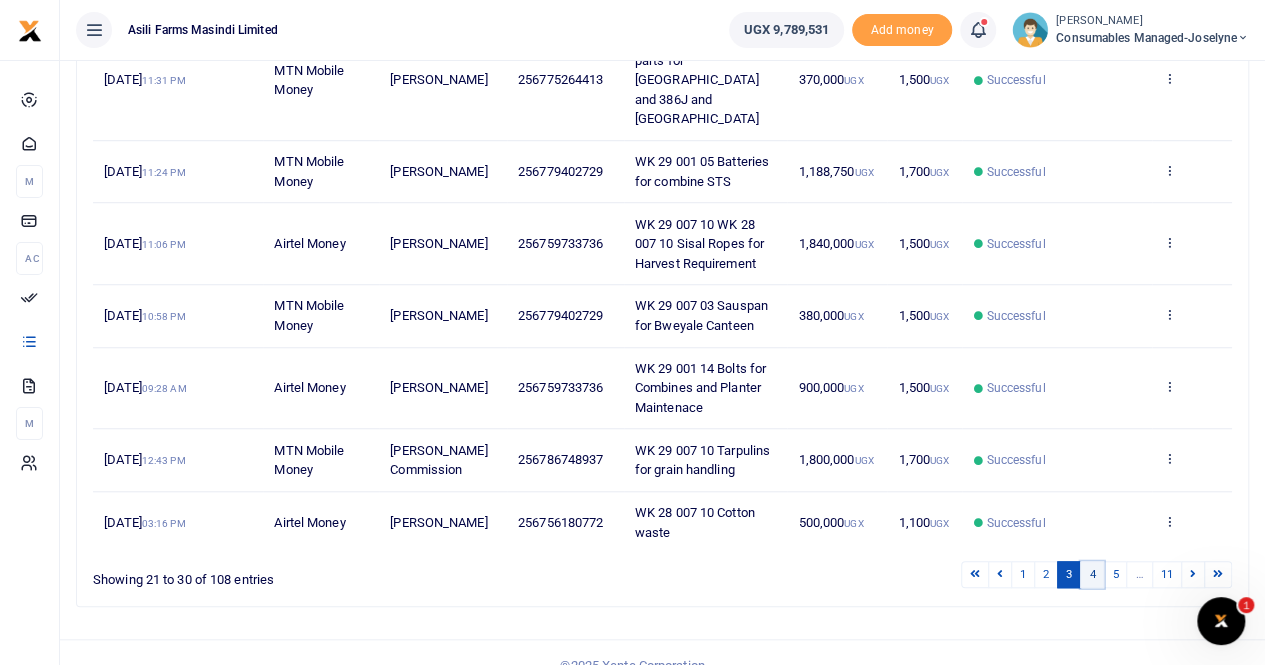click on "4" at bounding box center (1092, 574) 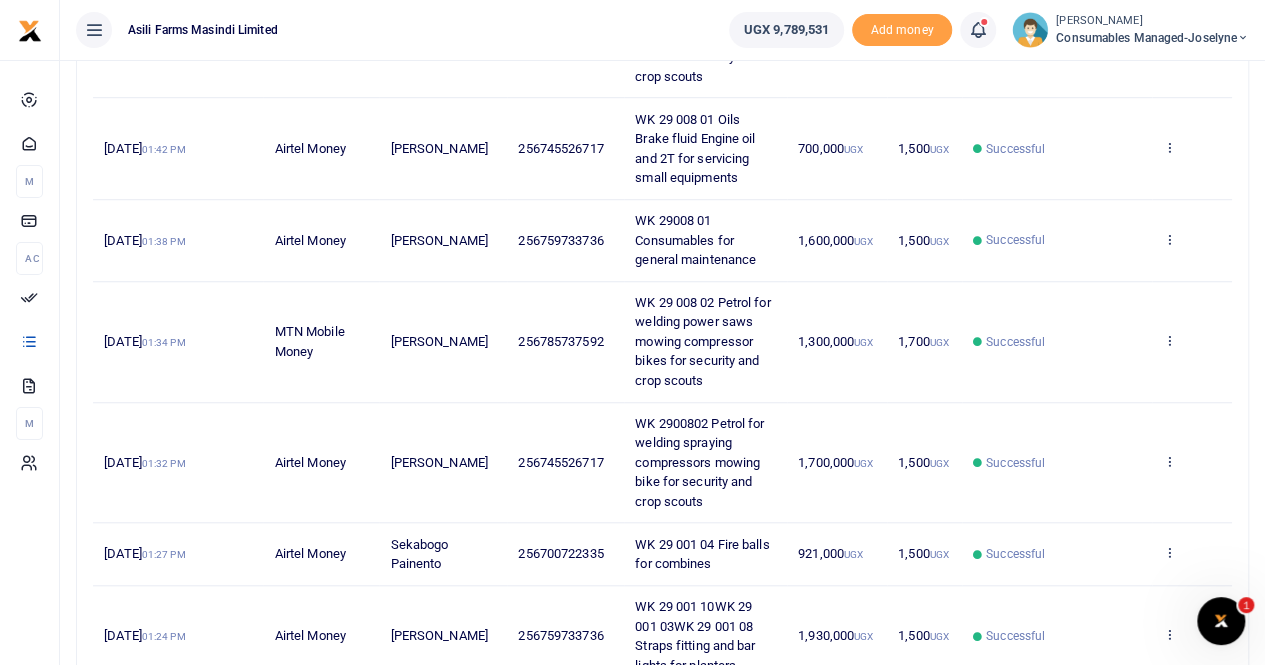 scroll, scrollTop: 814, scrollLeft: 0, axis: vertical 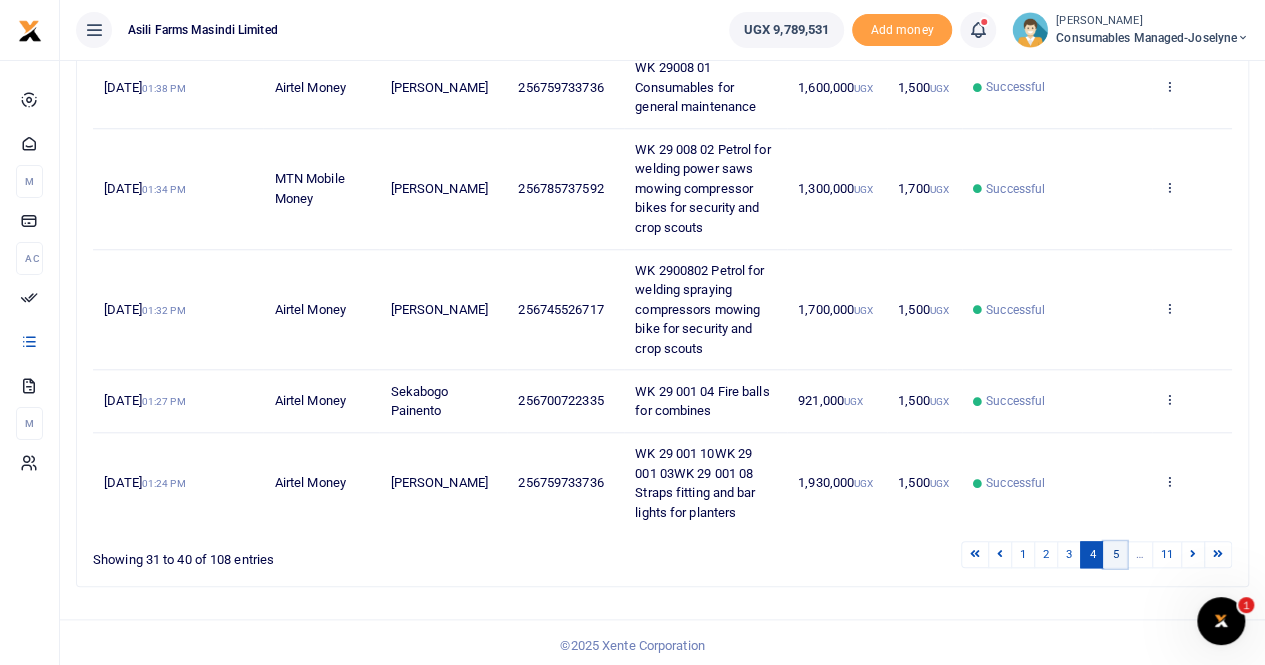 click on "5" at bounding box center (1115, 554) 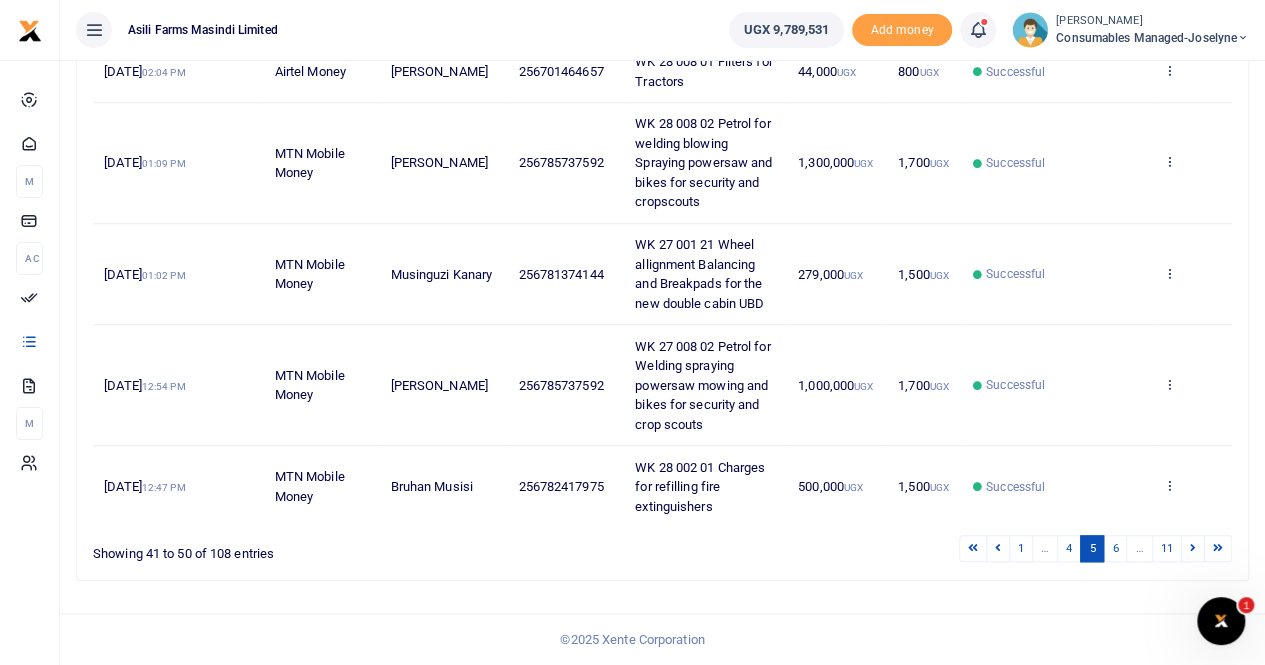 scroll, scrollTop: 756, scrollLeft: 0, axis: vertical 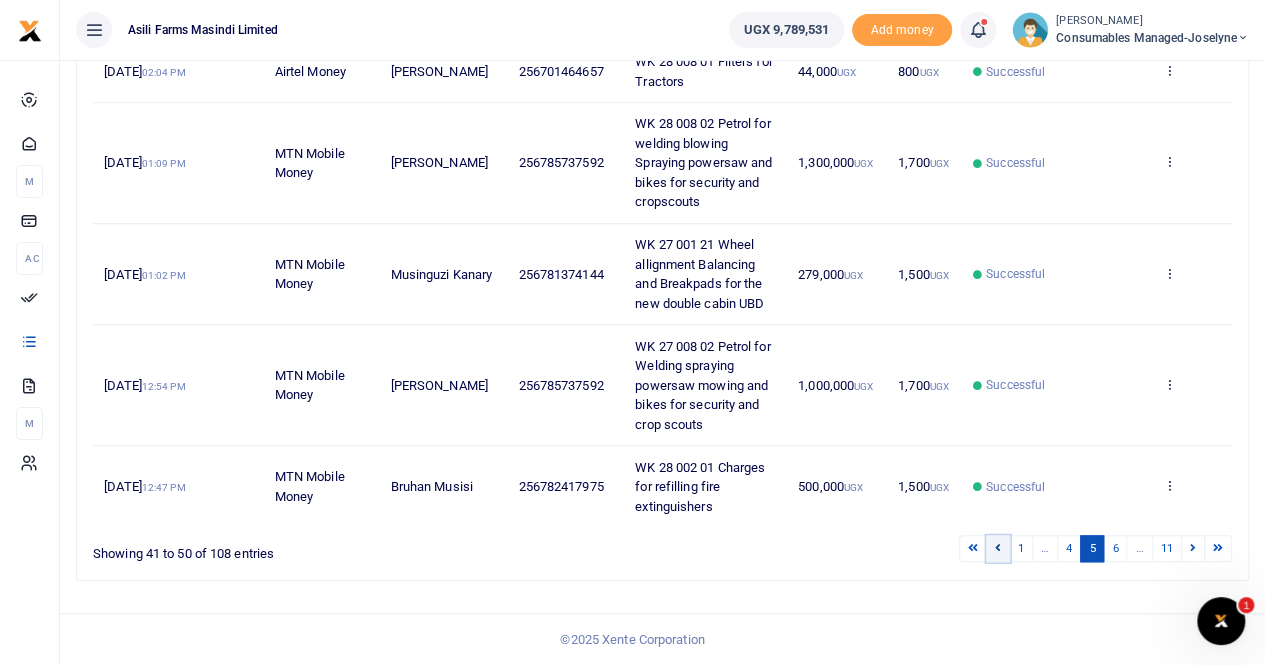 click at bounding box center (998, 547) 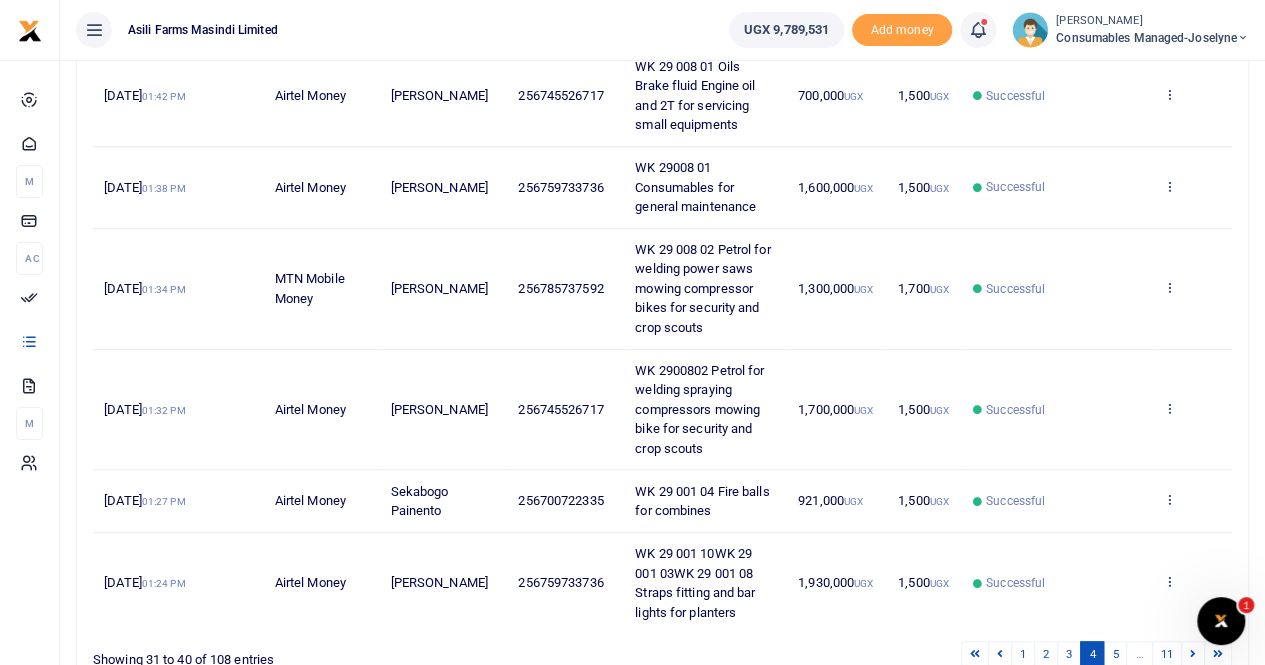 scroll, scrollTop: 800, scrollLeft: 0, axis: vertical 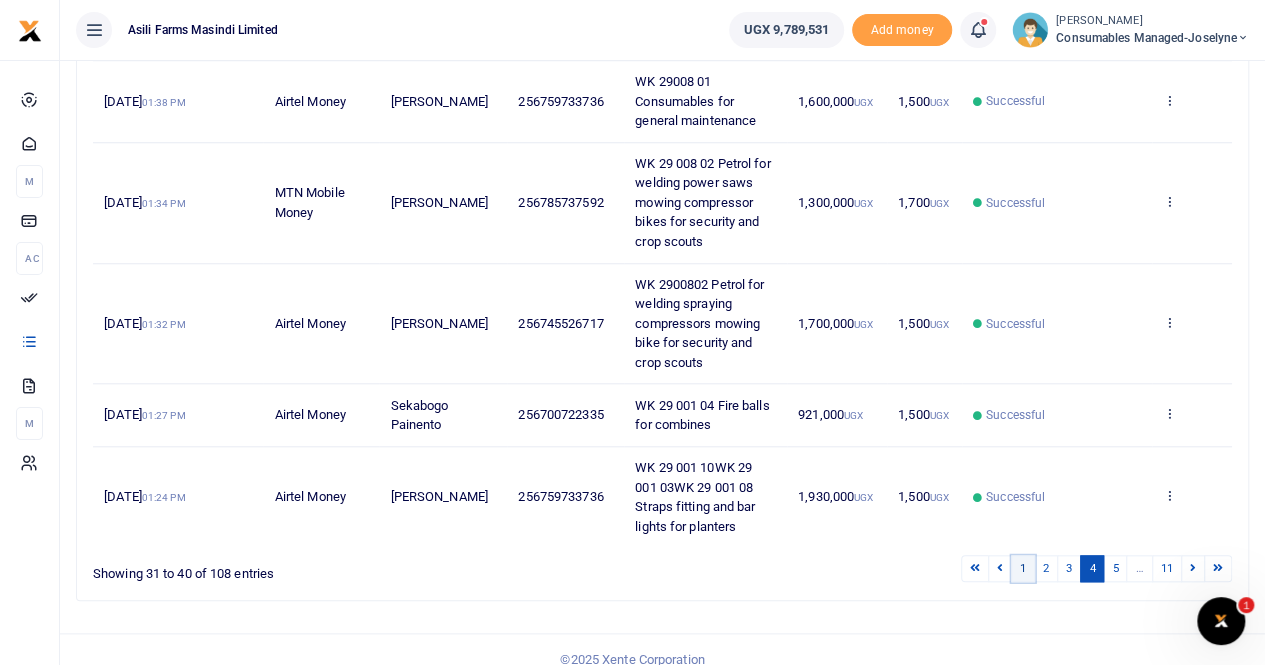 click on "1" at bounding box center (1023, 568) 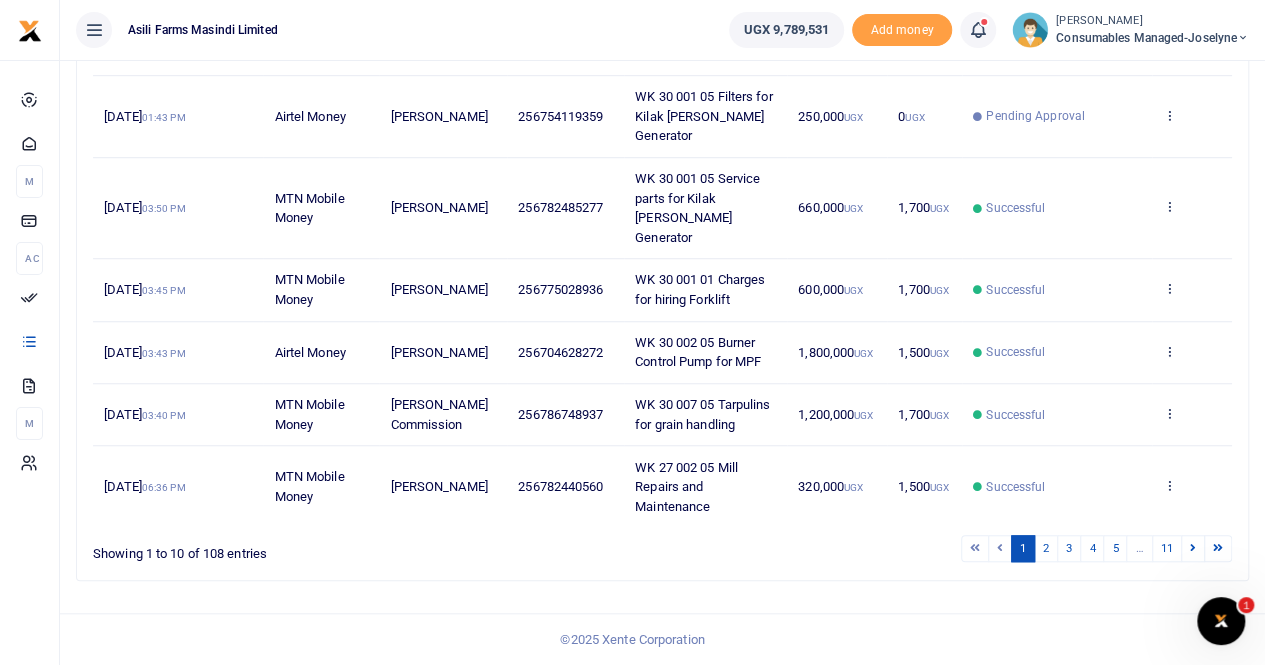 scroll, scrollTop: 619, scrollLeft: 0, axis: vertical 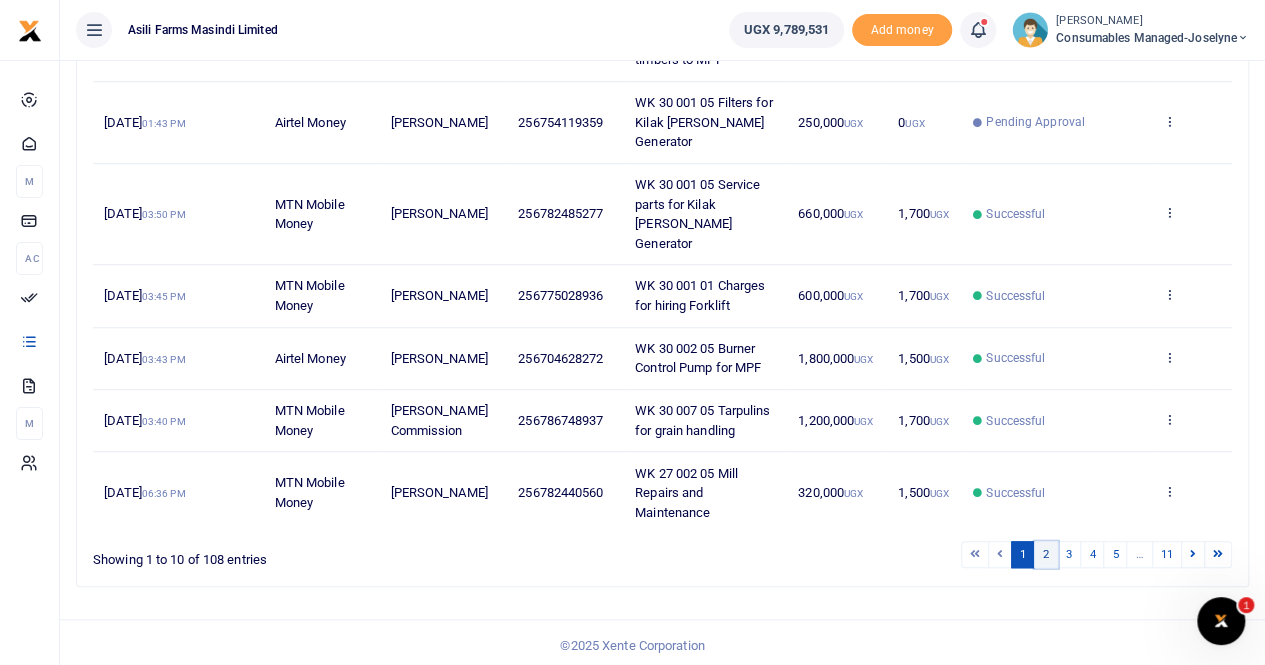 click on "2" at bounding box center (1046, 554) 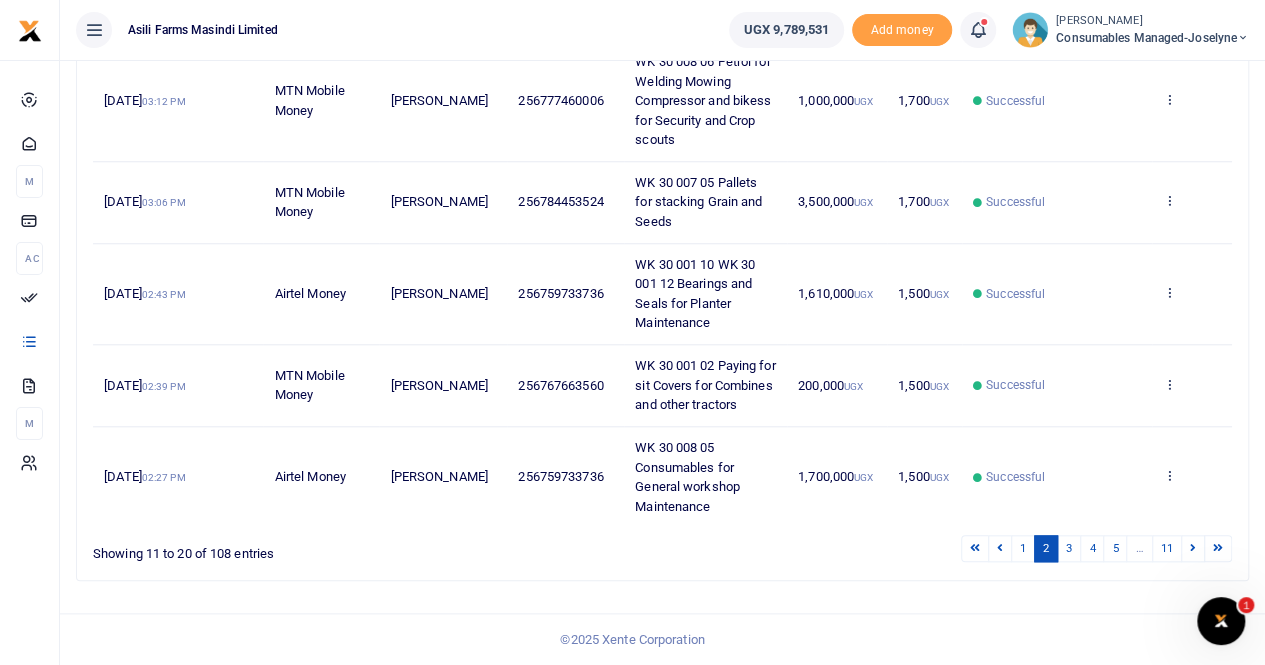scroll, scrollTop: 834, scrollLeft: 0, axis: vertical 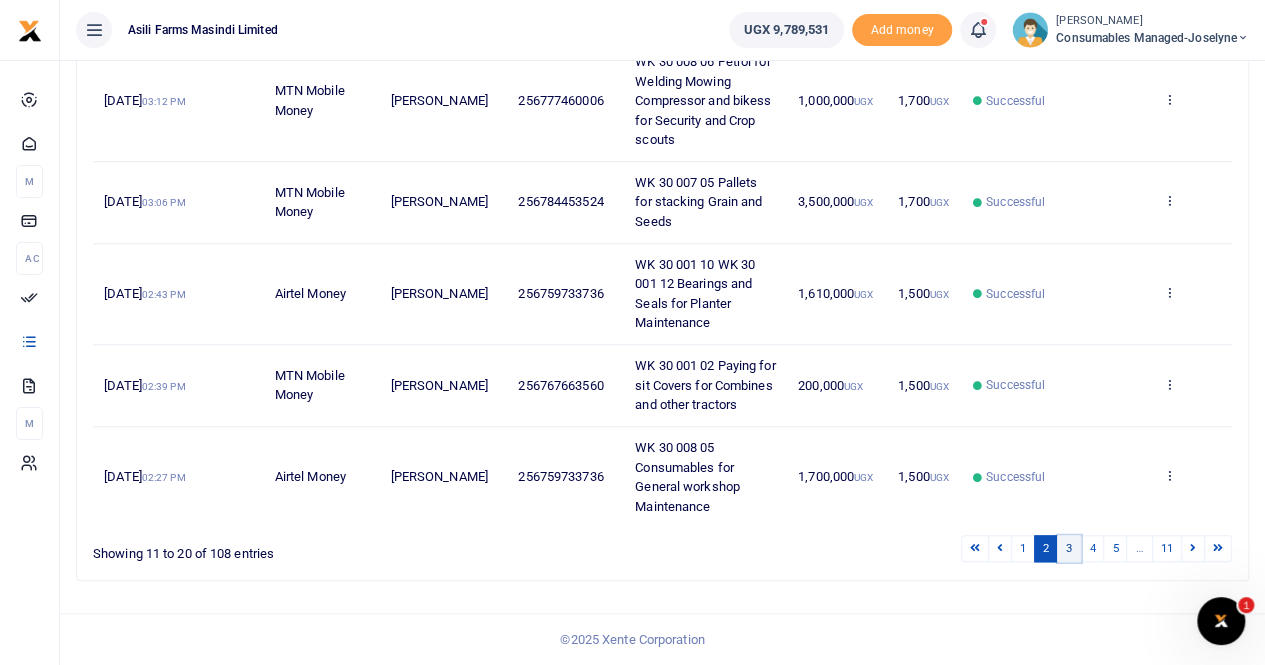 click on "3" at bounding box center (1069, 548) 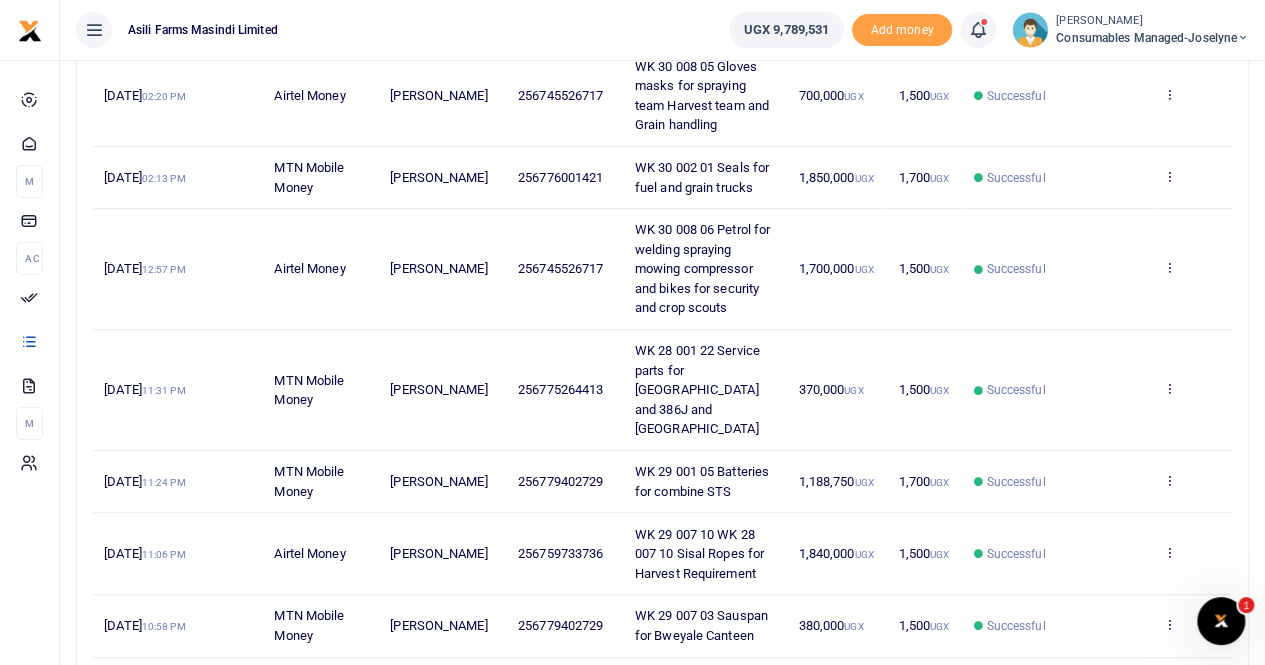 scroll, scrollTop: 238, scrollLeft: 0, axis: vertical 